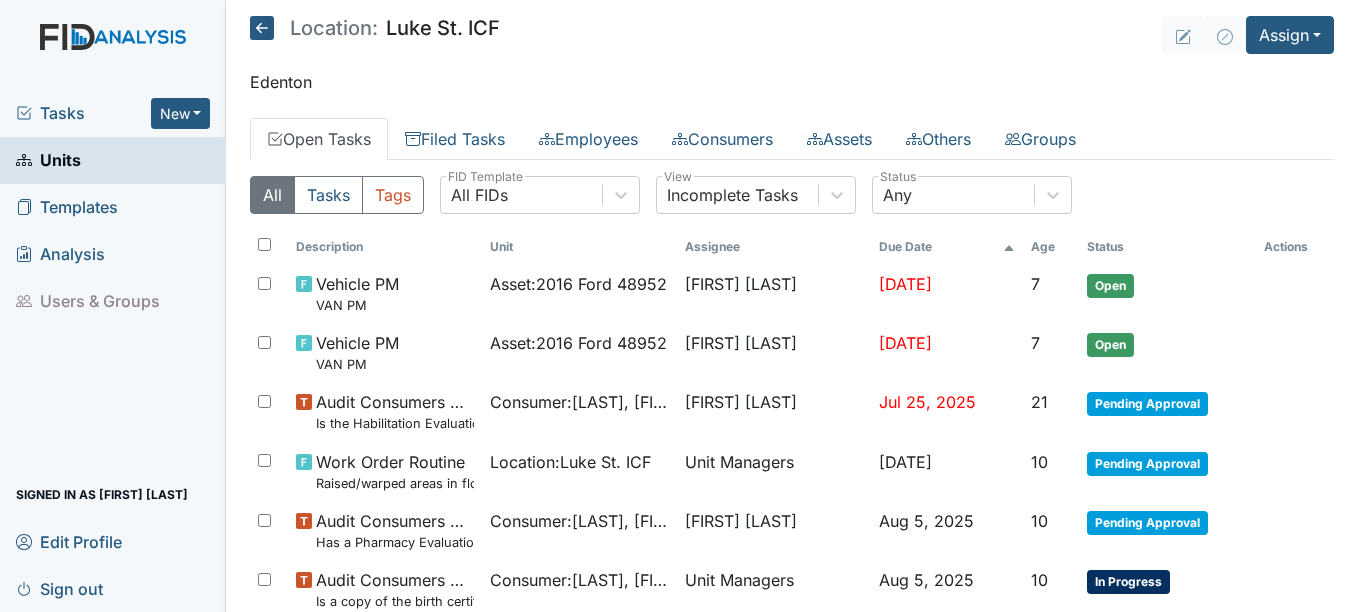 scroll, scrollTop: 0, scrollLeft: 0, axis: both 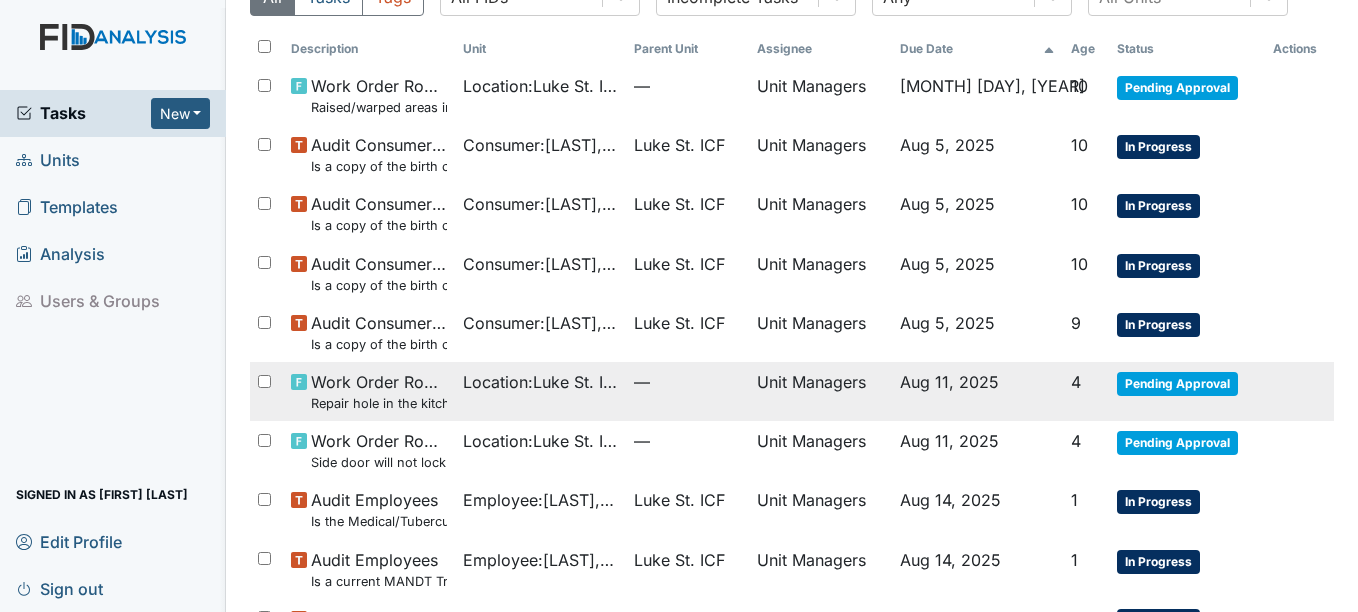 click on "Pending Approval" at bounding box center [1177, 384] 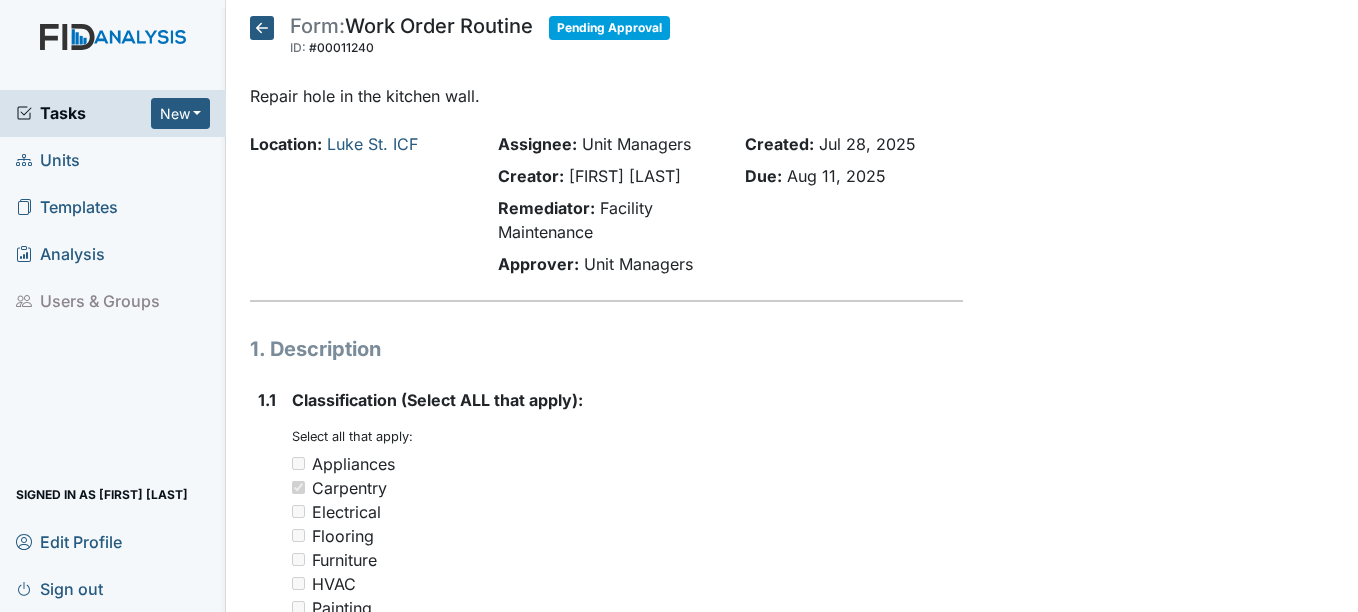 scroll, scrollTop: 0, scrollLeft: 0, axis: both 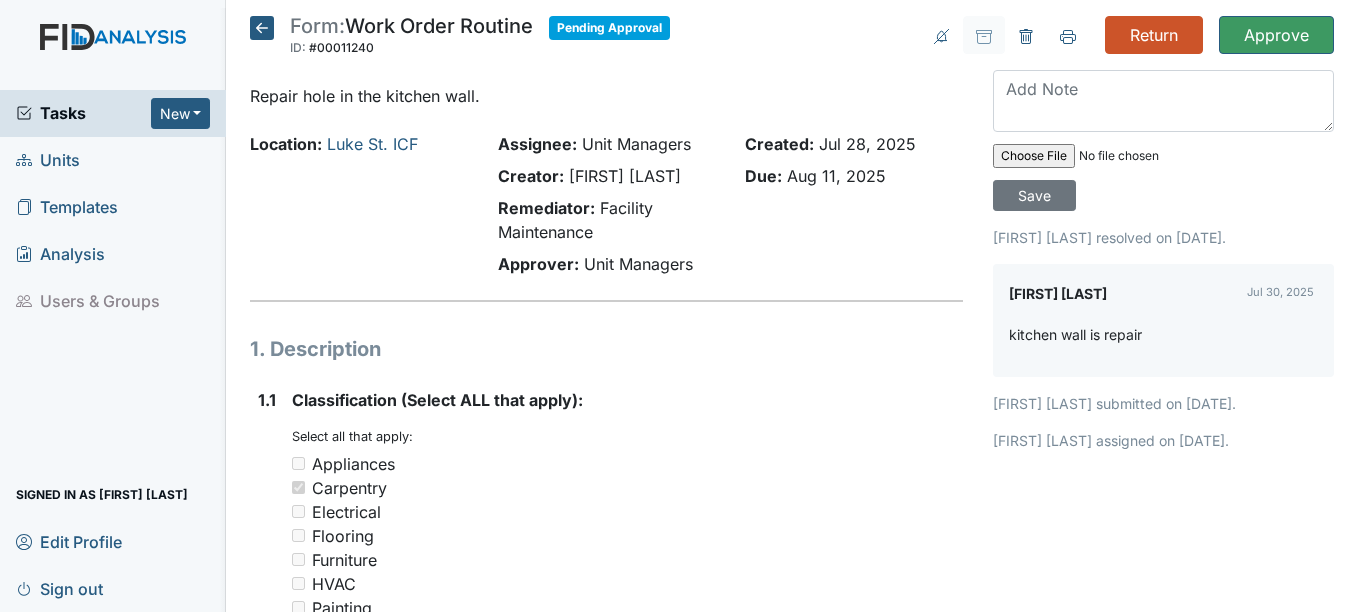 click 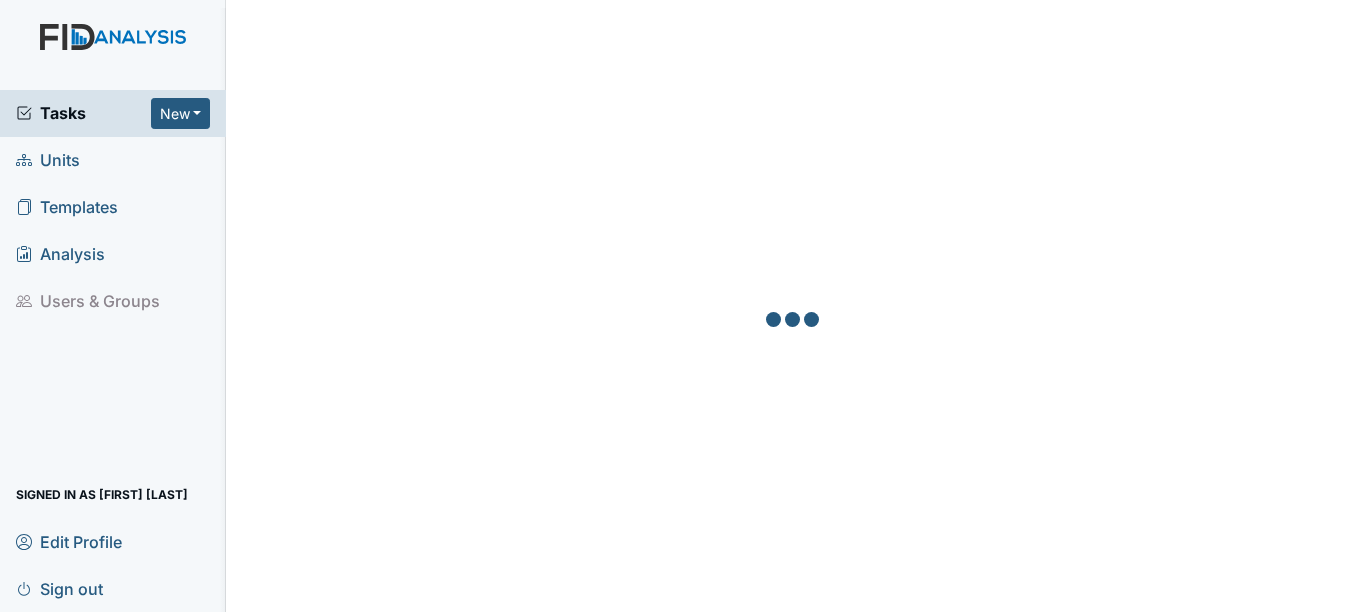 scroll, scrollTop: 0, scrollLeft: 0, axis: both 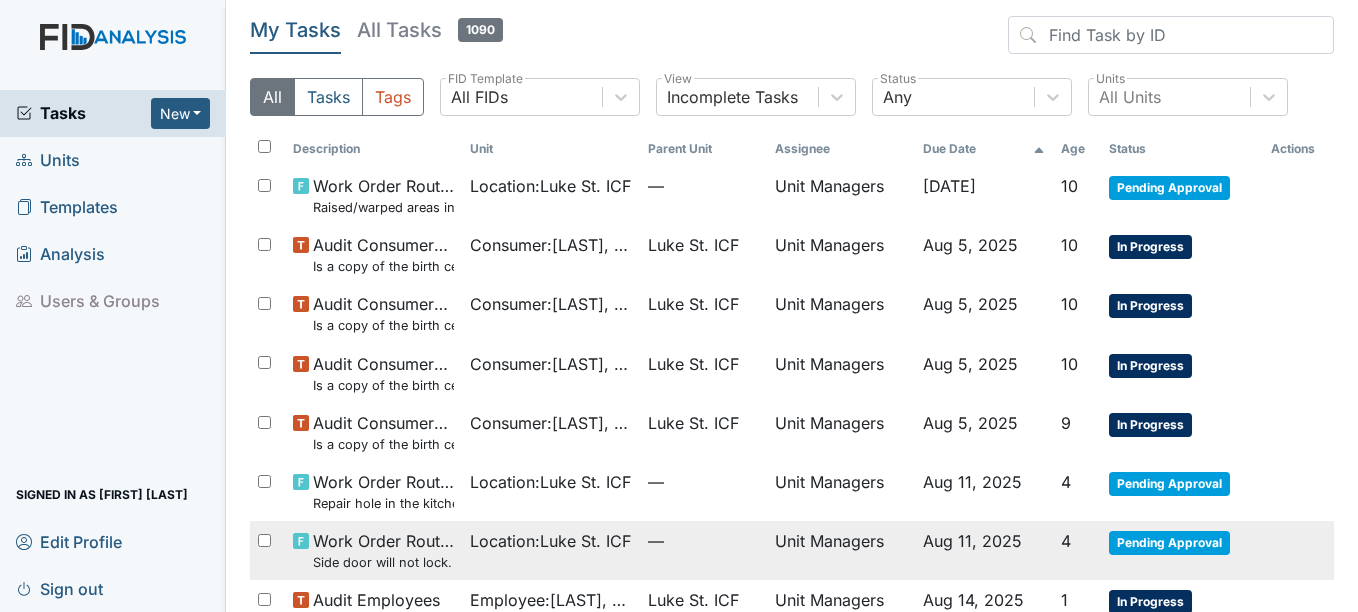 click on "Pending Approval" at bounding box center [1169, 543] 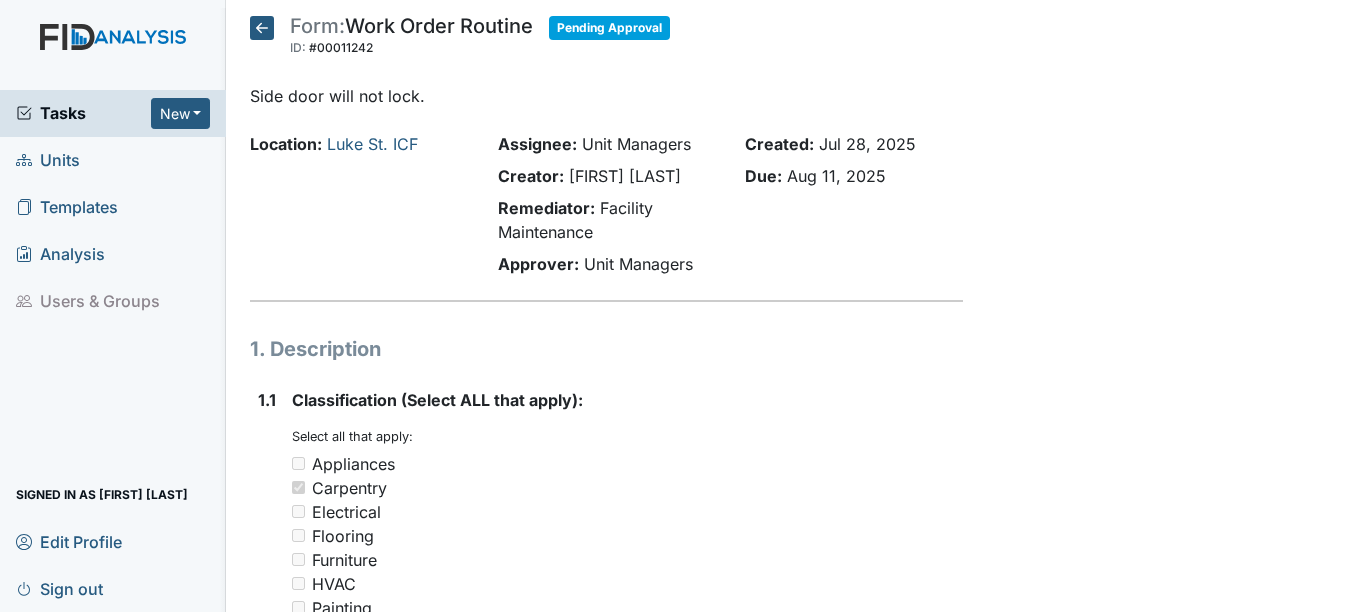 scroll, scrollTop: 0, scrollLeft: 0, axis: both 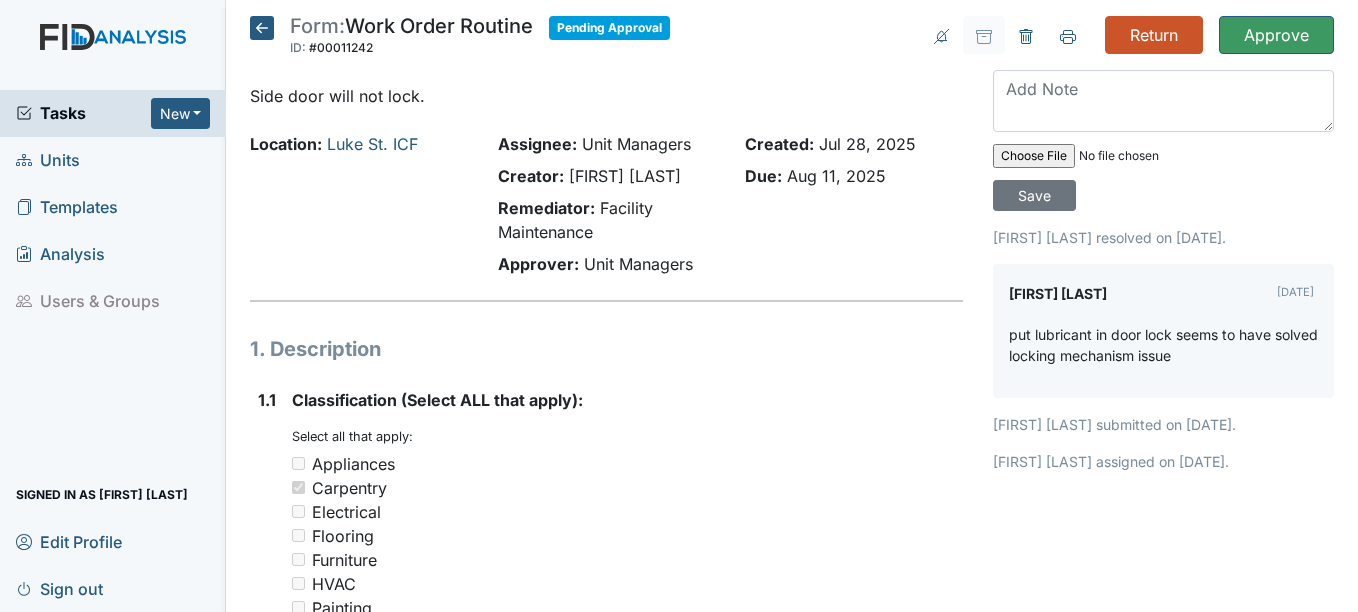 click 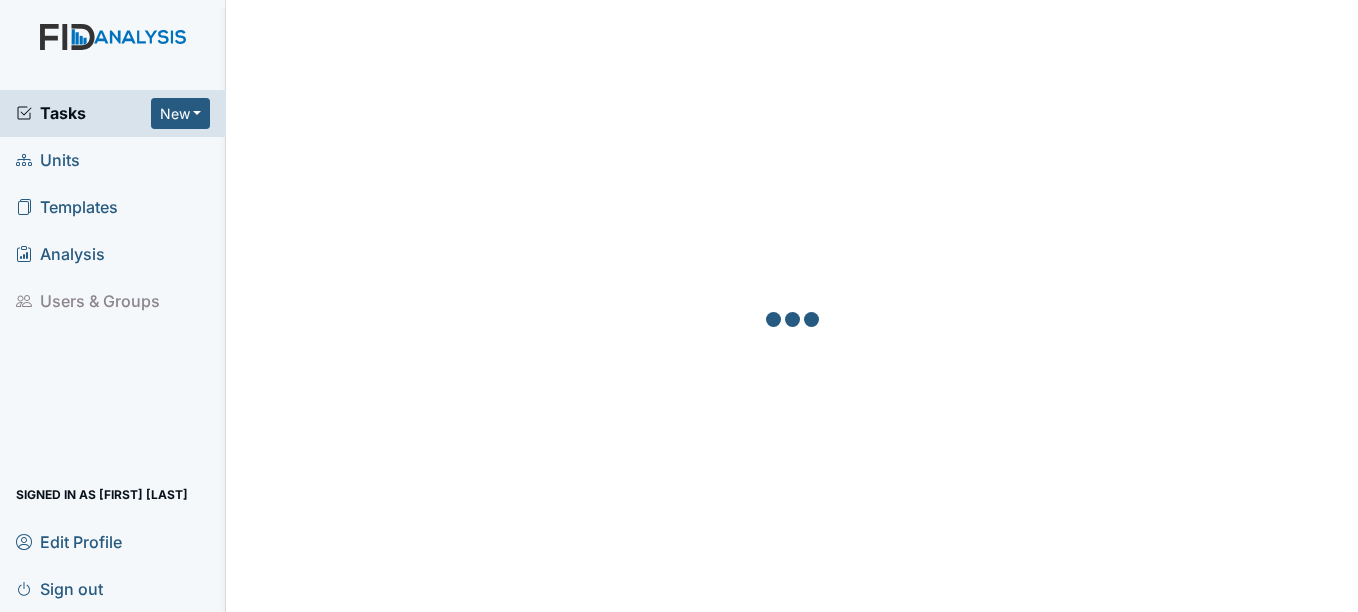 scroll, scrollTop: 0, scrollLeft: 0, axis: both 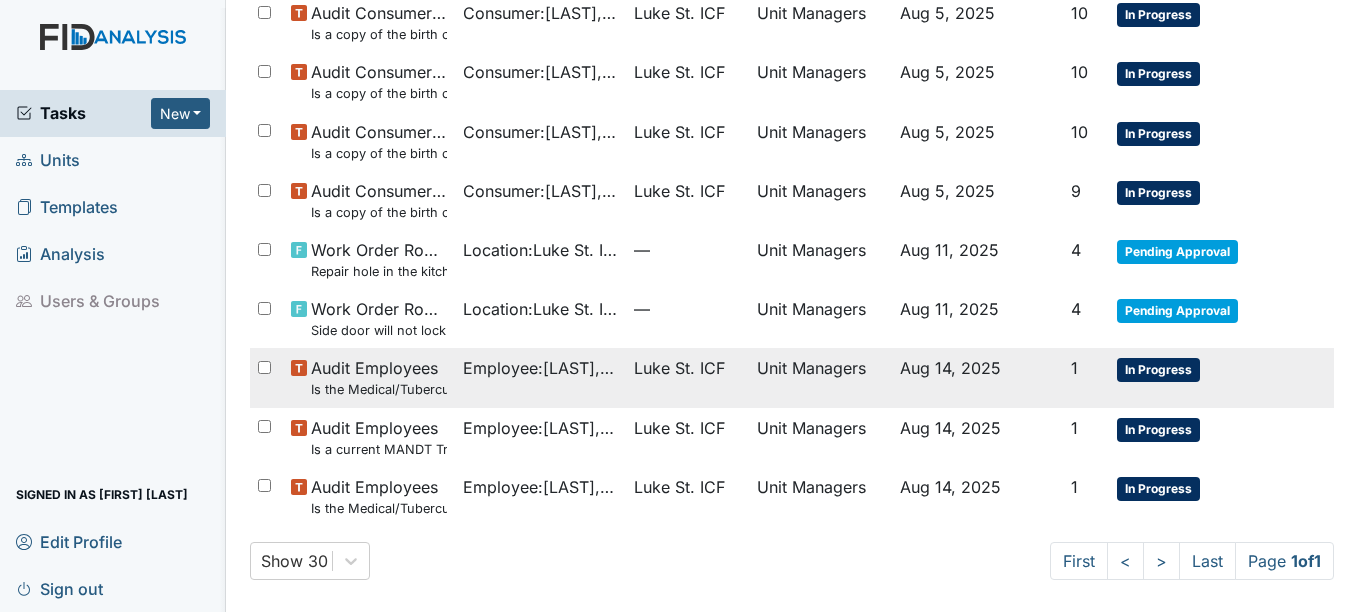 click on "In Progress" at bounding box center [1158, 370] 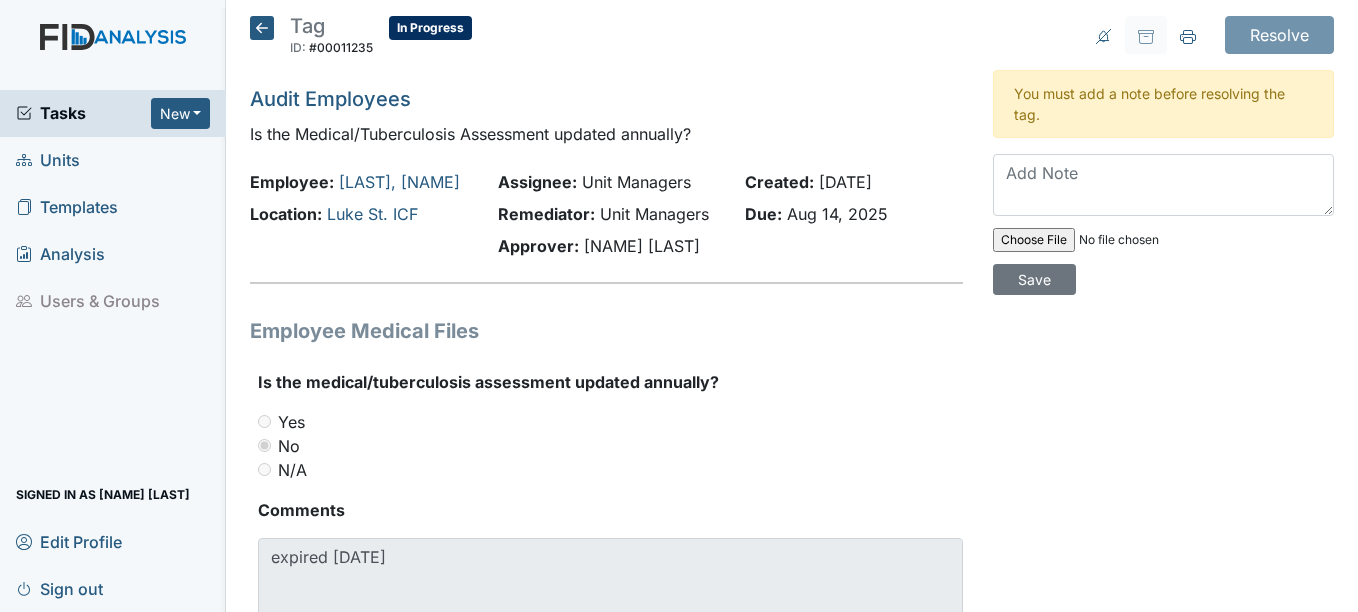 scroll, scrollTop: 0, scrollLeft: 0, axis: both 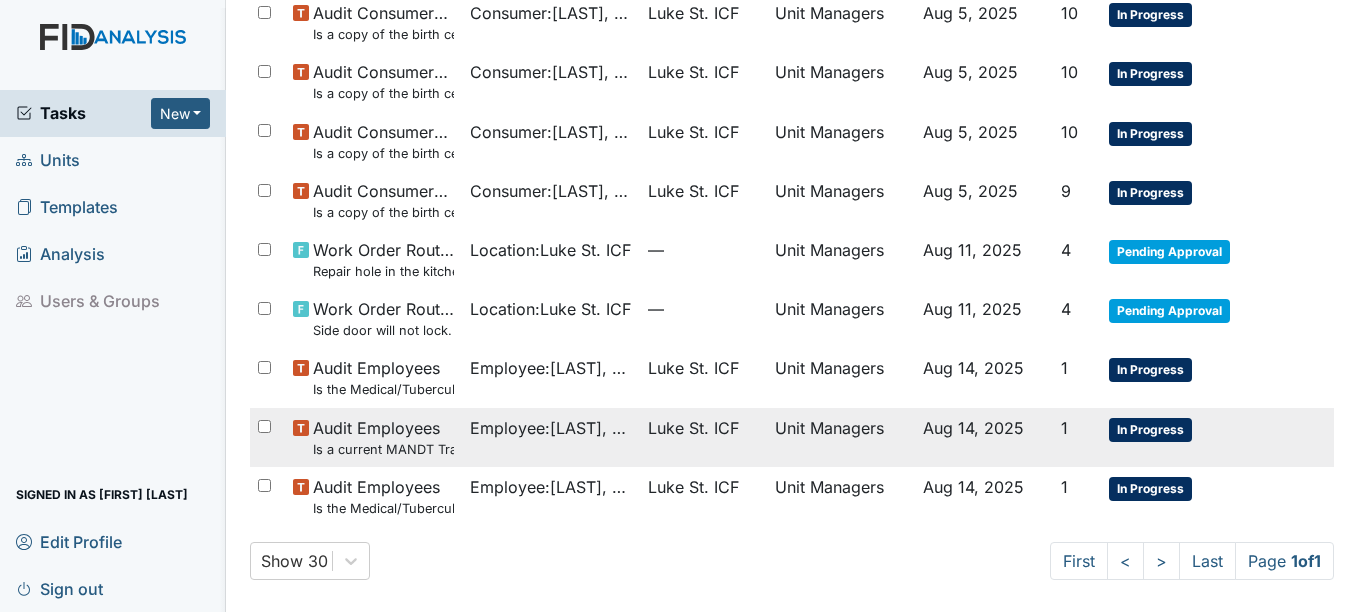 click on "In Progress" at bounding box center (1150, 430) 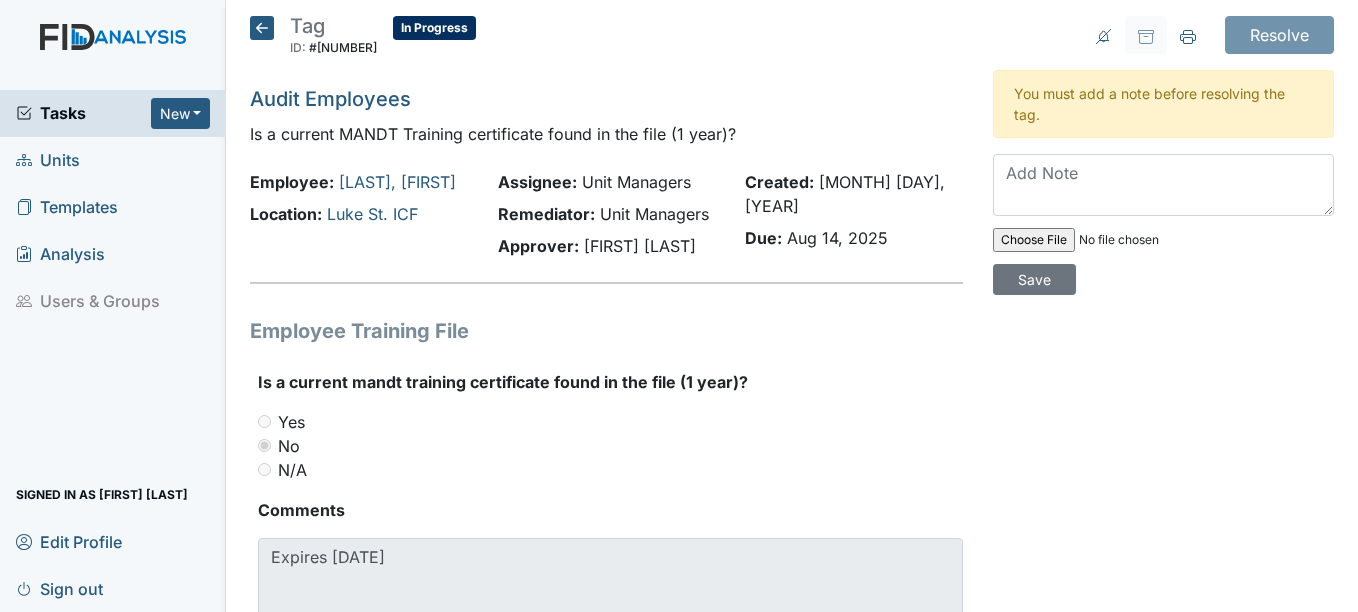 scroll, scrollTop: 0, scrollLeft: 0, axis: both 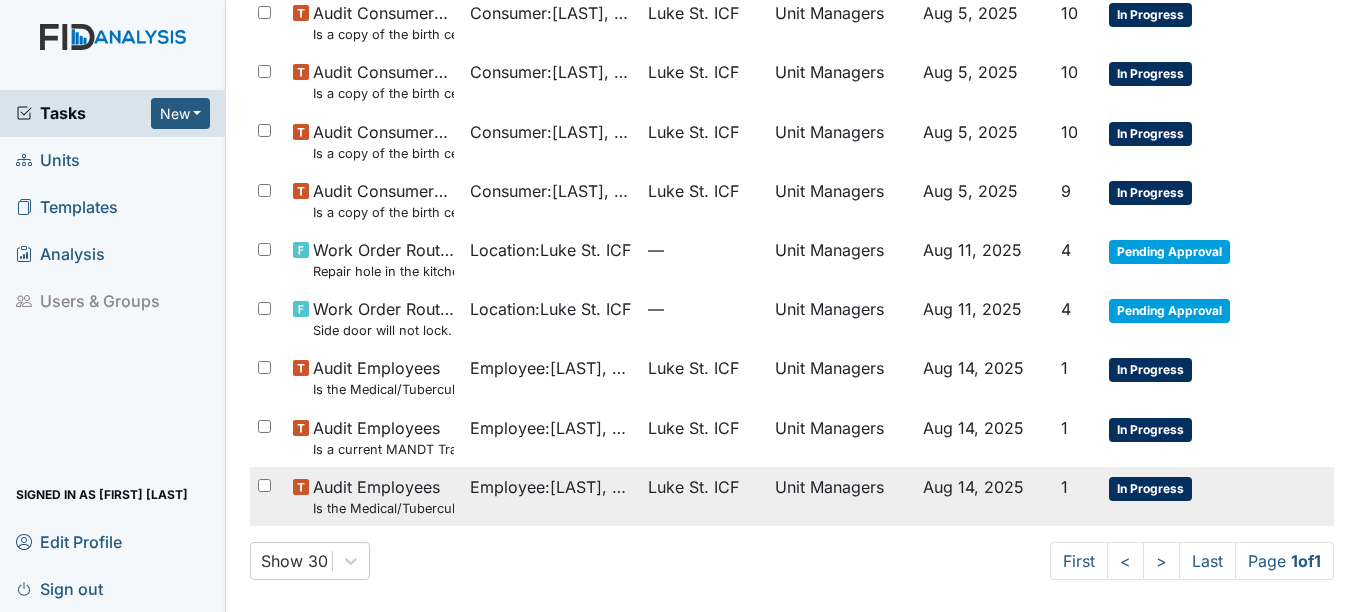 click on "In Progress" at bounding box center (1150, 489) 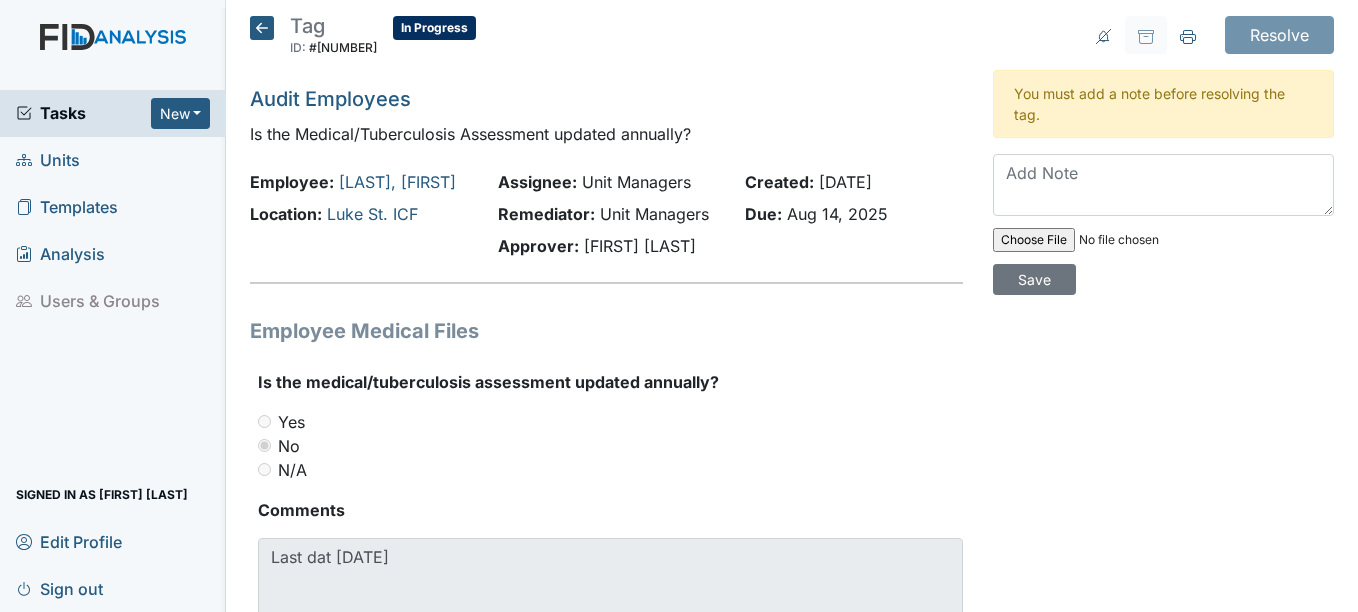 scroll, scrollTop: 0, scrollLeft: 0, axis: both 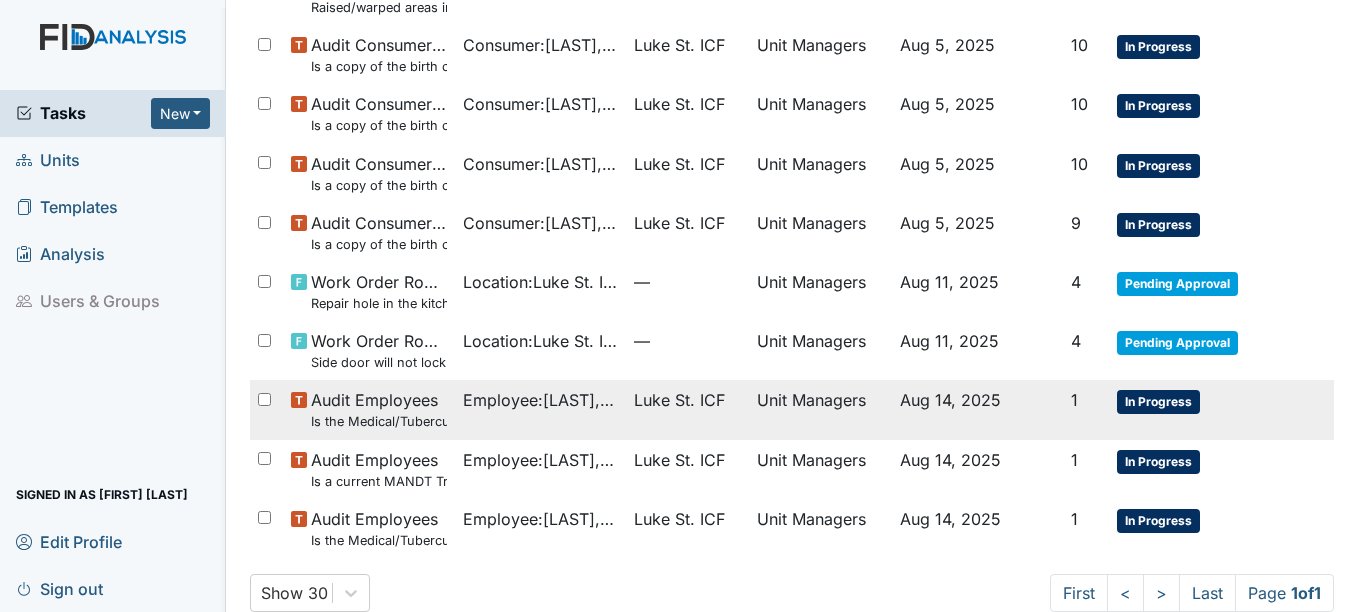 click on "In Progress" at bounding box center [1158, 402] 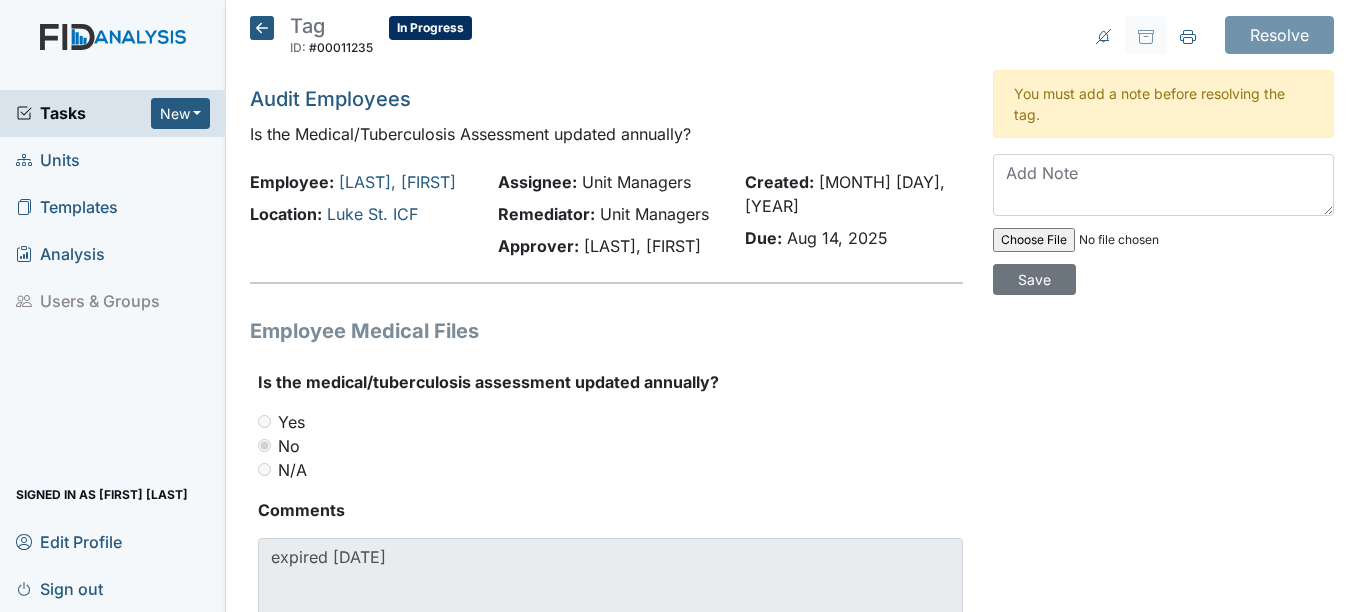 scroll, scrollTop: 0, scrollLeft: 0, axis: both 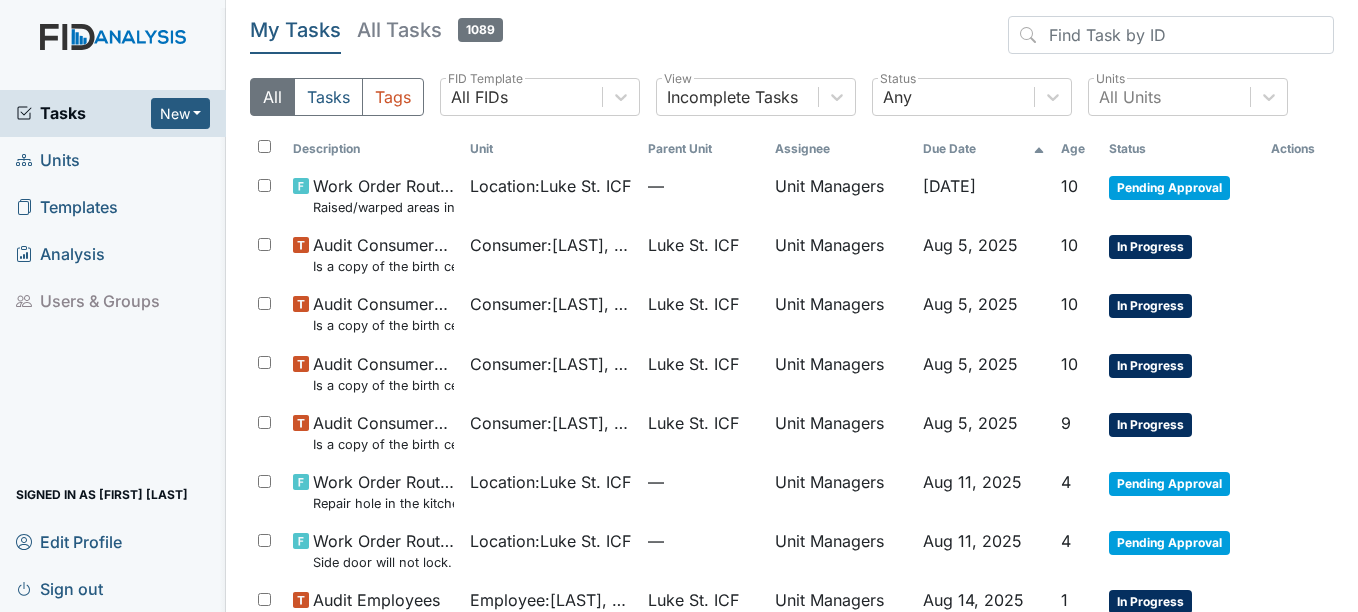 click on "Units" at bounding box center (48, 160) 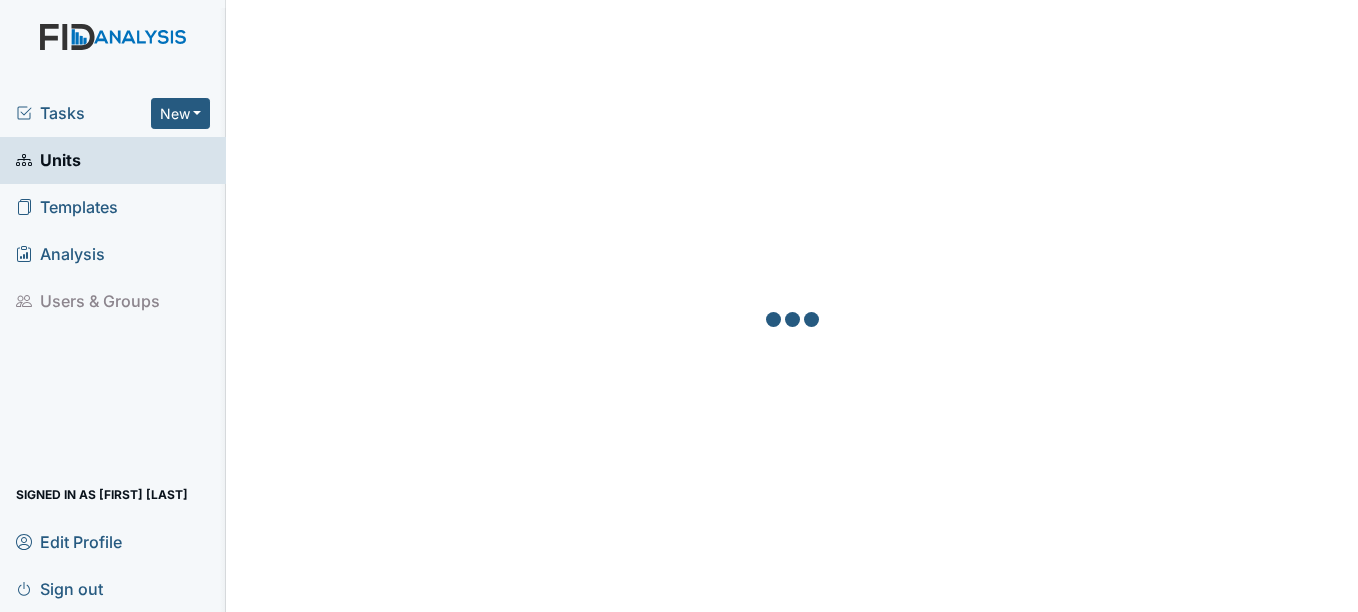 scroll, scrollTop: 0, scrollLeft: 0, axis: both 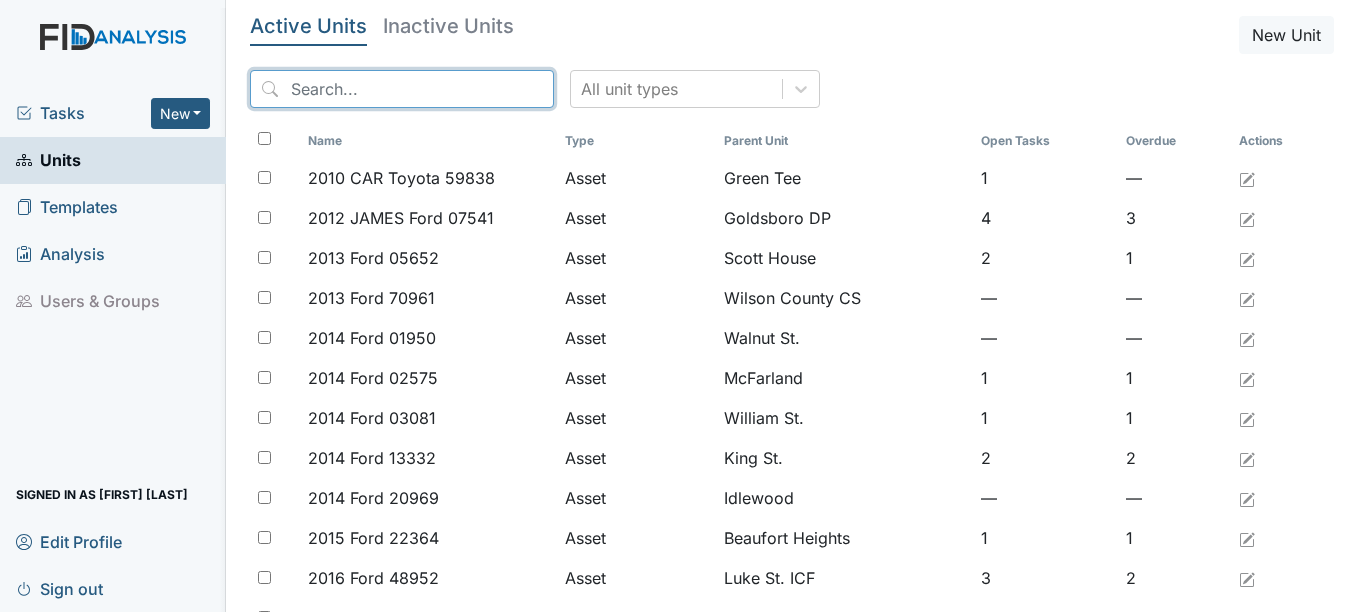 click at bounding box center [402, 89] 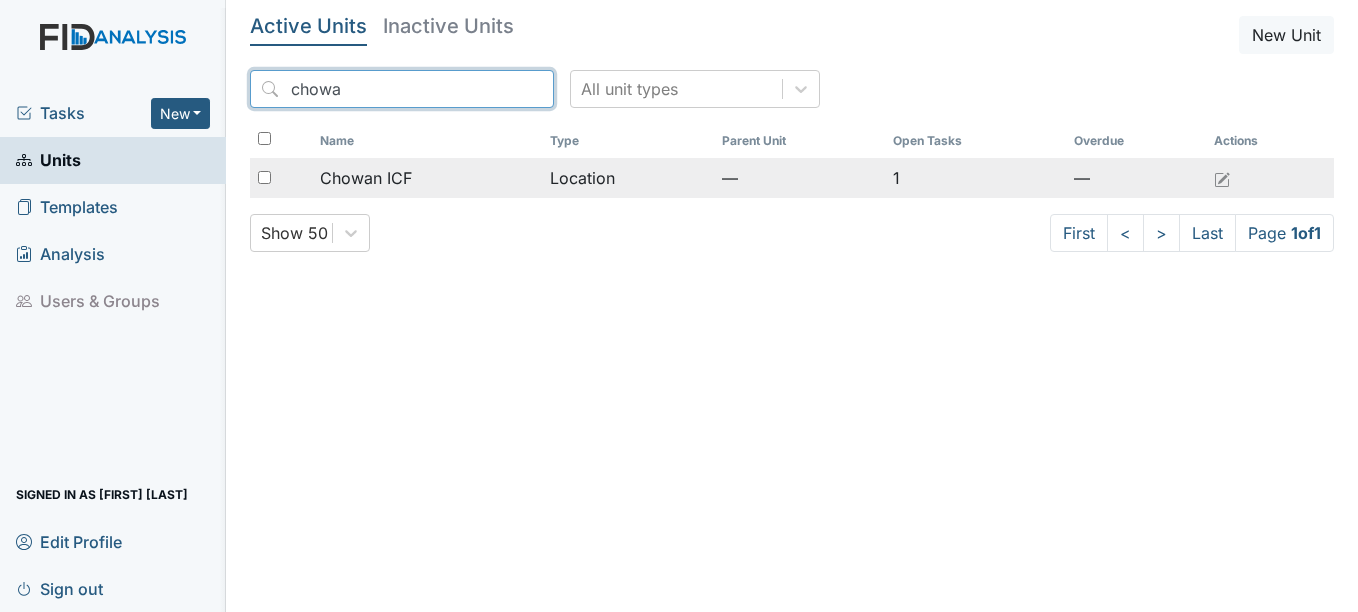 type on "chowa" 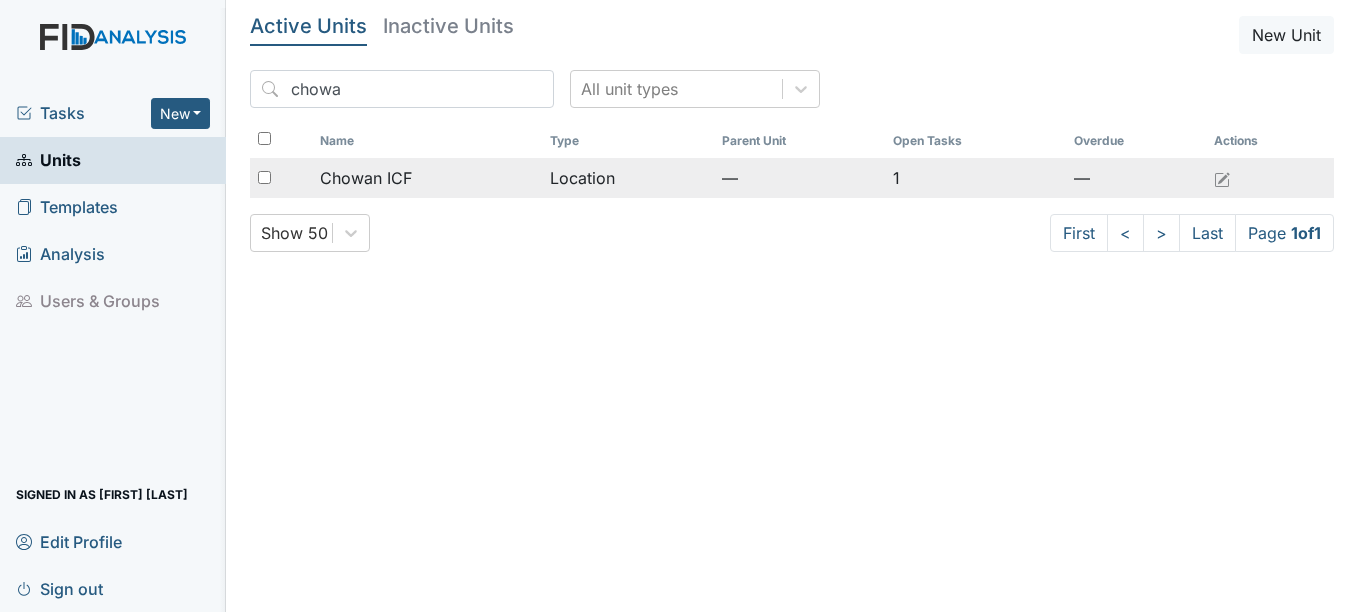 click on "Chowan ICF" at bounding box center [427, 178] 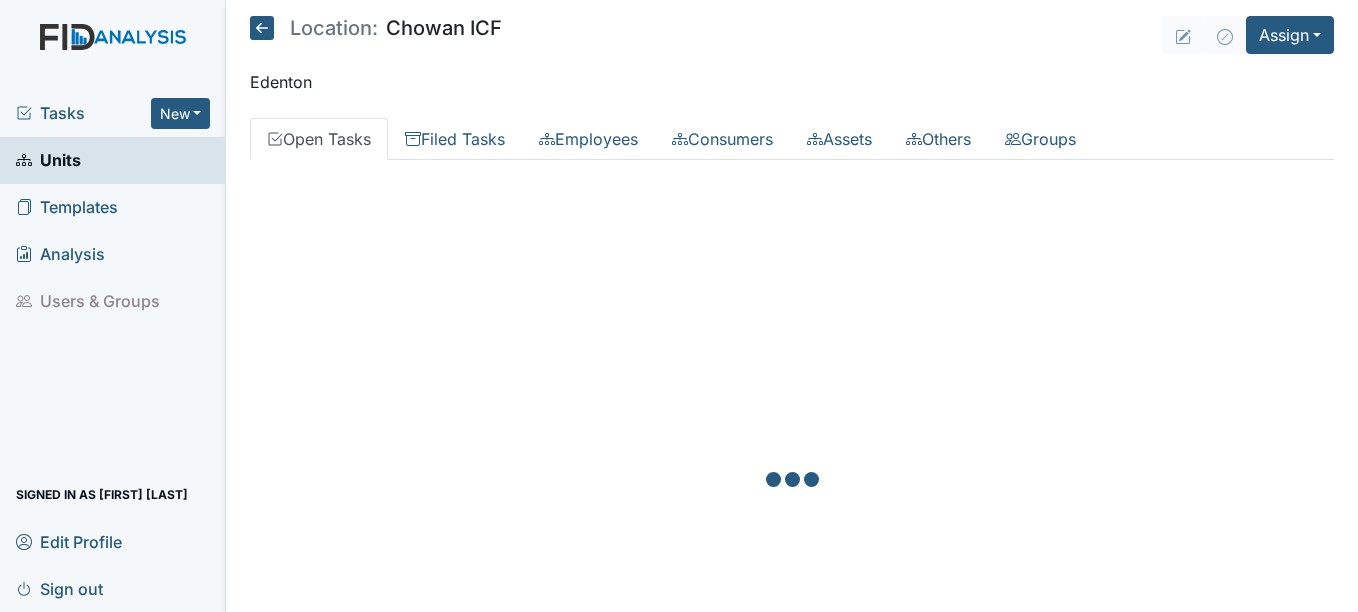 scroll, scrollTop: 0, scrollLeft: 0, axis: both 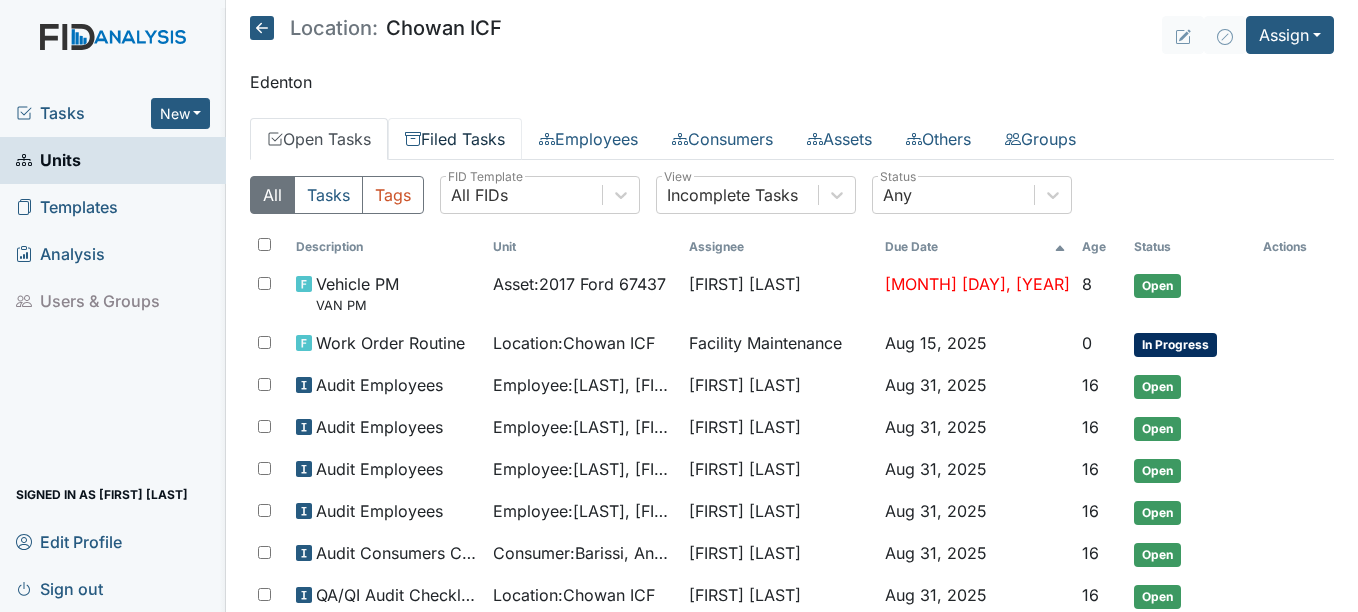 click on "Filed Tasks" at bounding box center [455, 139] 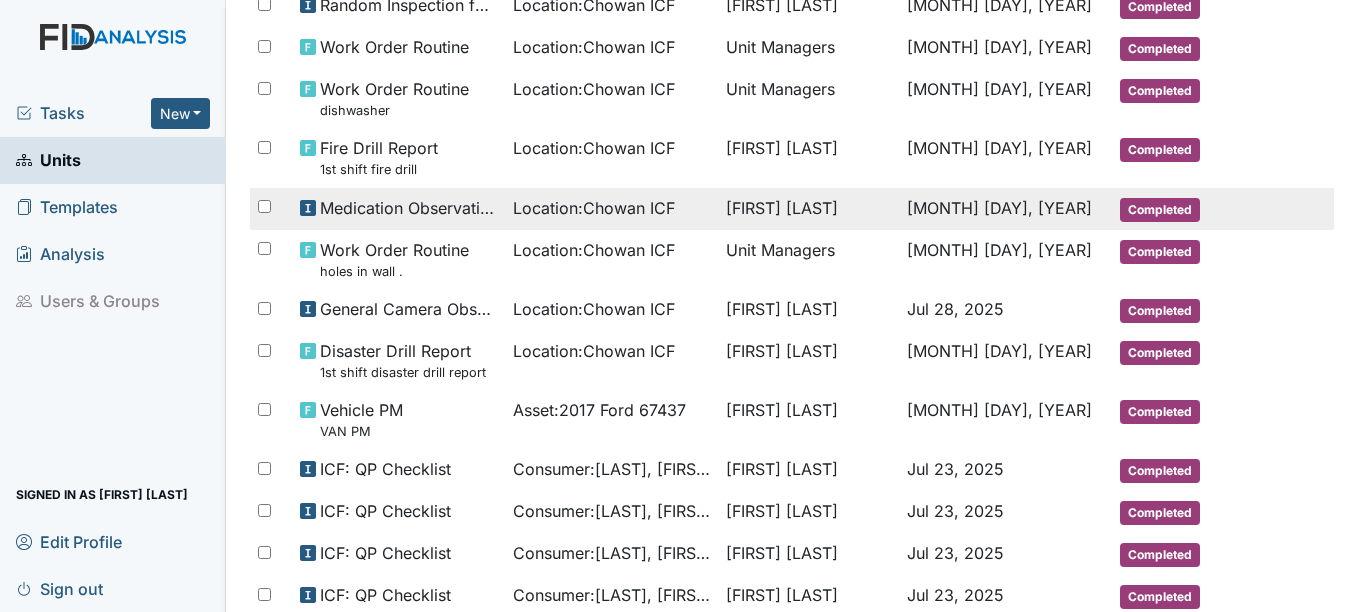 scroll, scrollTop: 400, scrollLeft: 0, axis: vertical 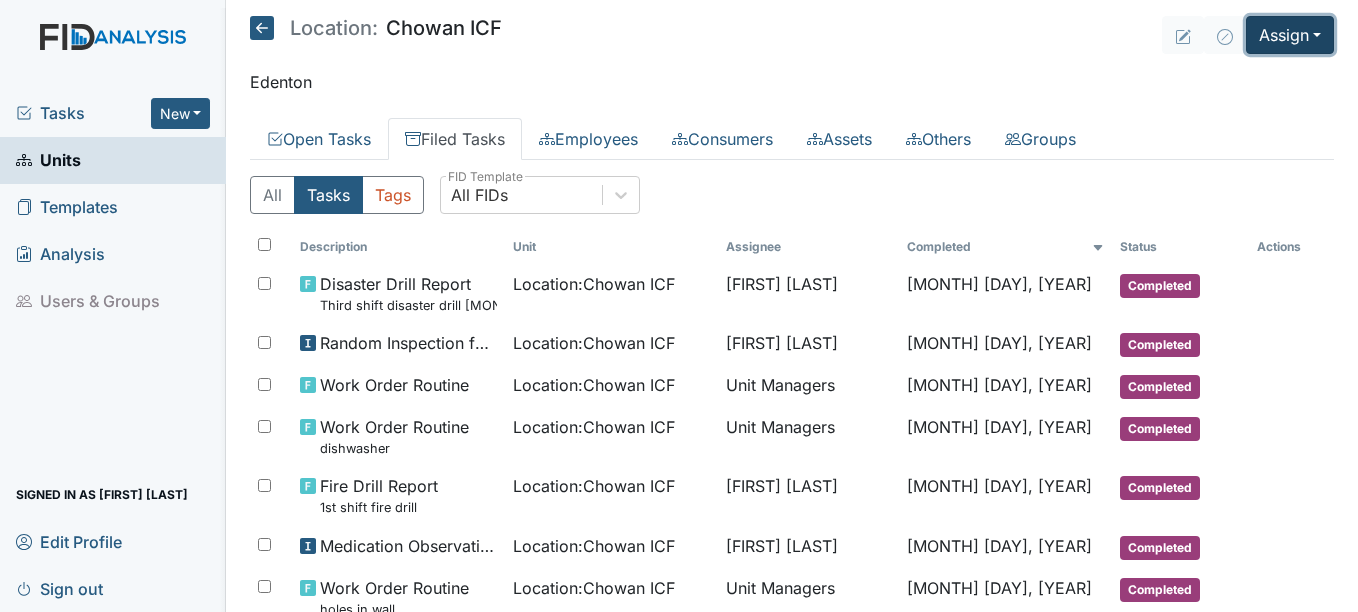 click on "Assign" at bounding box center (1290, 35) 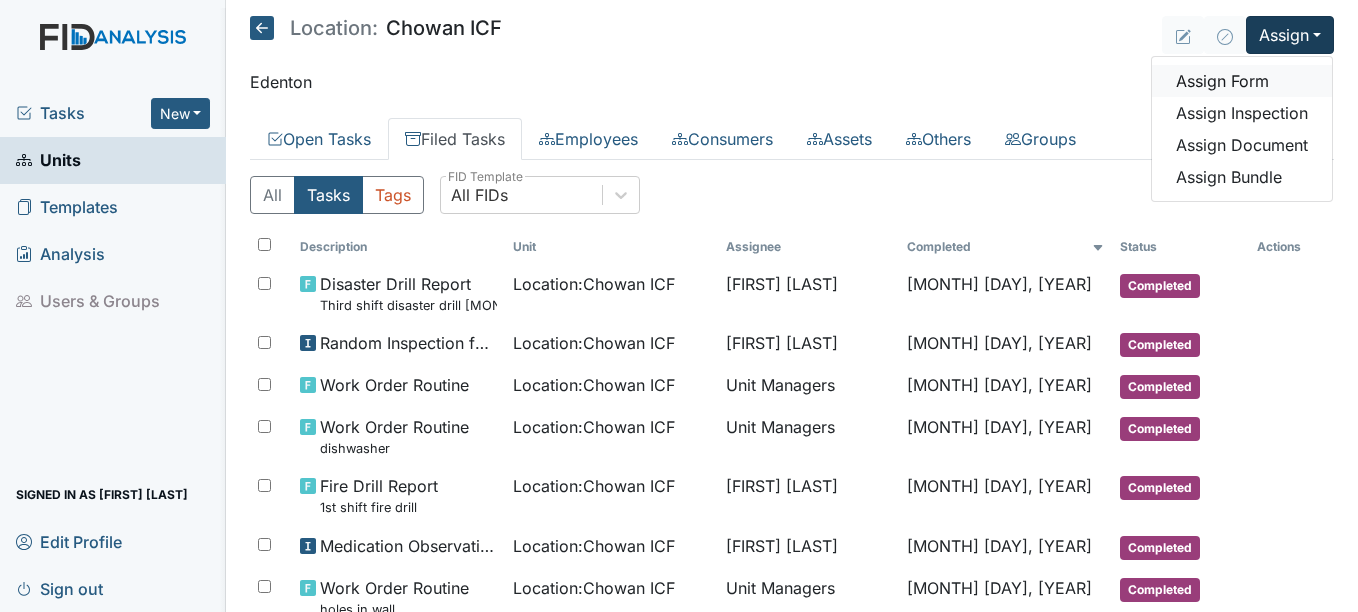 click on "Assign Form" at bounding box center (1242, 81) 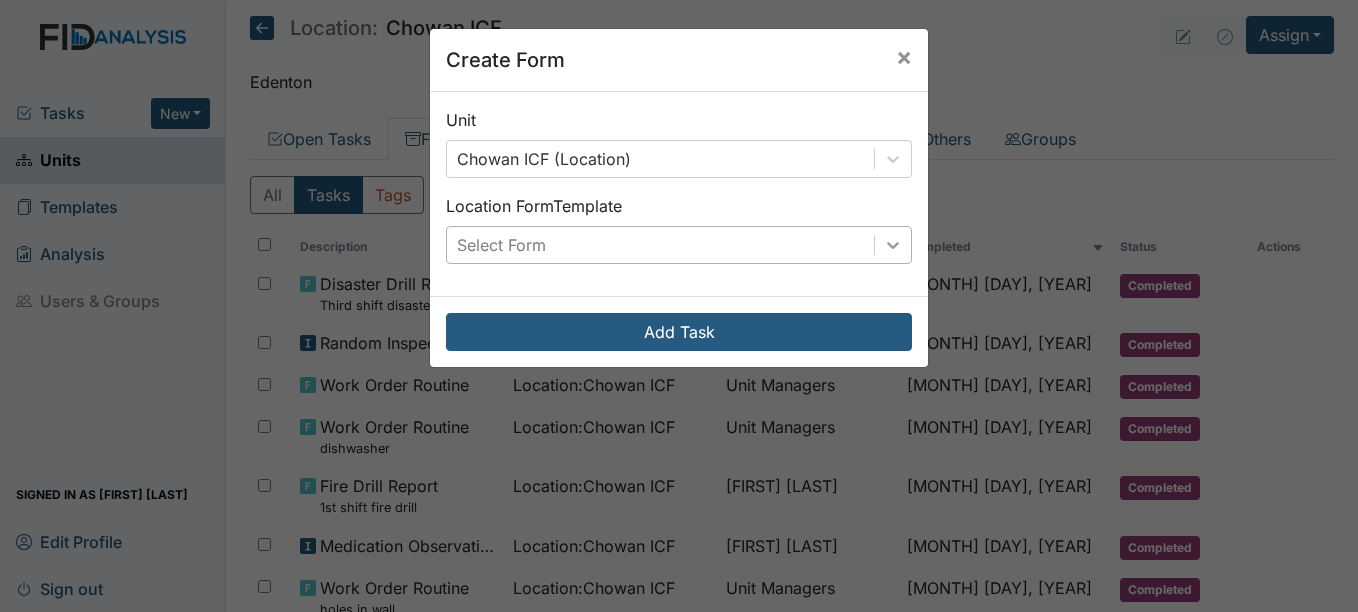 click at bounding box center (893, 245) 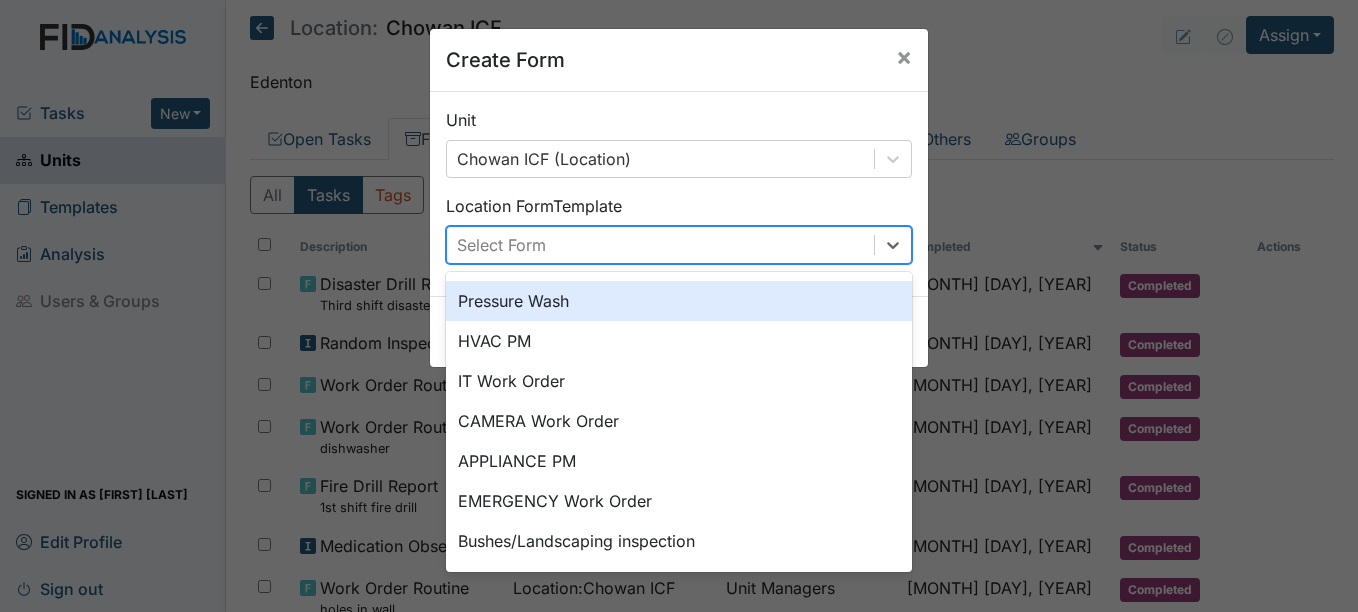 scroll, scrollTop: 209, scrollLeft: 0, axis: vertical 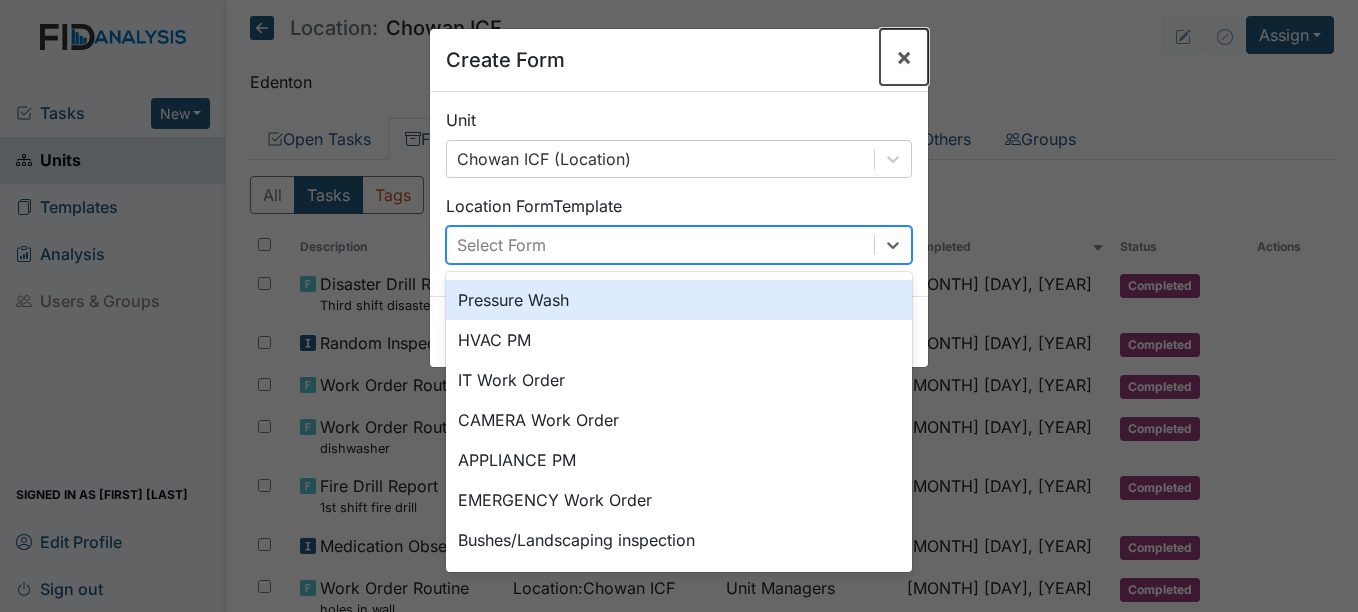 click on "×" at bounding box center (904, 56) 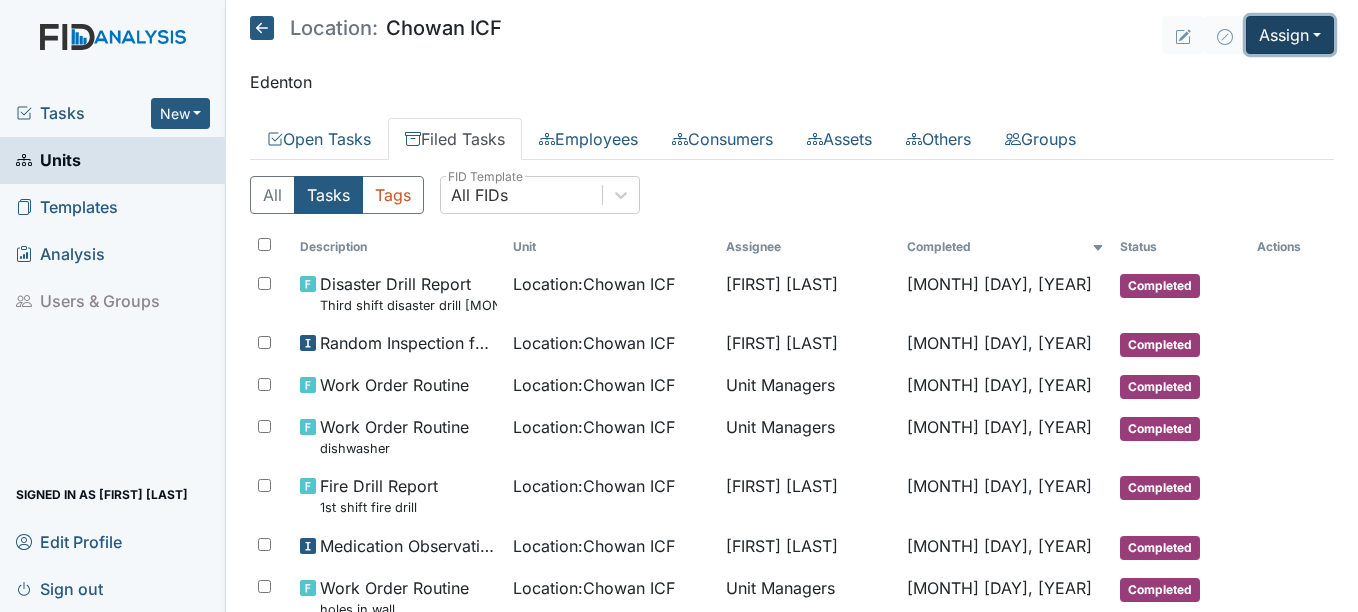 click on "Assign" at bounding box center [1290, 35] 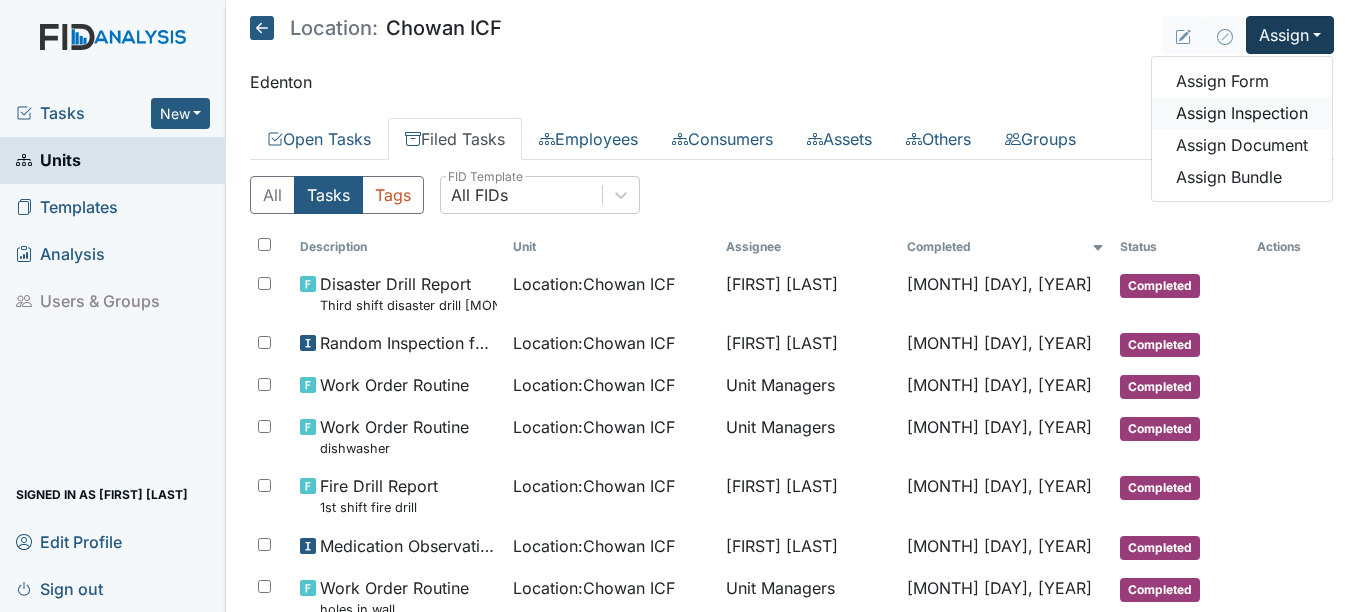 click on "Assign Inspection" at bounding box center (1242, 113) 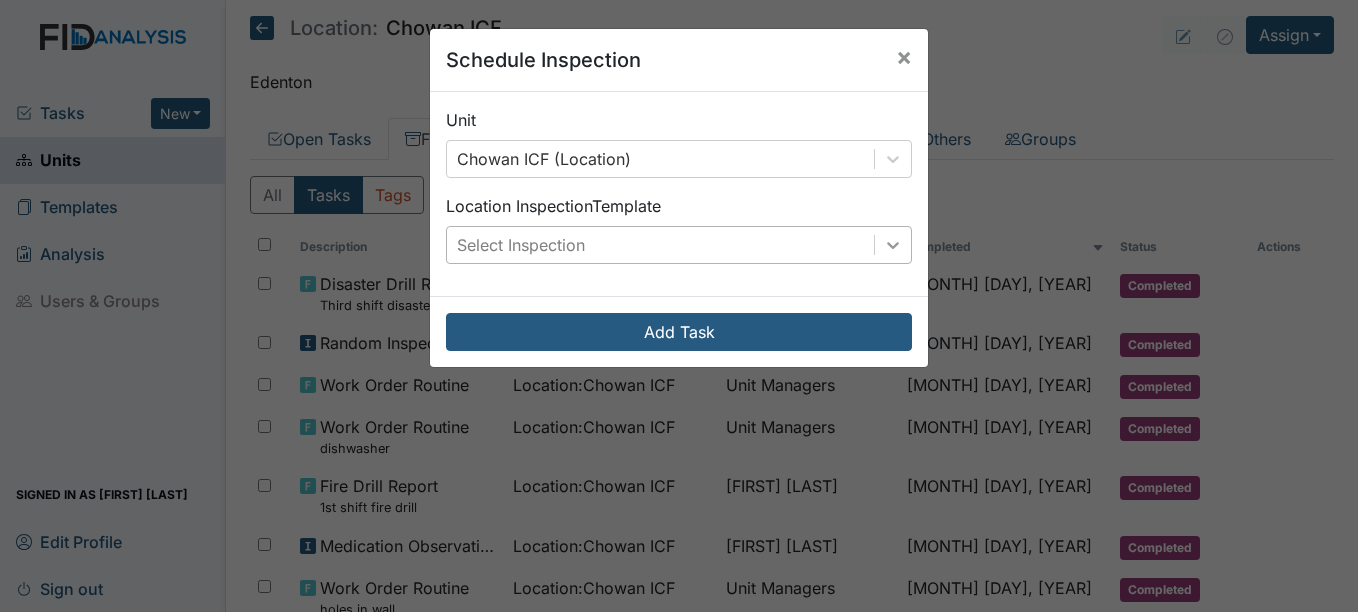 click 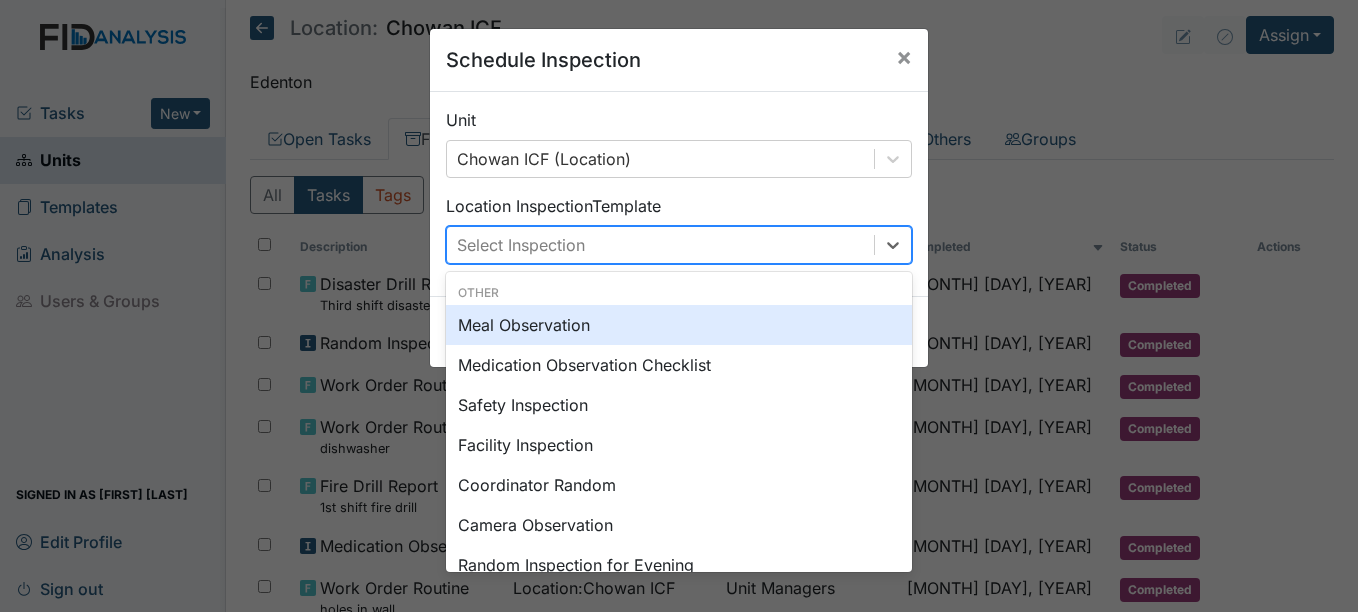 click on "Meal Observation" at bounding box center (679, 325) 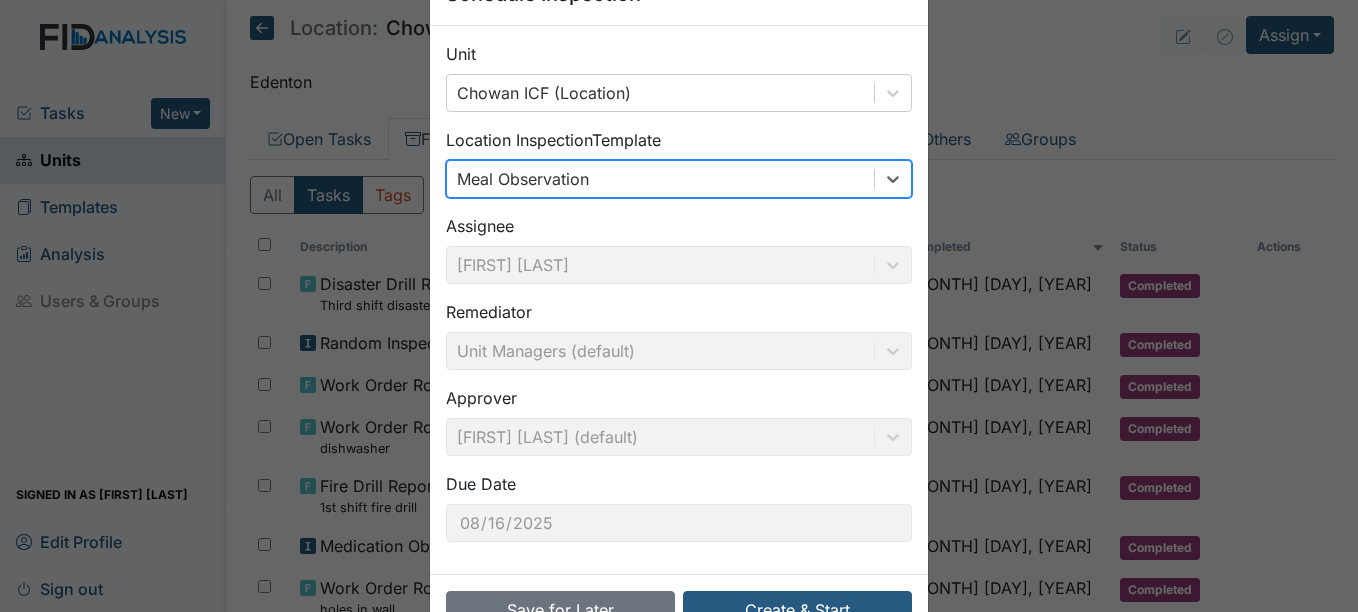 scroll, scrollTop: 128, scrollLeft: 0, axis: vertical 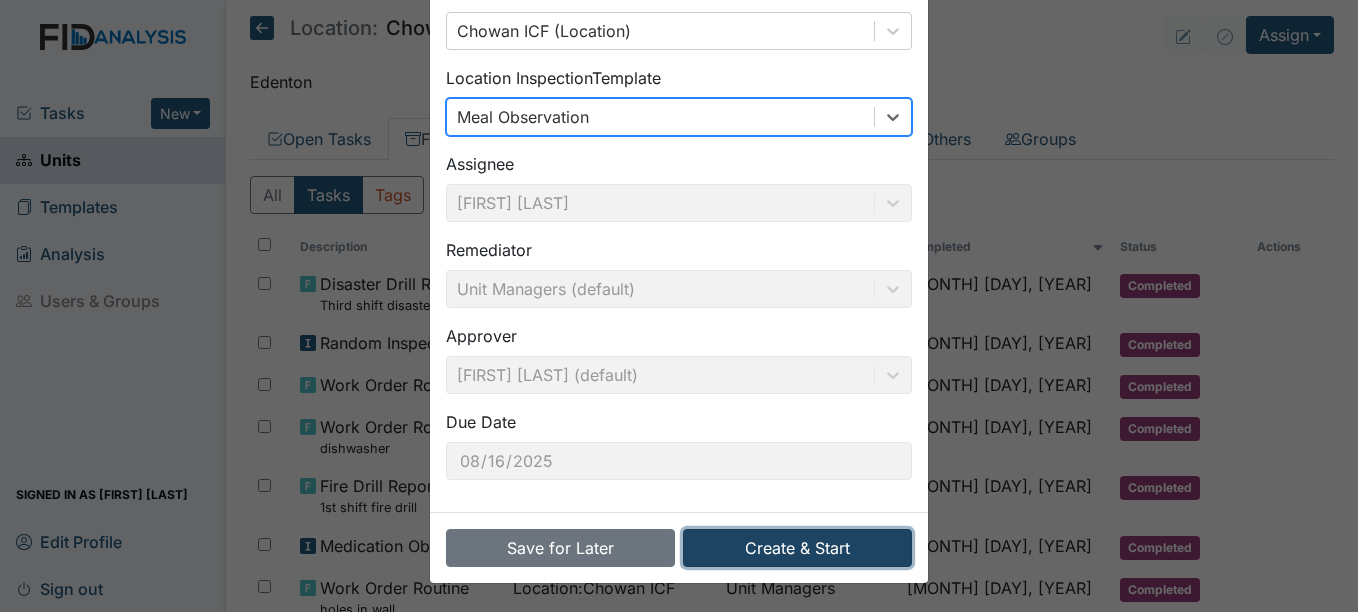click on "Create & Start" at bounding box center (797, 548) 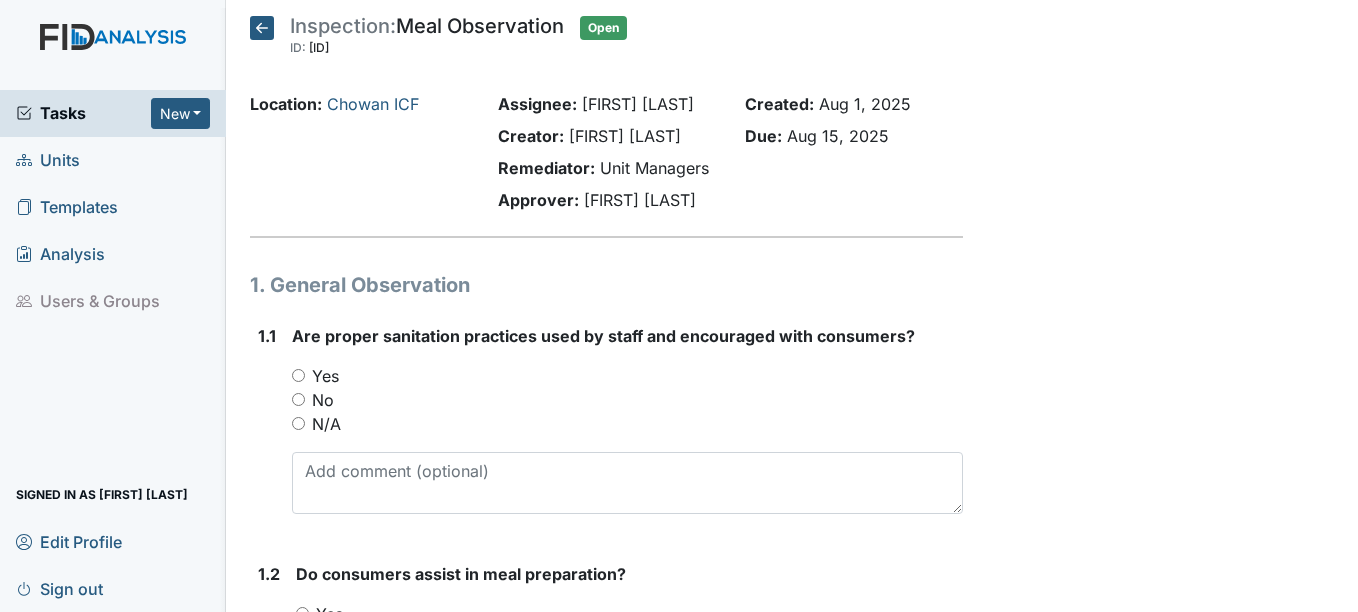 scroll, scrollTop: 0, scrollLeft: 0, axis: both 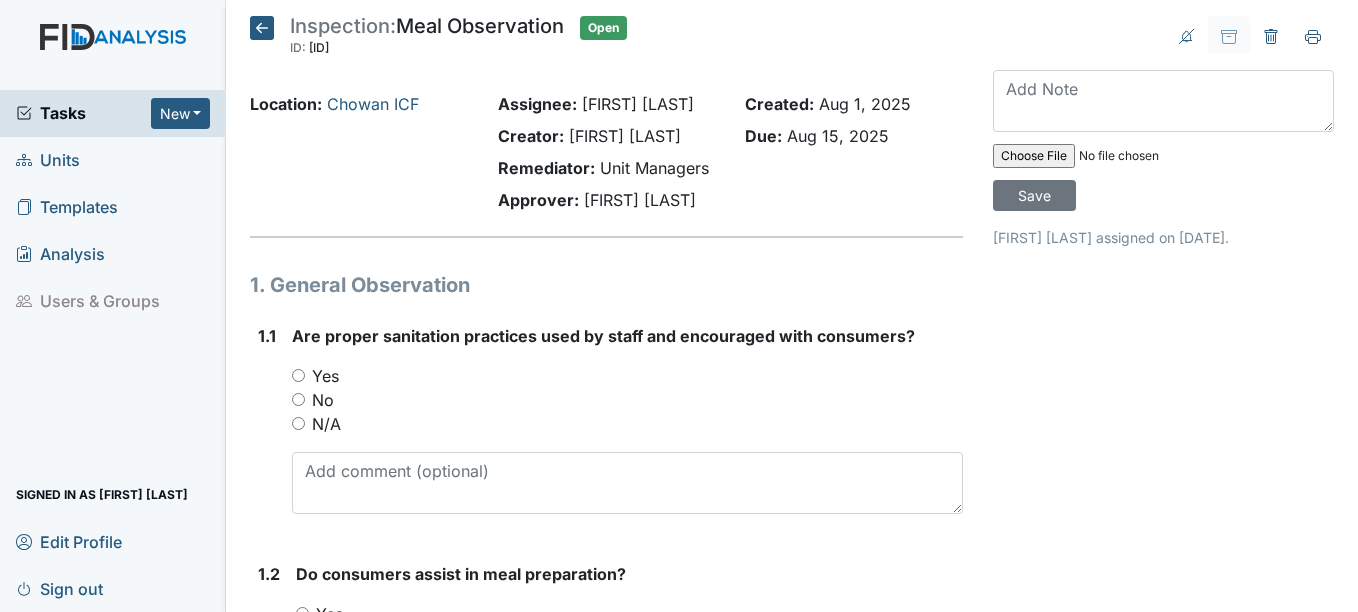 click on "Yes" at bounding box center [325, 376] 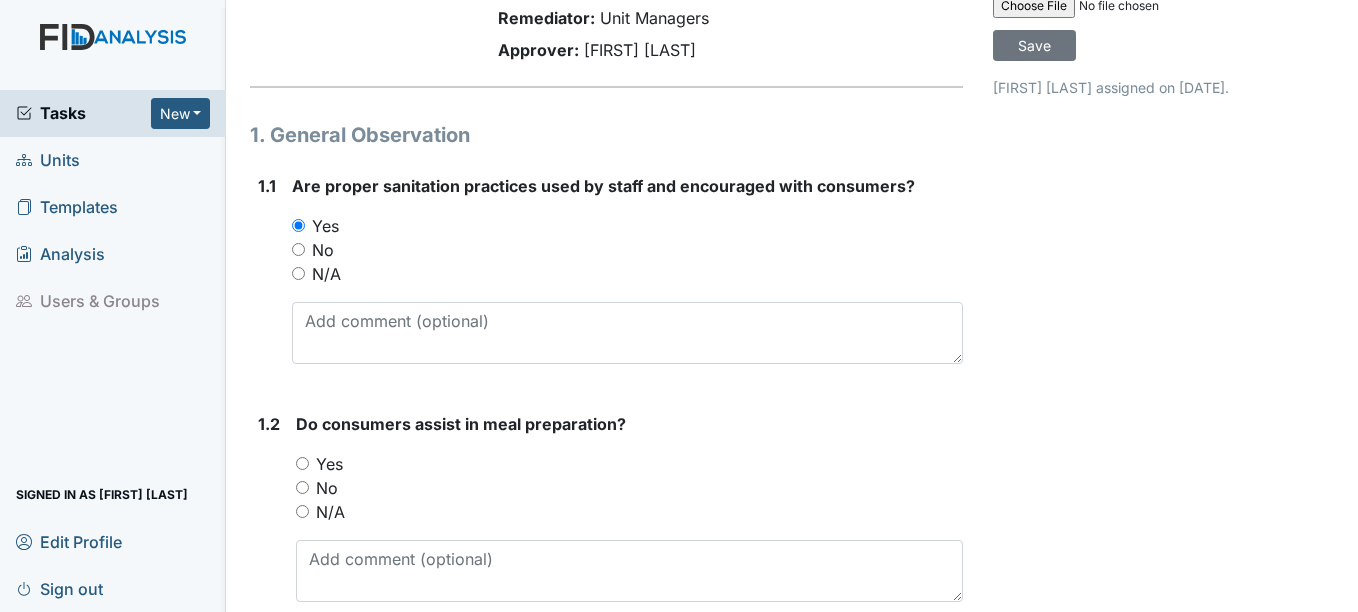 scroll, scrollTop: 200, scrollLeft: 0, axis: vertical 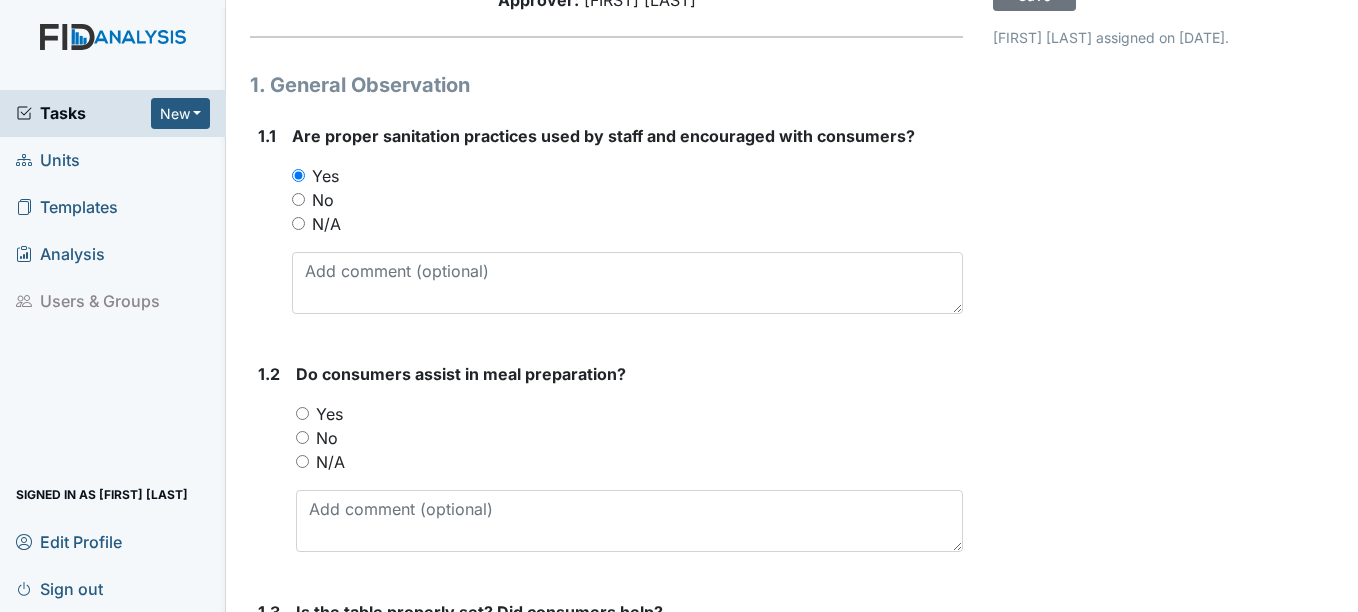 click on "Yes" at bounding box center [329, 414] 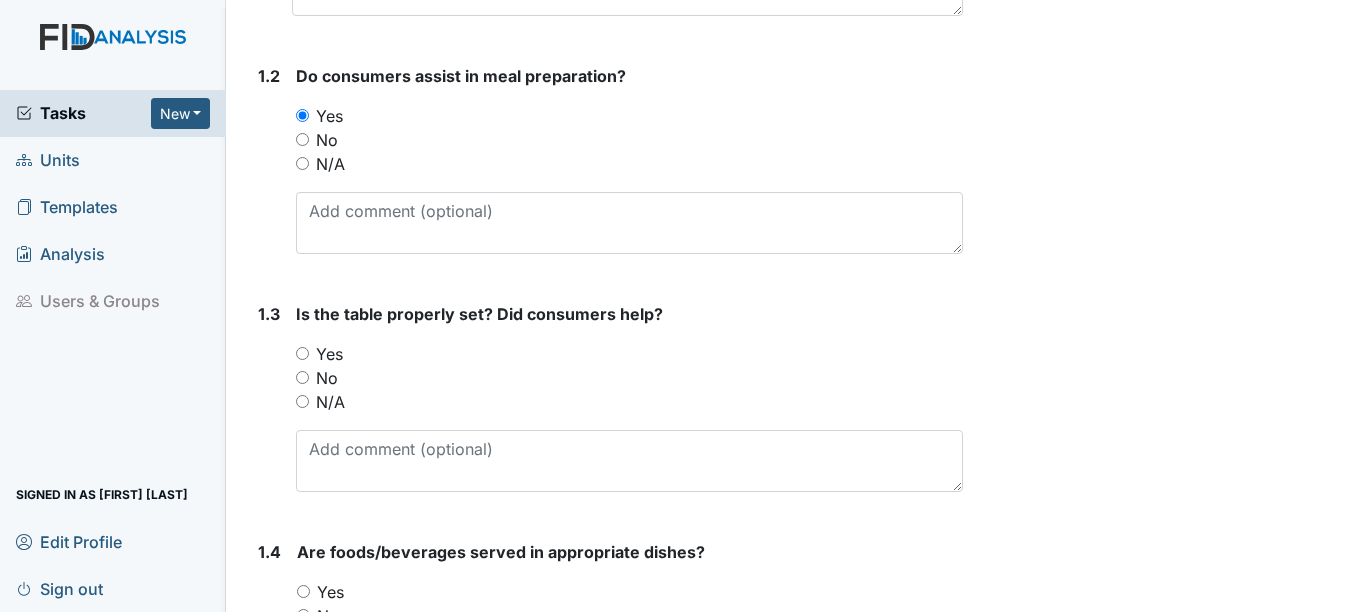 scroll, scrollTop: 500, scrollLeft: 0, axis: vertical 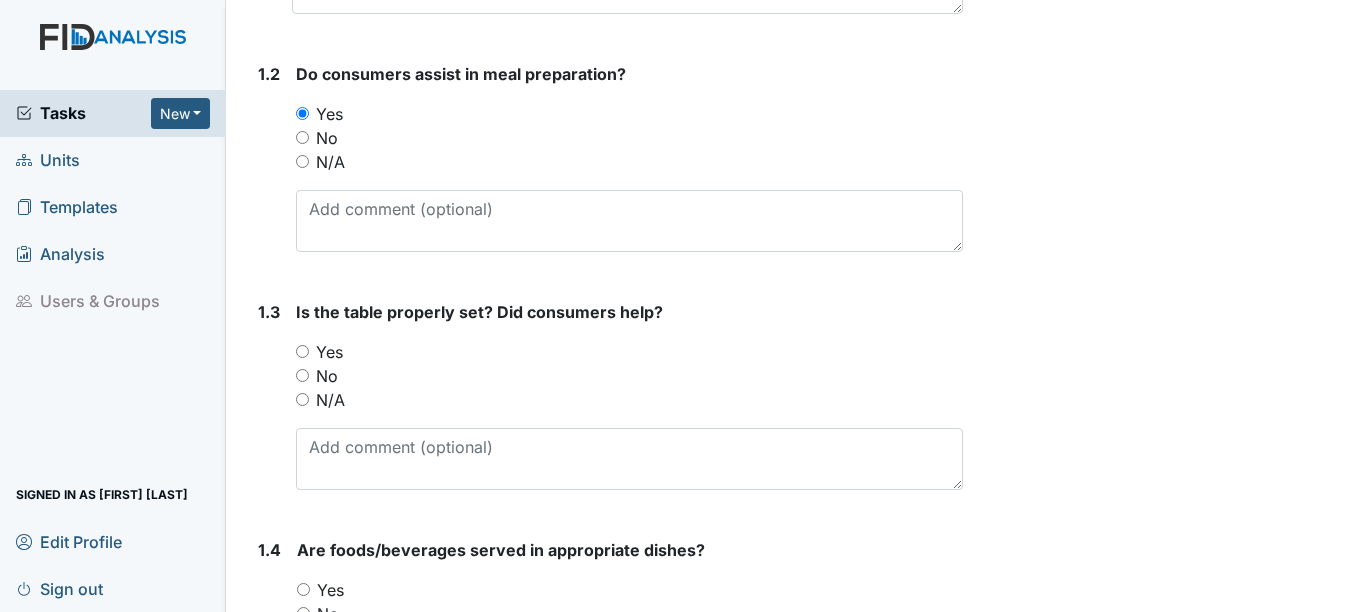 click on "Yes" at bounding box center [329, 352] 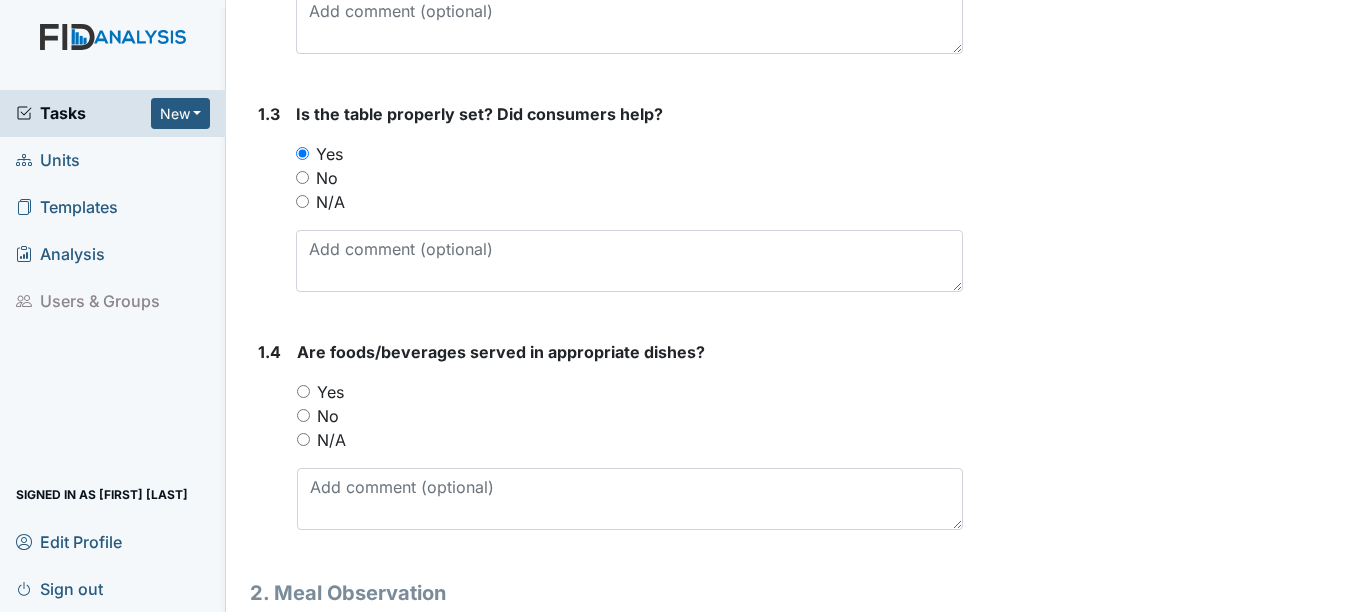 scroll, scrollTop: 700, scrollLeft: 0, axis: vertical 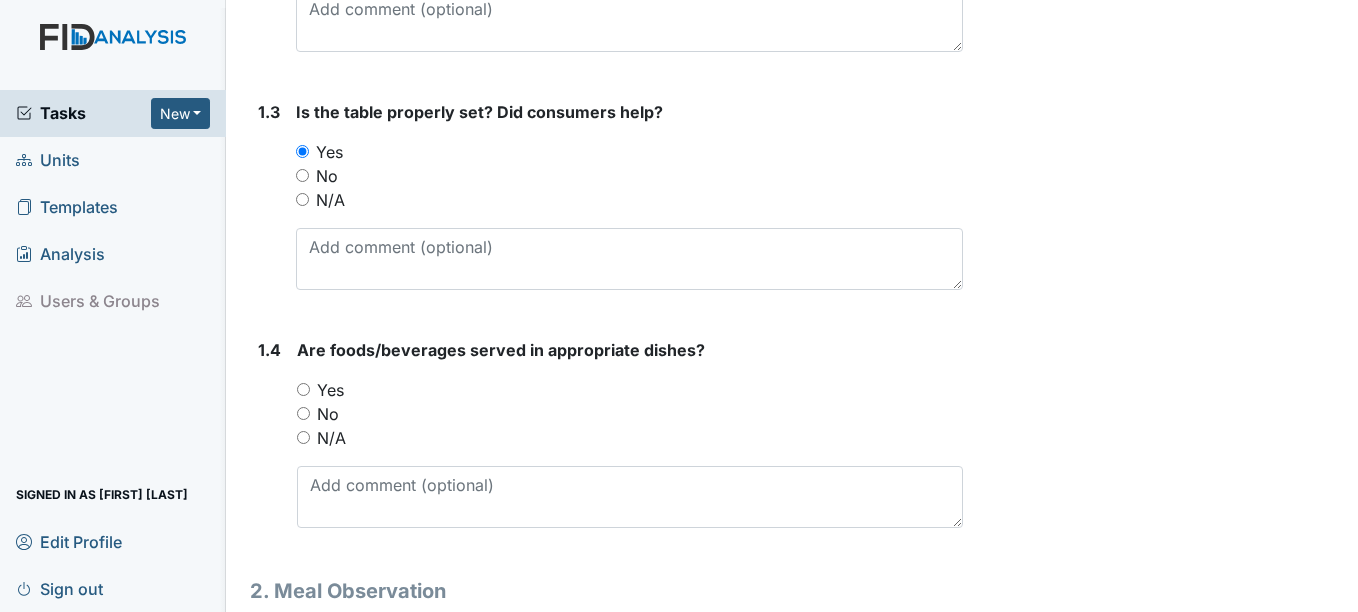 click on "Yes" at bounding box center (330, 390) 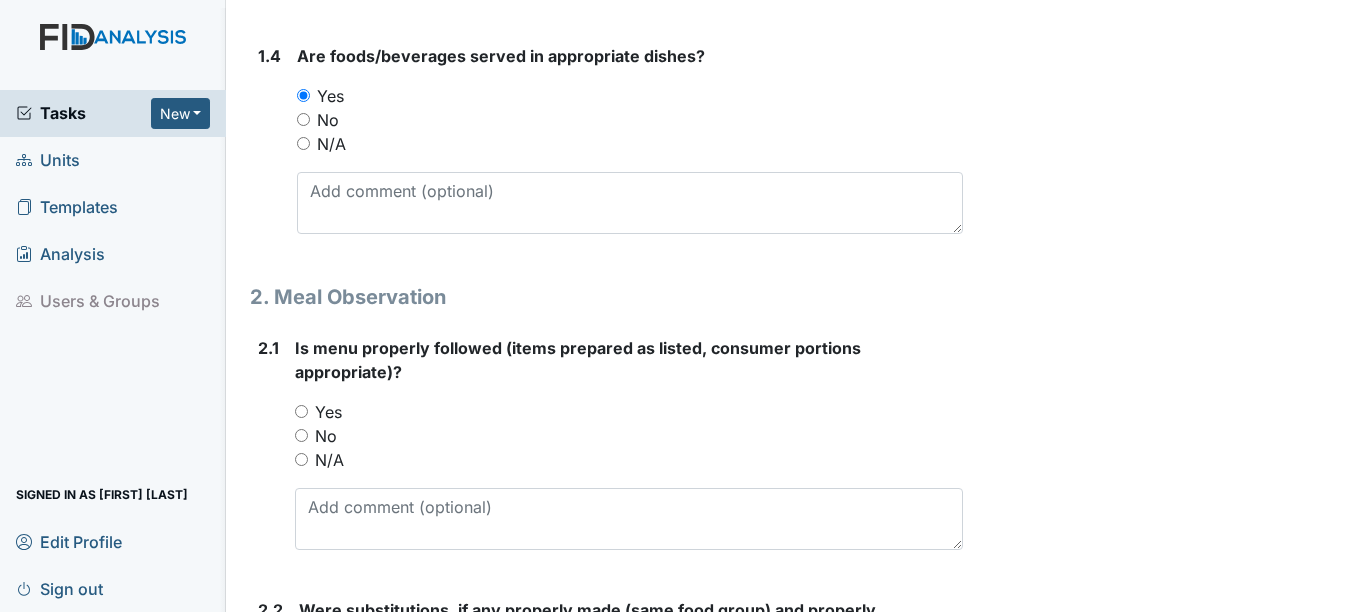 scroll, scrollTop: 1000, scrollLeft: 0, axis: vertical 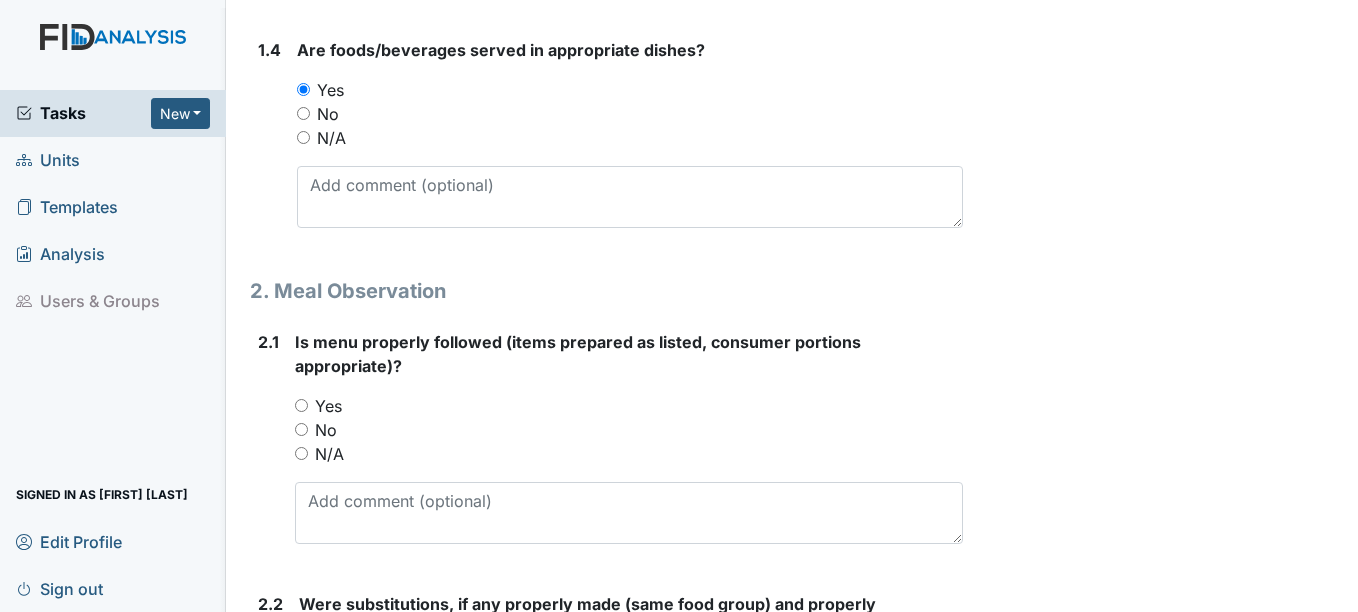 click on "Yes" at bounding box center [328, 406] 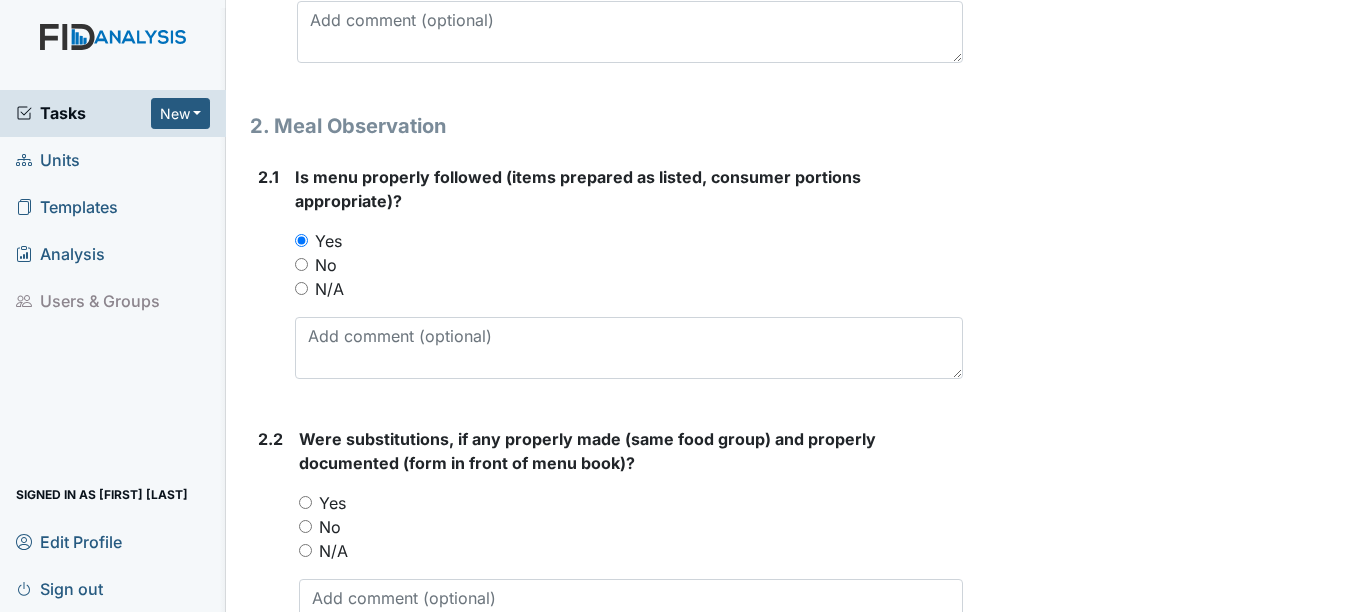 scroll, scrollTop: 1200, scrollLeft: 0, axis: vertical 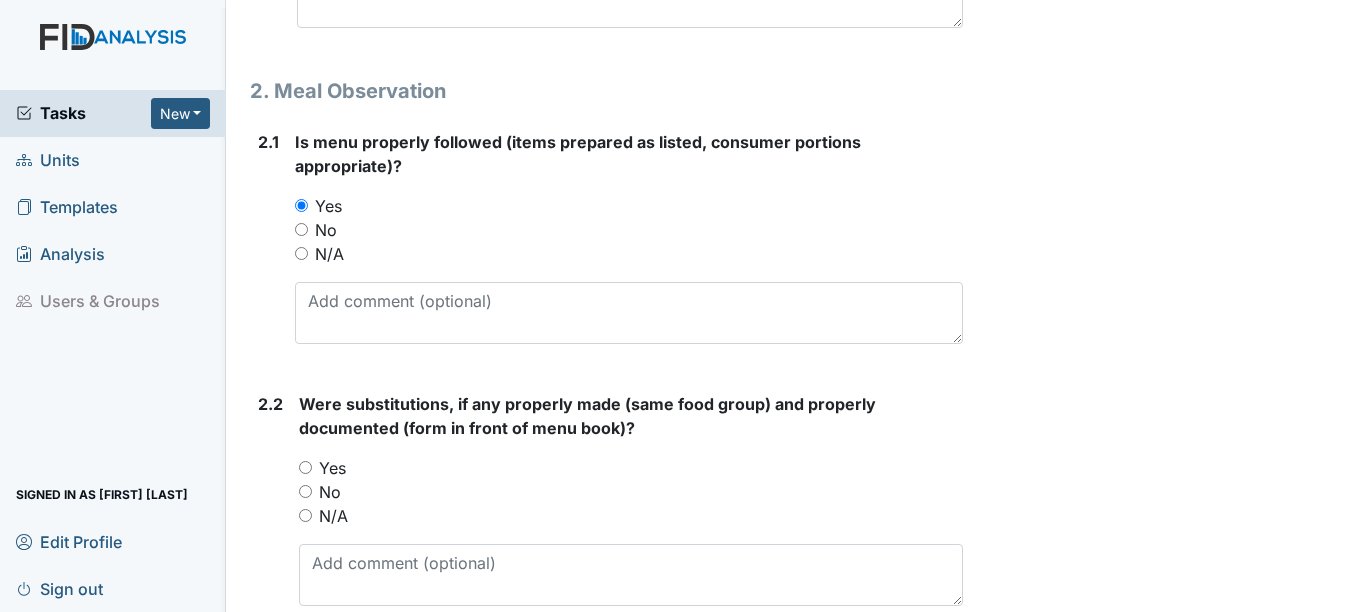 click on "N/A" at bounding box center (333, 516) 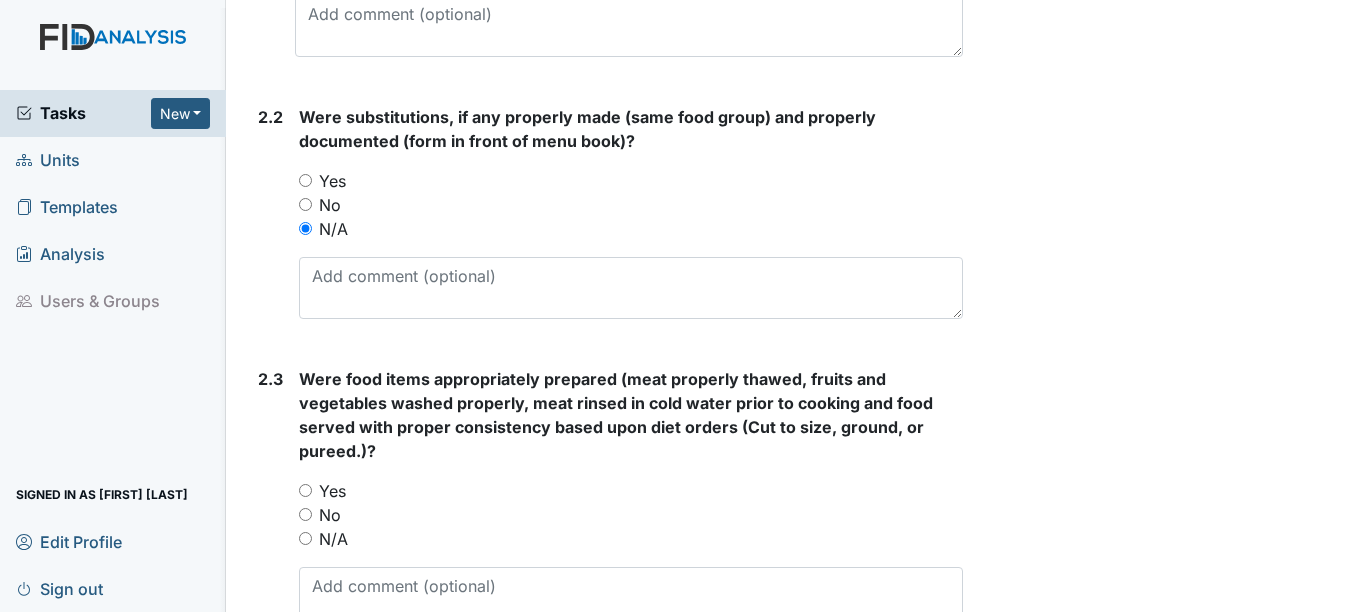 scroll, scrollTop: 1500, scrollLeft: 0, axis: vertical 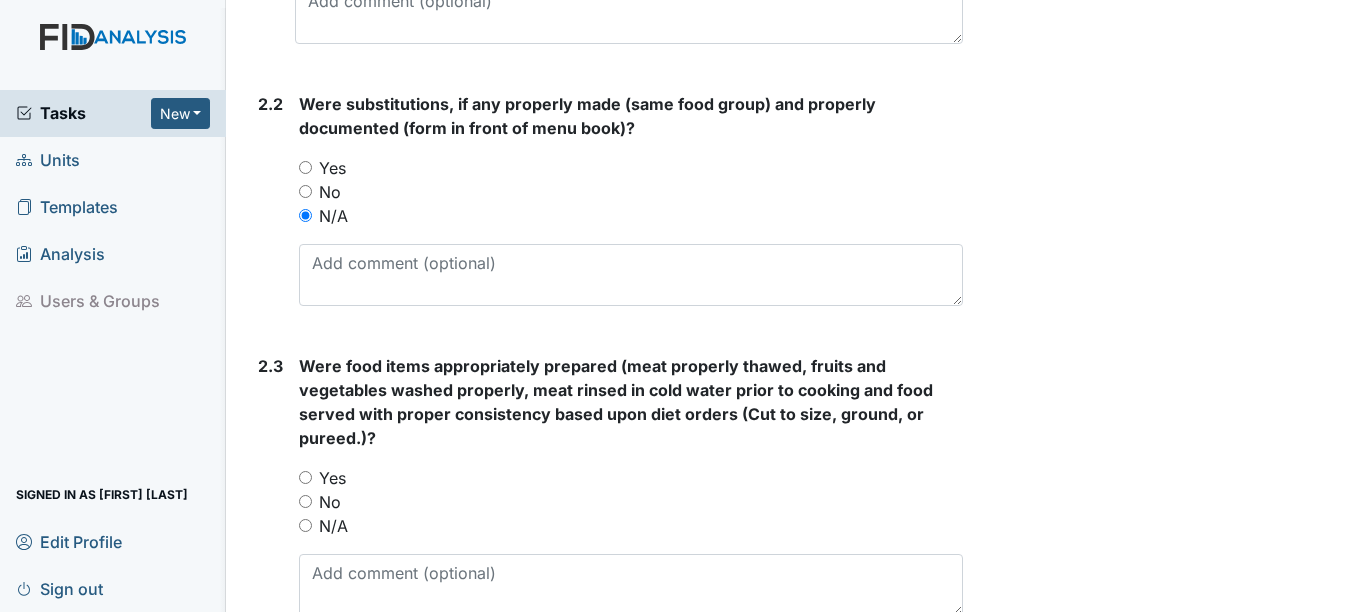 click on "Yes" at bounding box center [332, 478] 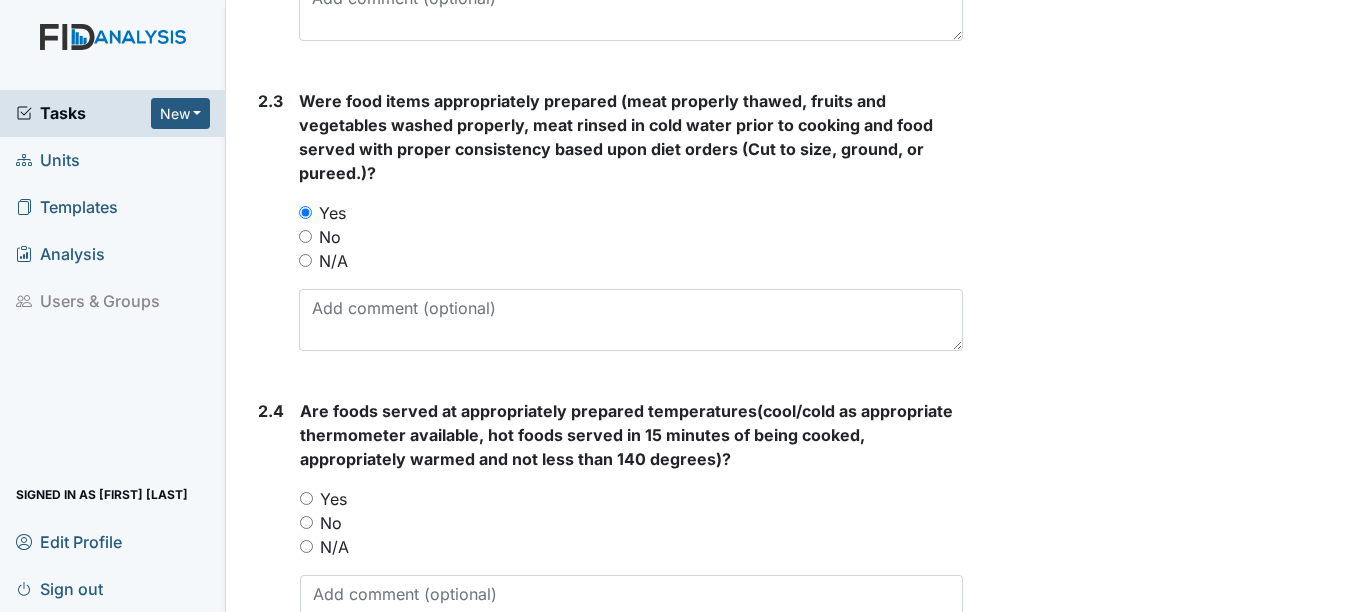 scroll, scrollTop: 1800, scrollLeft: 0, axis: vertical 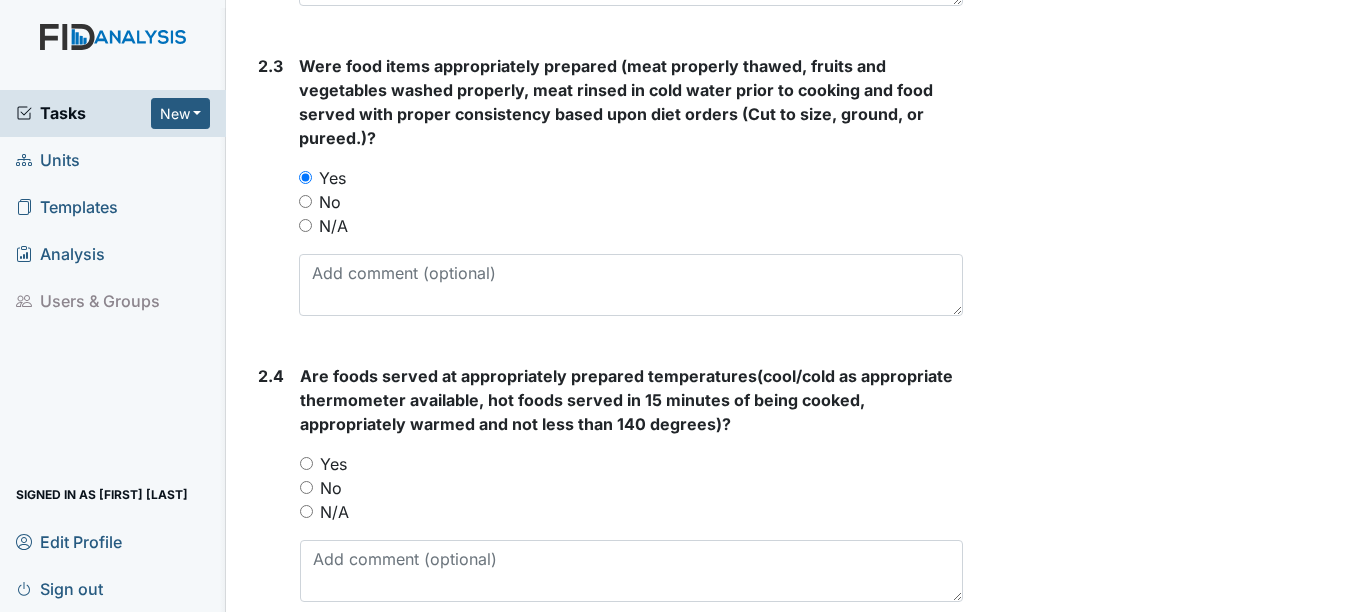 click on "Yes" at bounding box center (333, 464) 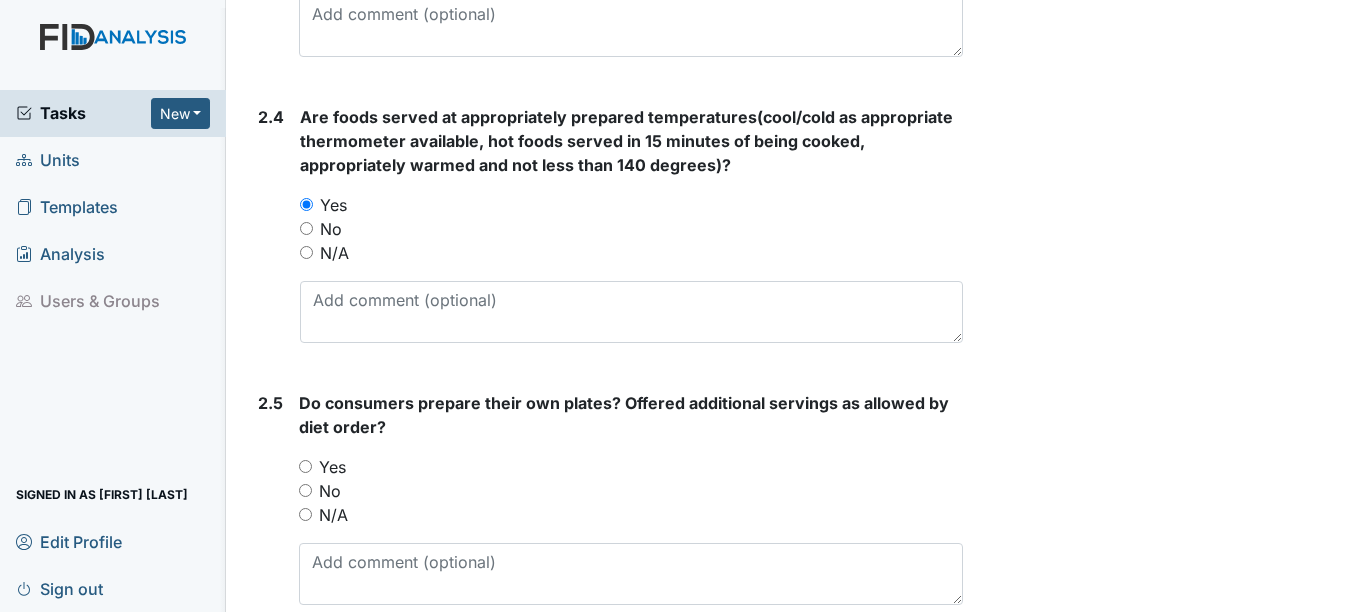 scroll, scrollTop: 2100, scrollLeft: 0, axis: vertical 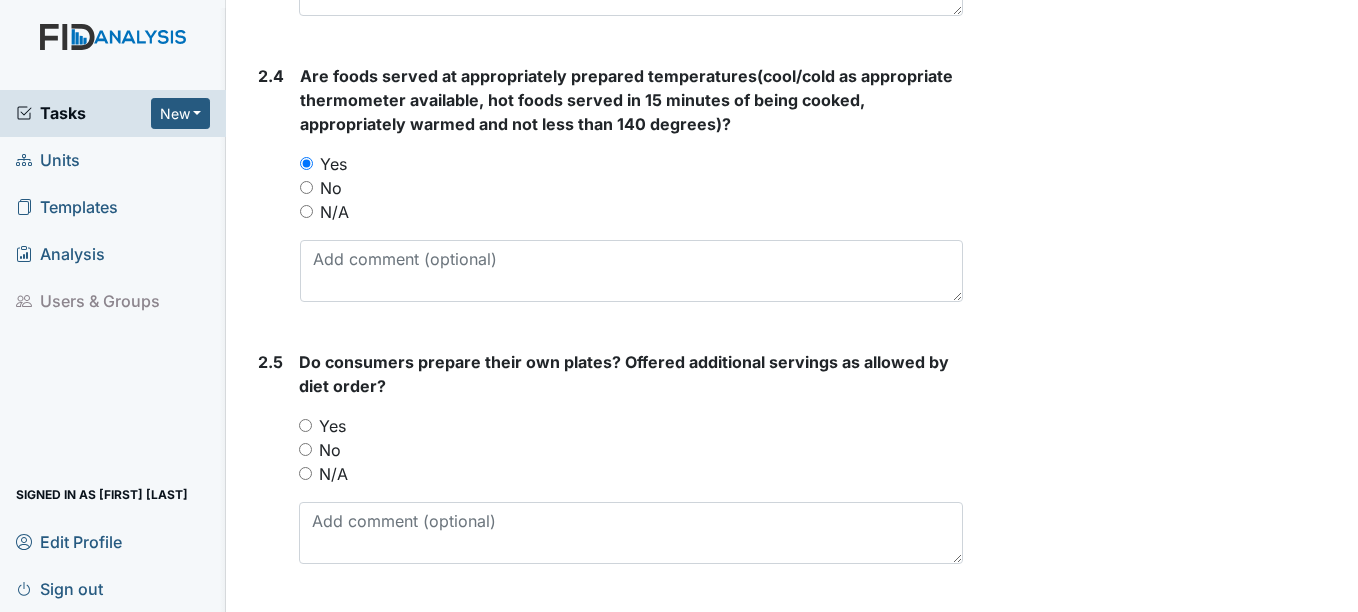 click on "Yes" at bounding box center (332, 426) 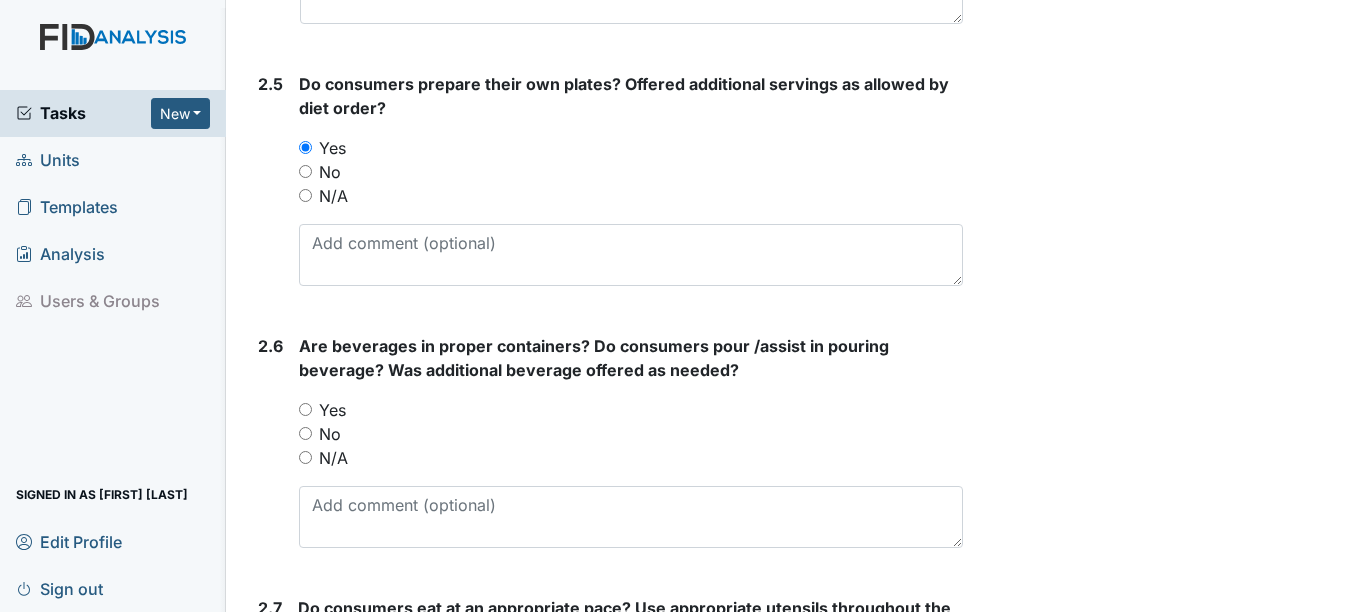 scroll, scrollTop: 2400, scrollLeft: 0, axis: vertical 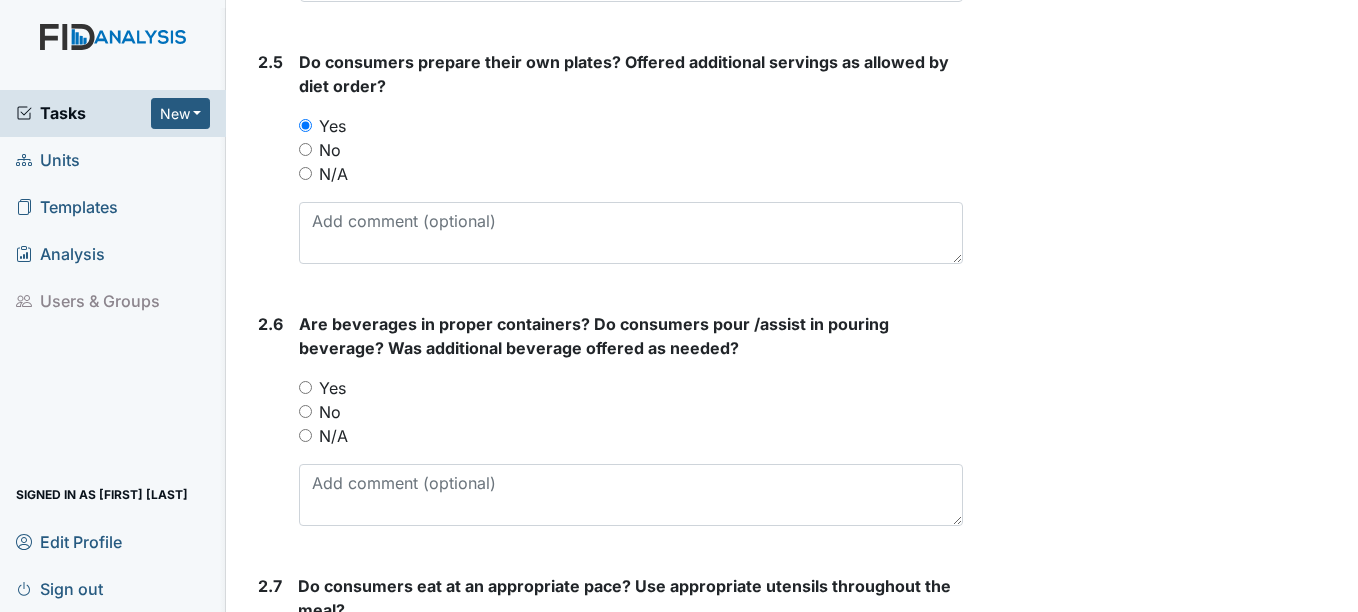 click on "Yes" at bounding box center [332, 388] 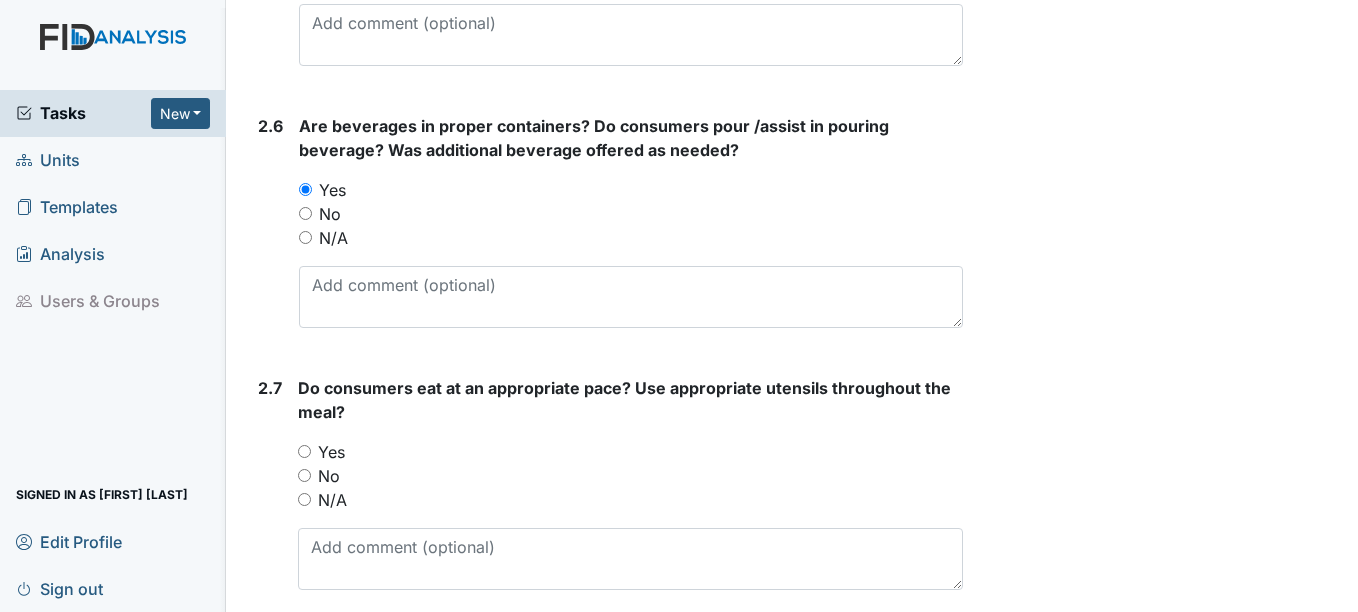 scroll, scrollTop: 2600, scrollLeft: 0, axis: vertical 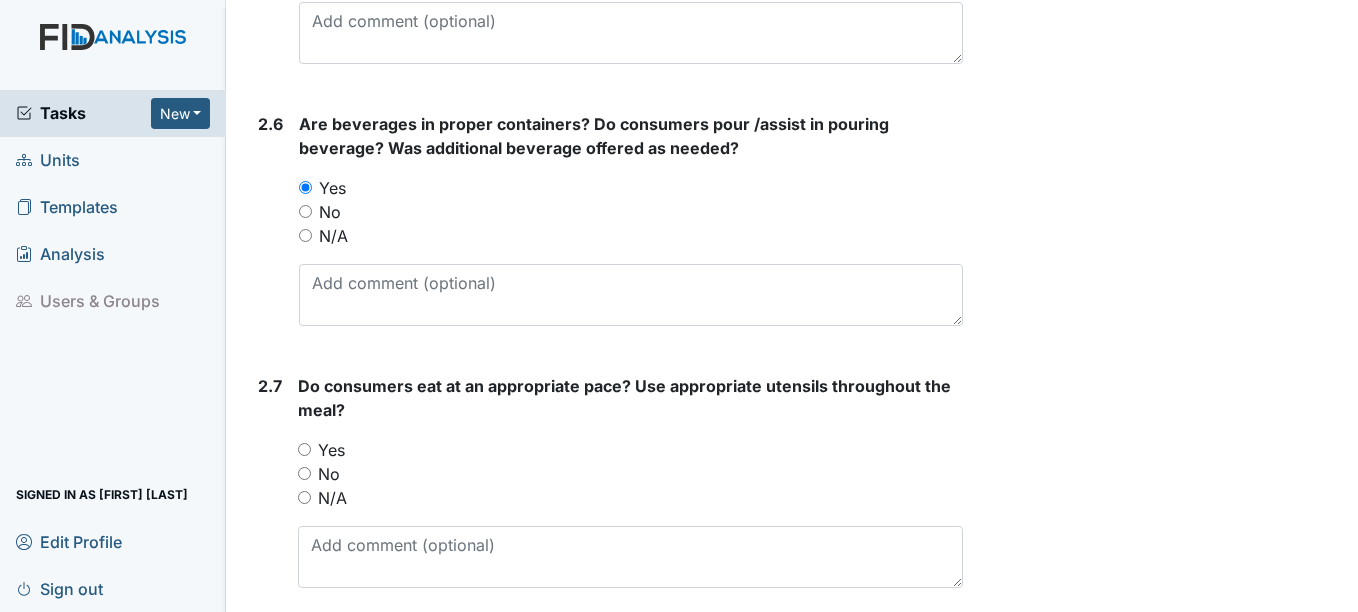 click on "Yes" at bounding box center (331, 450) 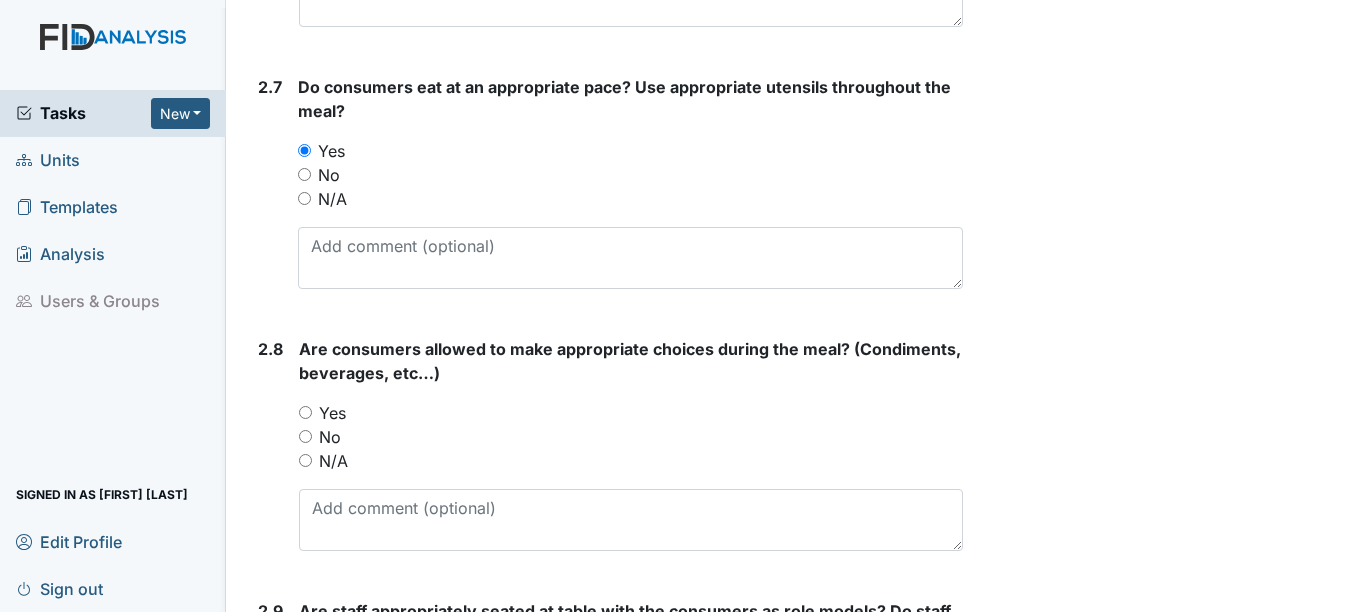 scroll, scrollTop: 2900, scrollLeft: 0, axis: vertical 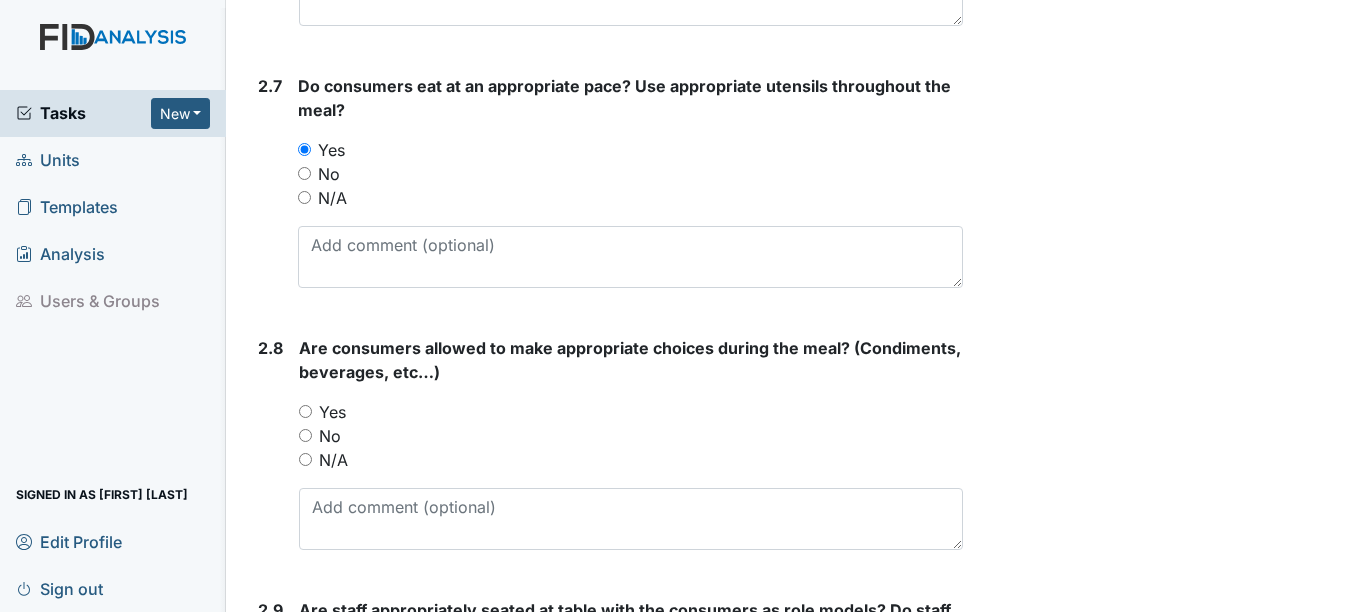 click on "Yes" at bounding box center [332, 412] 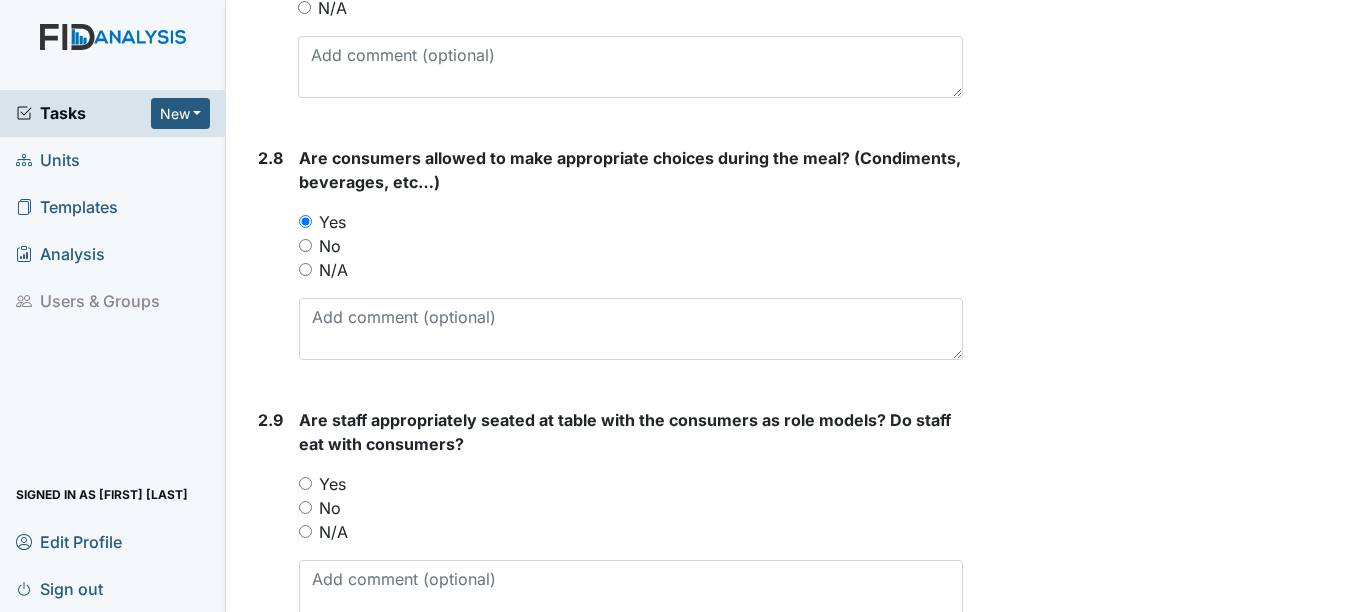 scroll, scrollTop: 3100, scrollLeft: 0, axis: vertical 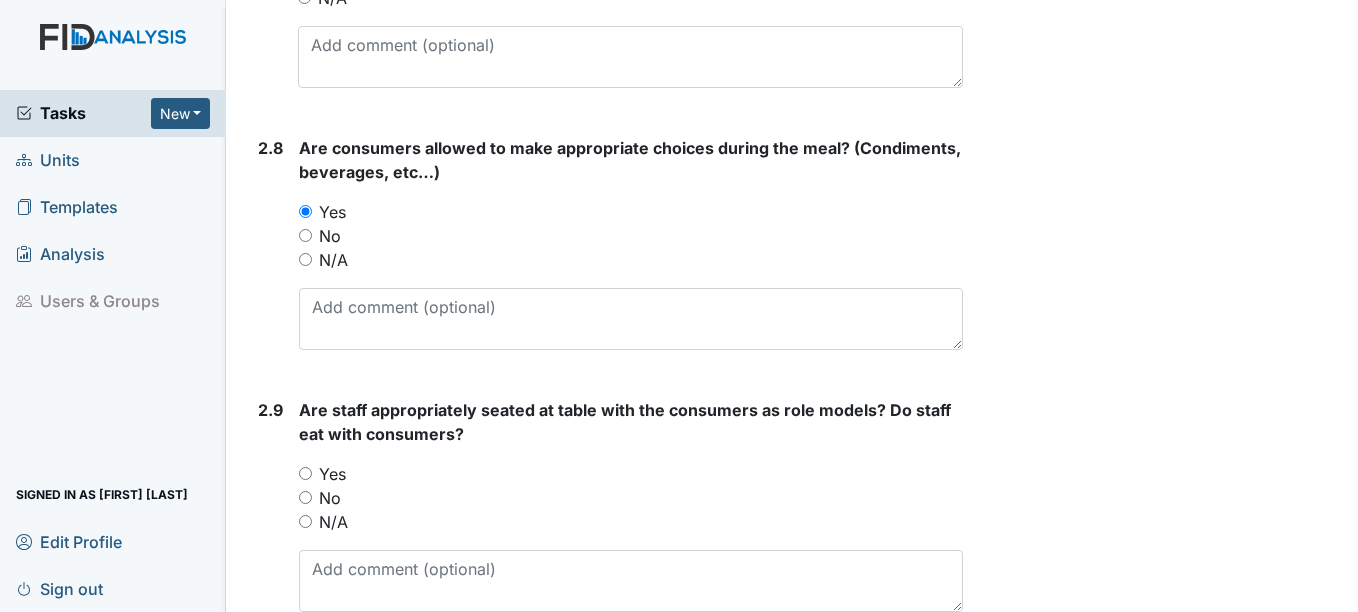 click on "Yes" at bounding box center [332, 474] 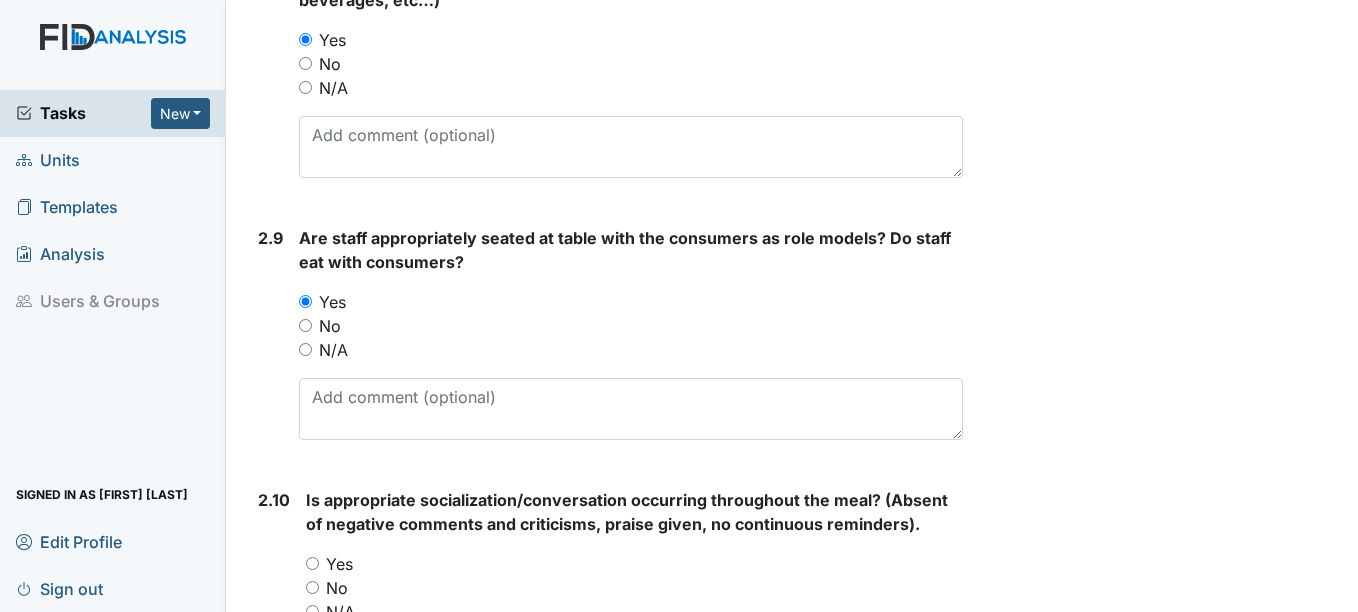 scroll, scrollTop: 3300, scrollLeft: 0, axis: vertical 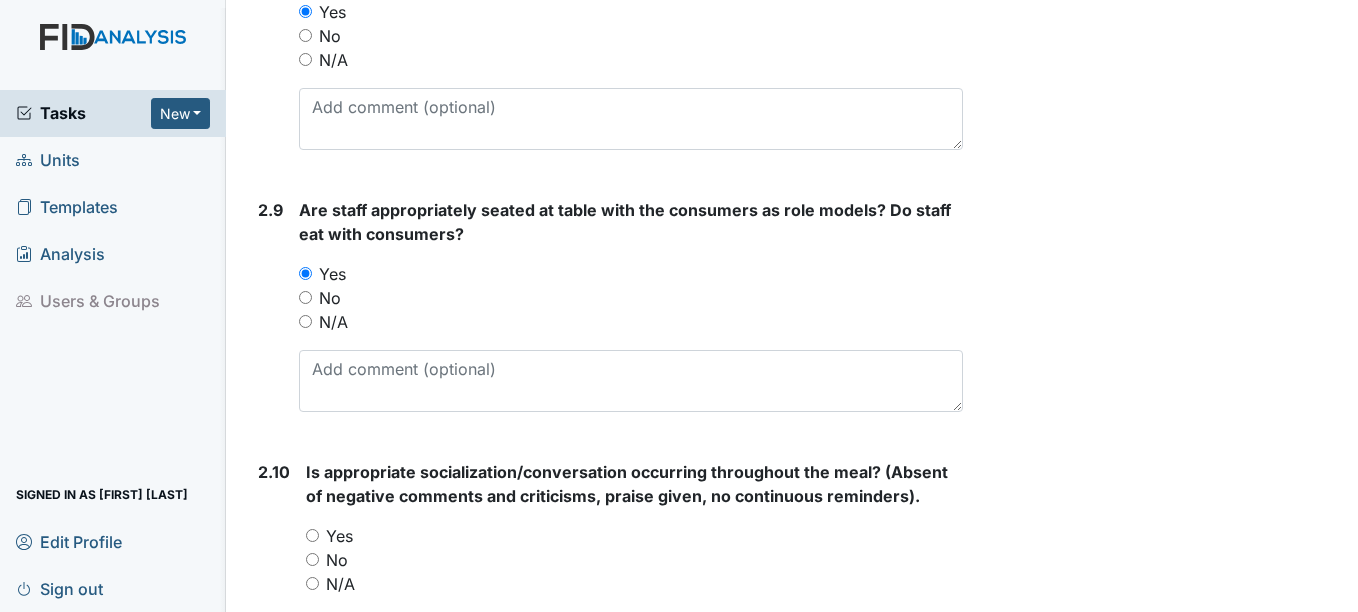 click on "Yes" at bounding box center (339, 536) 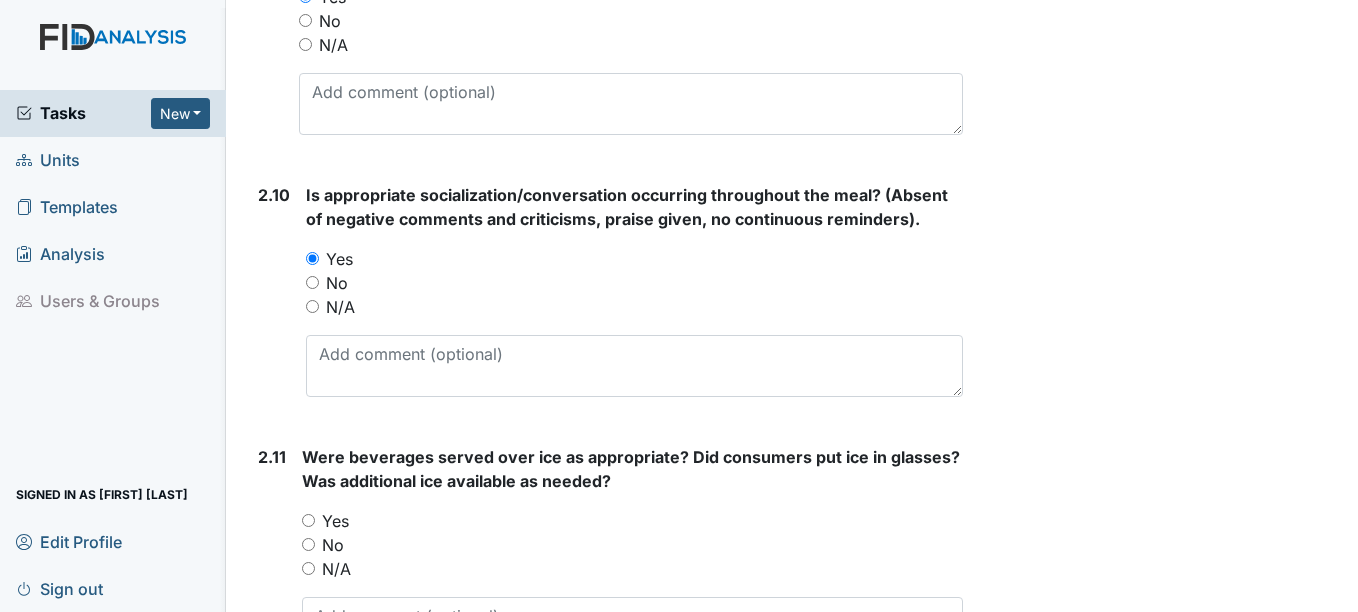 scroll, scrollTop: 3600, scrollLeft: 0, axis: vertical 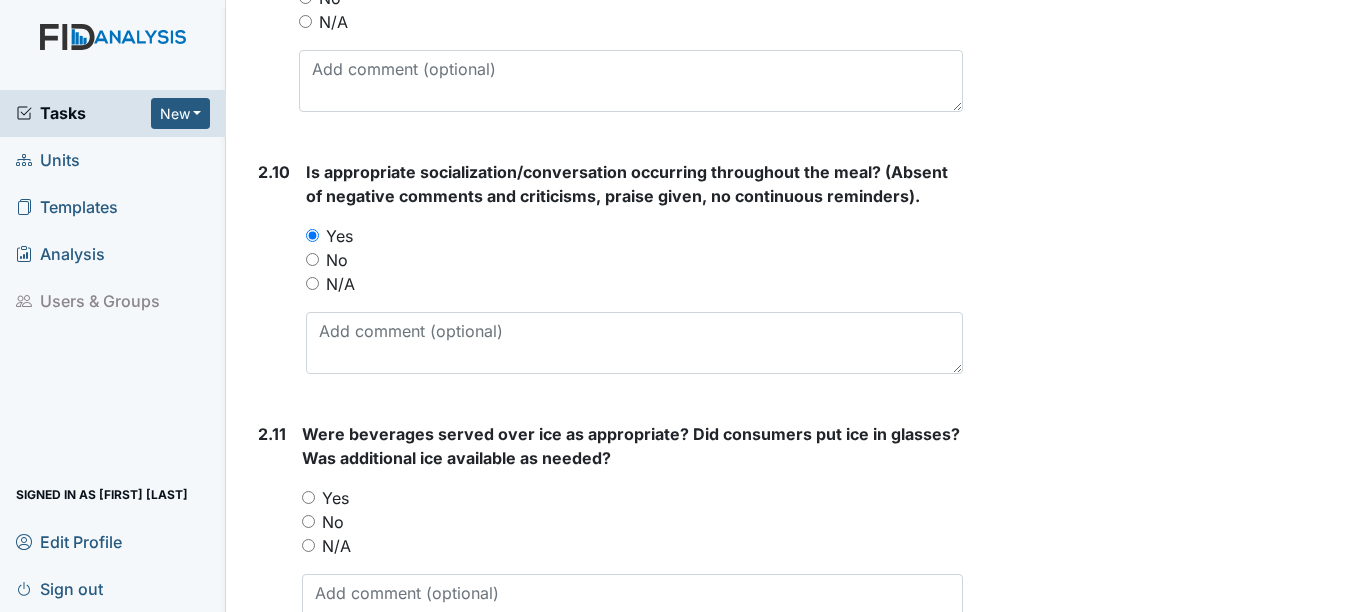 click on "No" at bounding box center [333, 522] 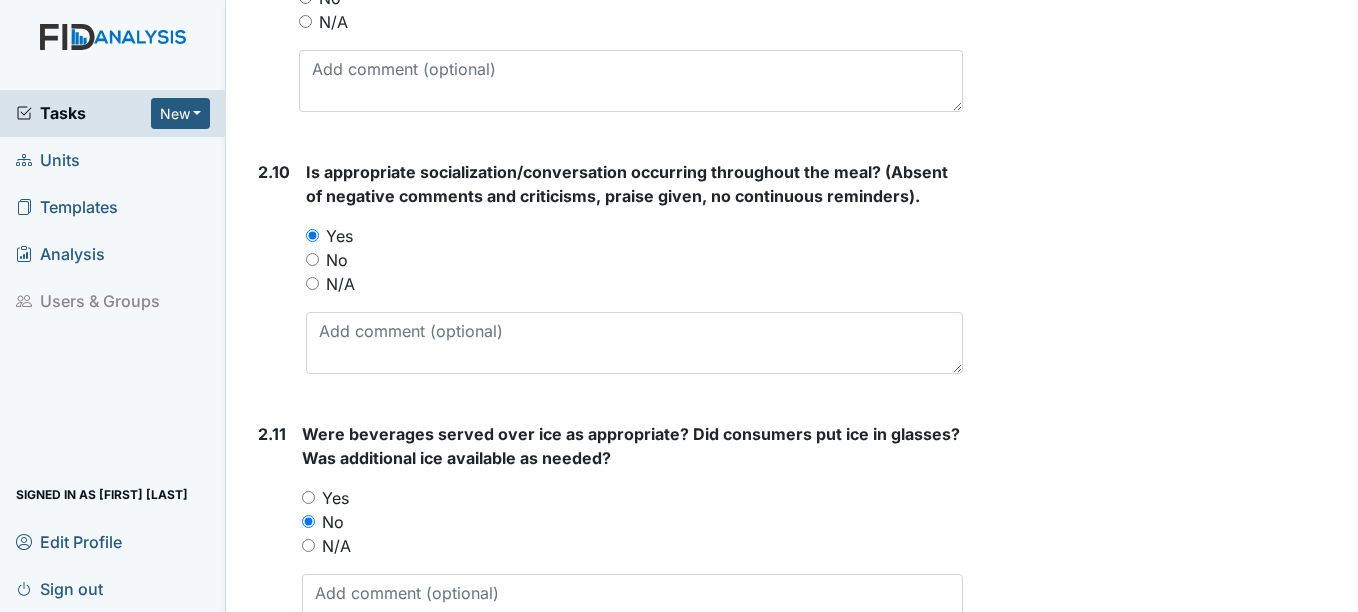click on "Yes" at bounding box center [335, 498] 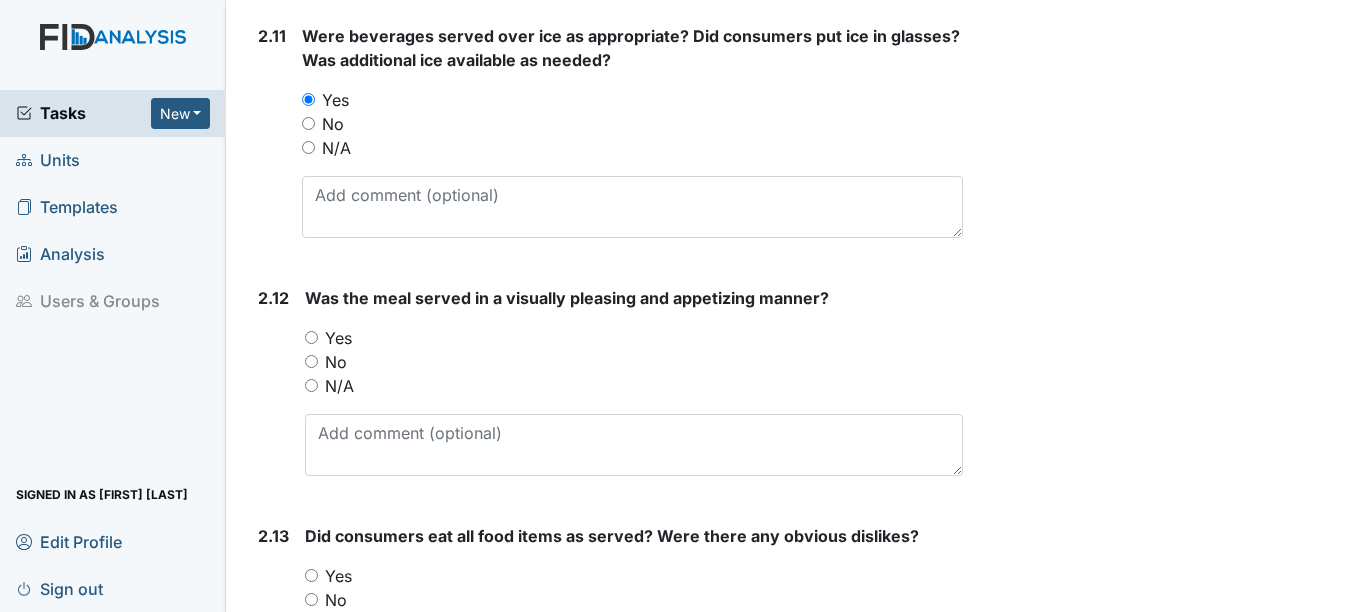 scroll, scrollTop: 4000, scrollLeft: 0, axis: vertical 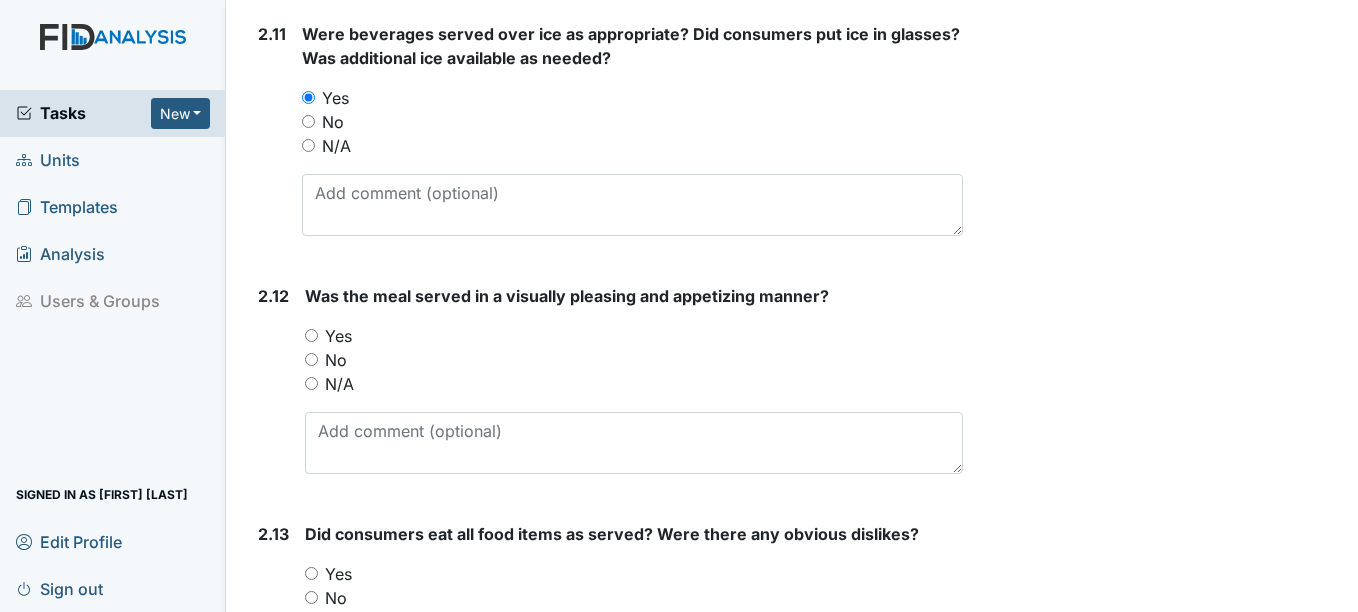 click on "Yes" at bounding box center [338, 336] 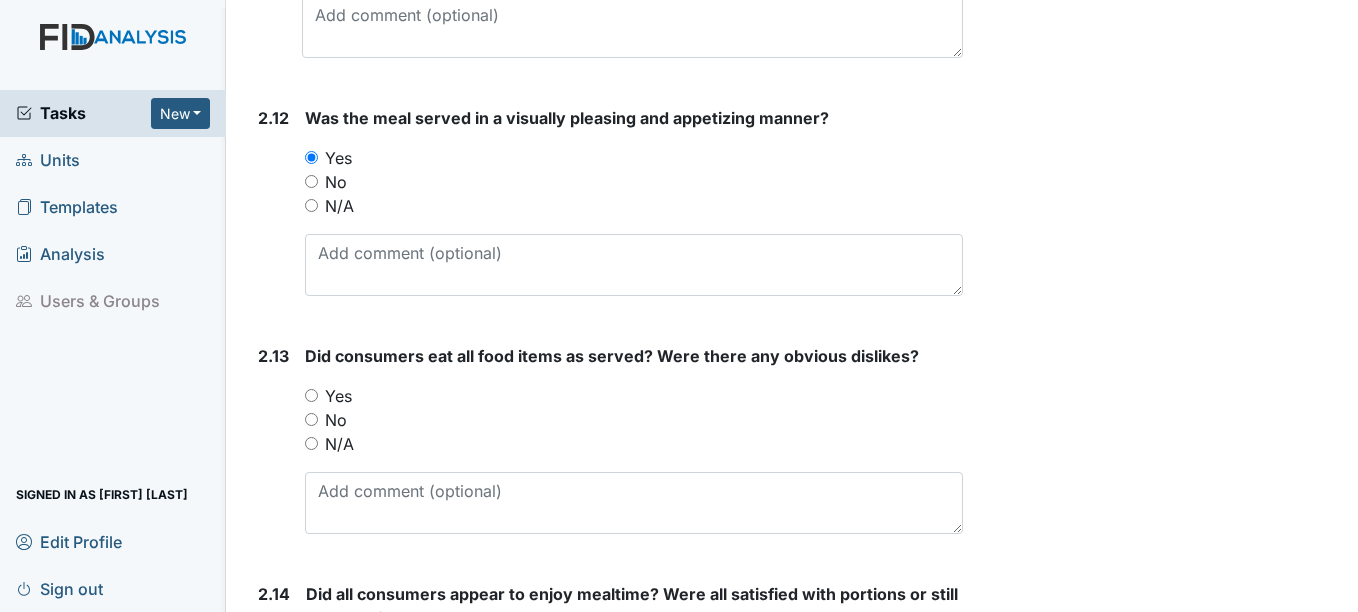 scroll, scrollTop: 4200, scrollLeft: 0, axis: vertical 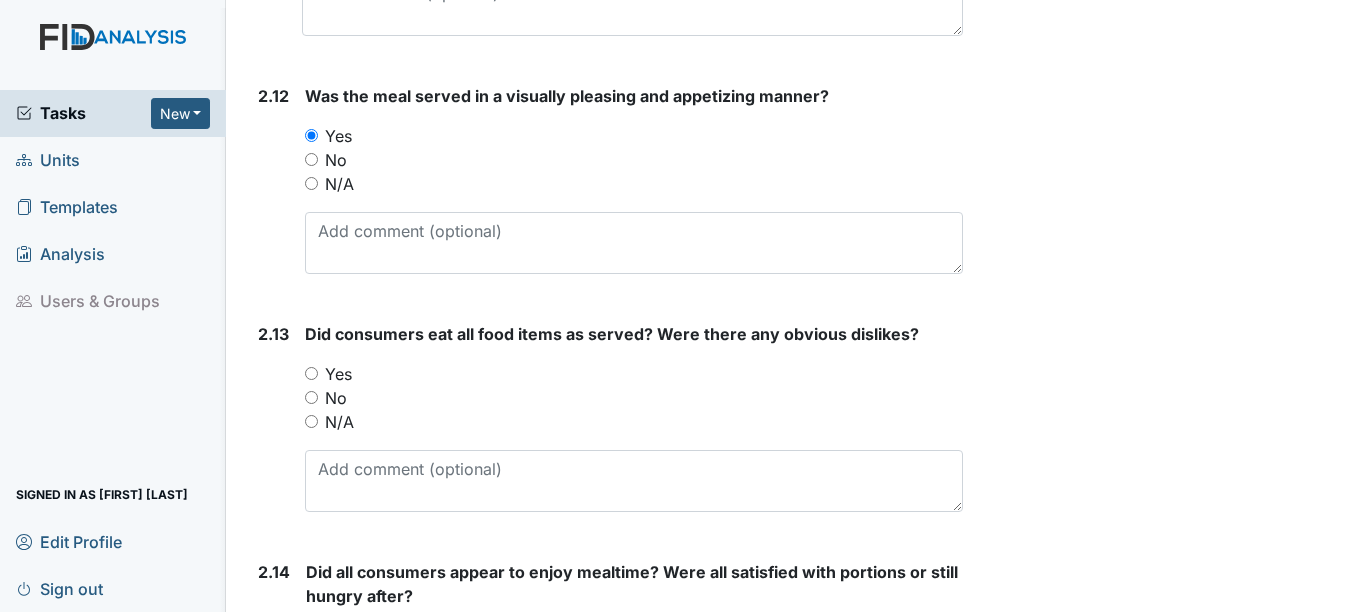 click on "Yes" at bounding box center [338, 374] 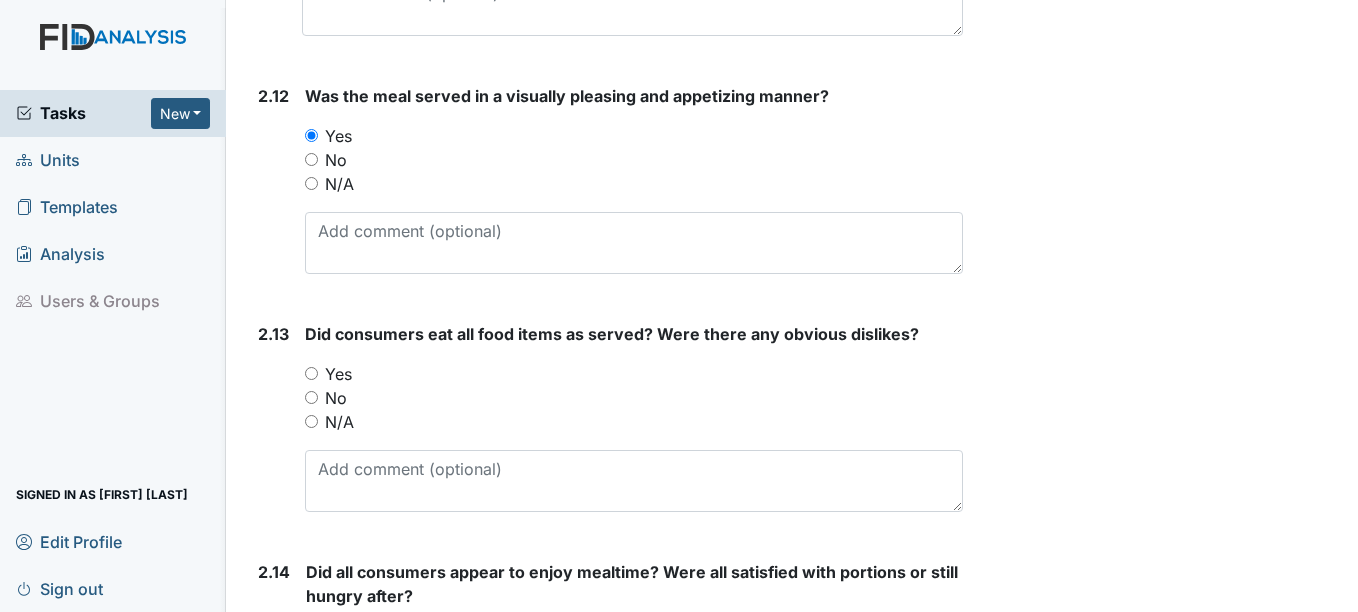 click on "Yes" at bounding box center [311, 373] 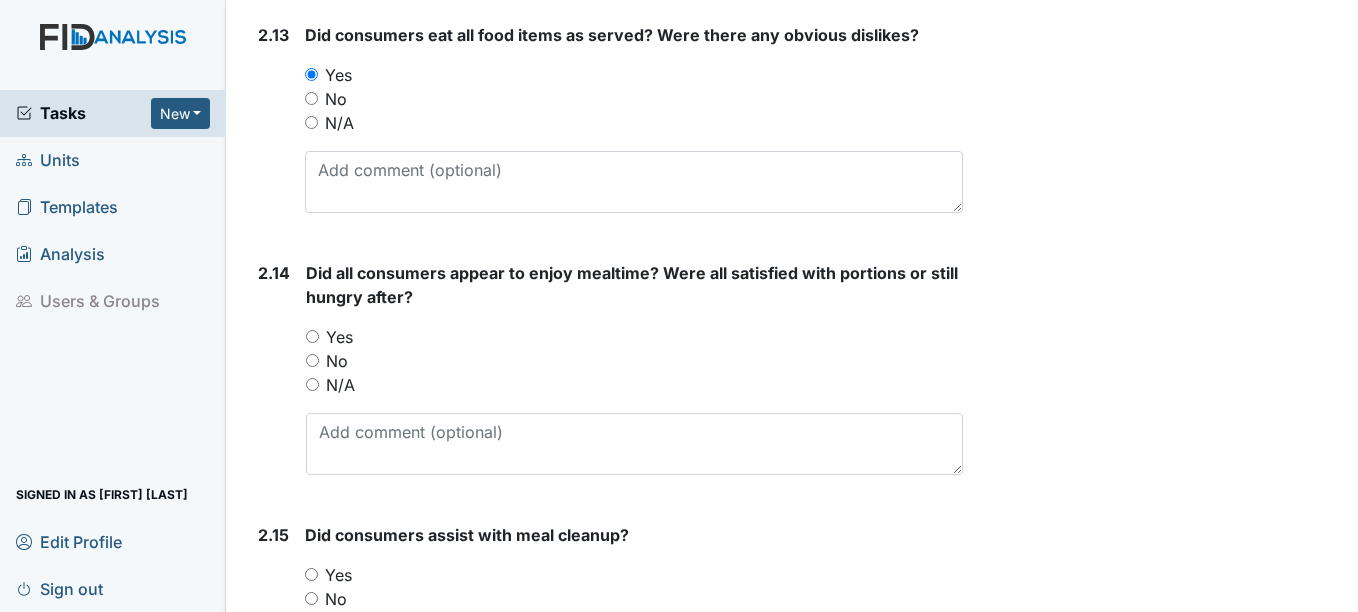 scroll, scrollTop: 4500, scrollLeft: 0, axis: vertical 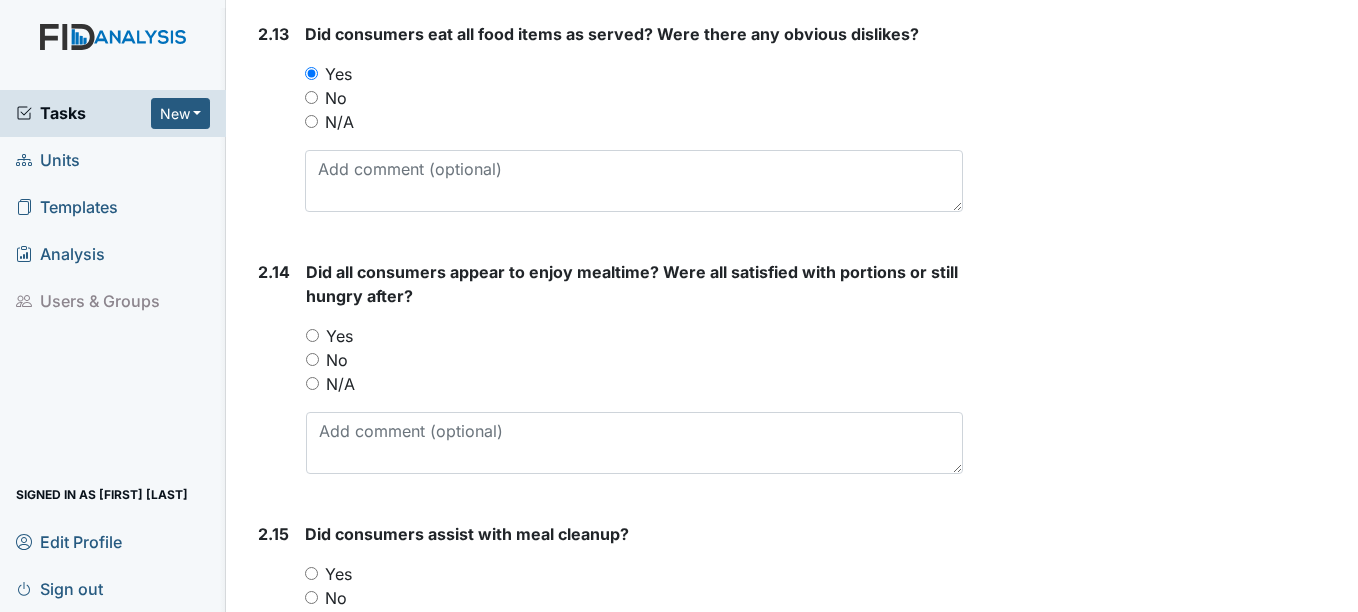 click on "Yes" at bounding box center (339, 336) 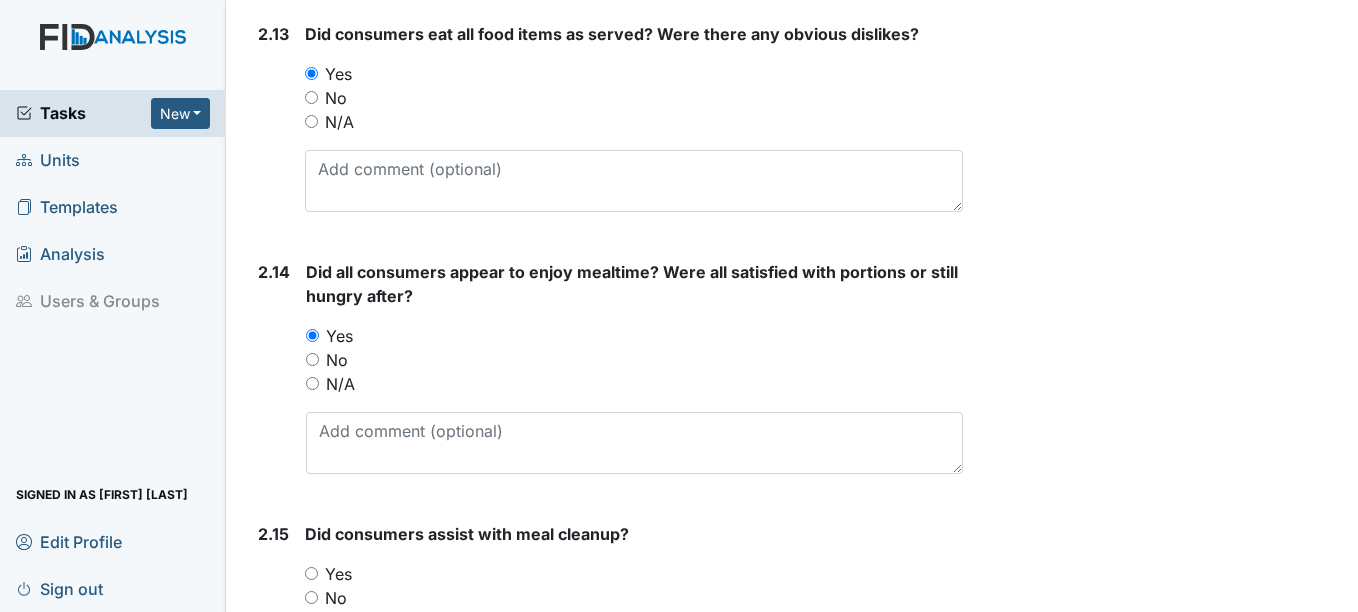 click on "Yes" at bounding box center (633, 574) 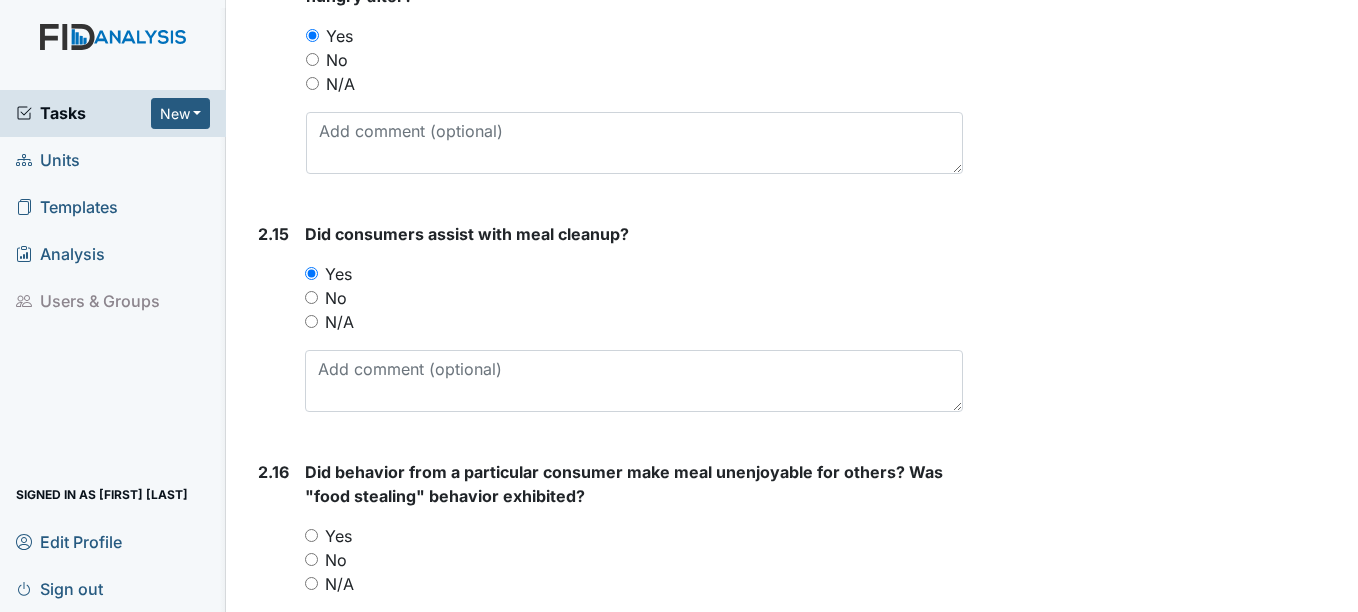 scroll, scrollTop: 4900, scrollLeft: 0, axis: vertical 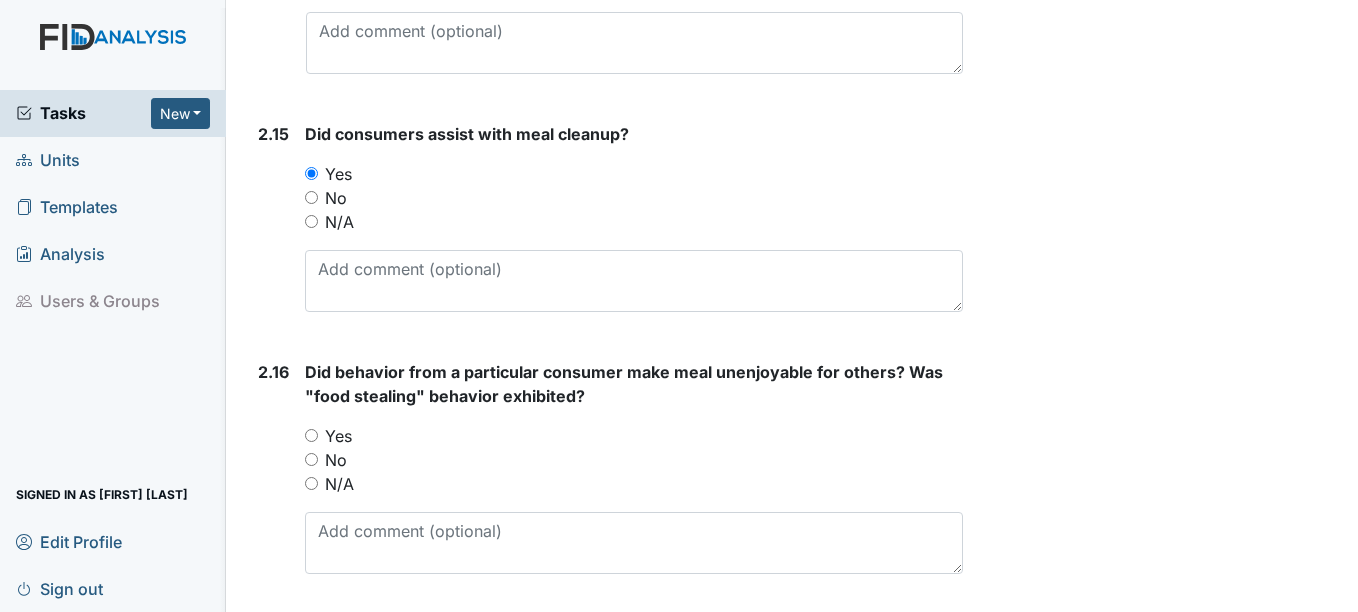 click on "N/A" at bounding box center (339, 484) 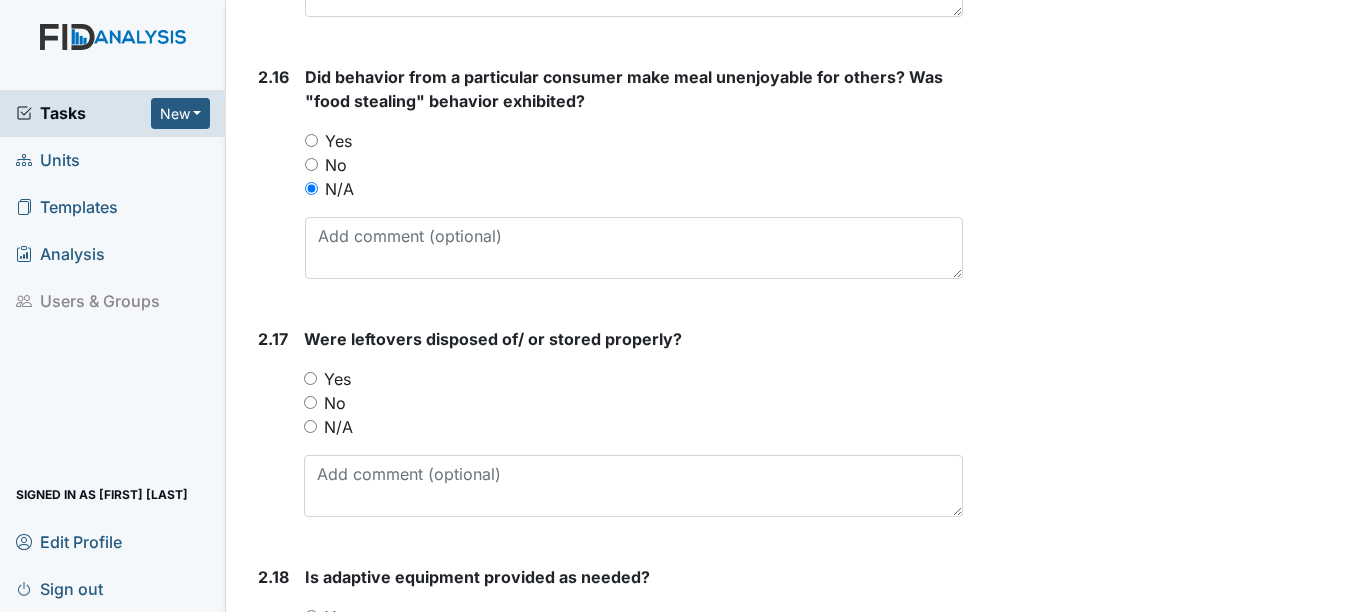 scroll, scrollTop: 5200, scrollLeft: 0, axis: vertical 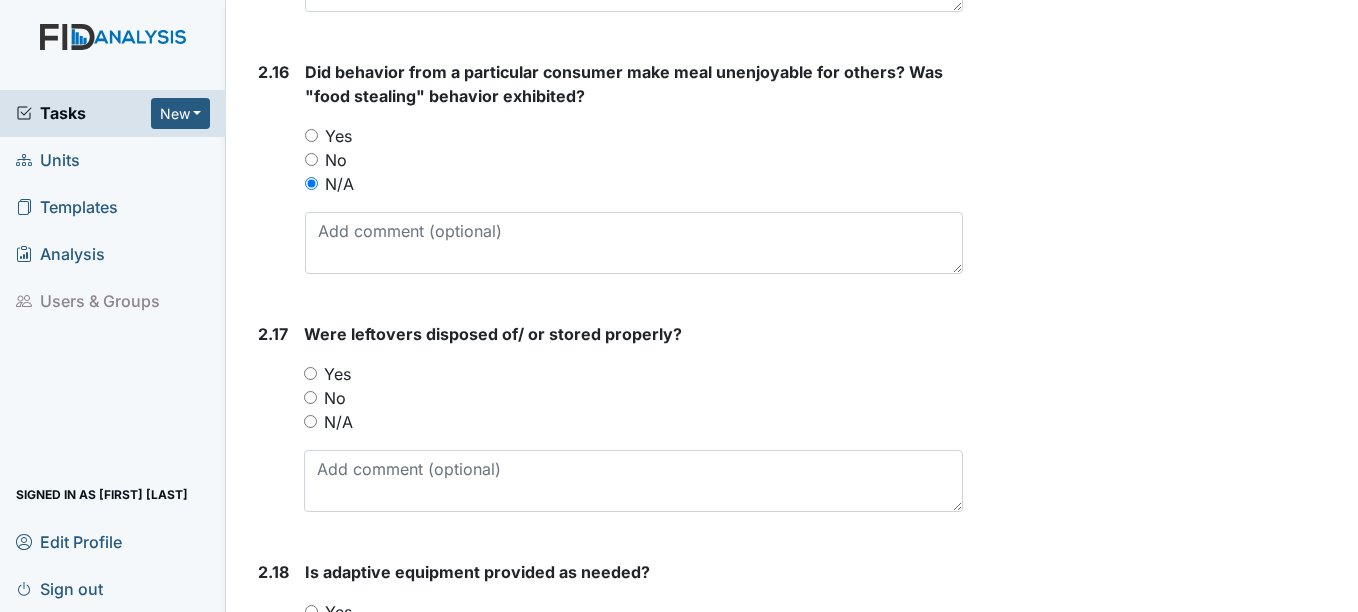 click on "Yes" at bounding box center (337, 374) 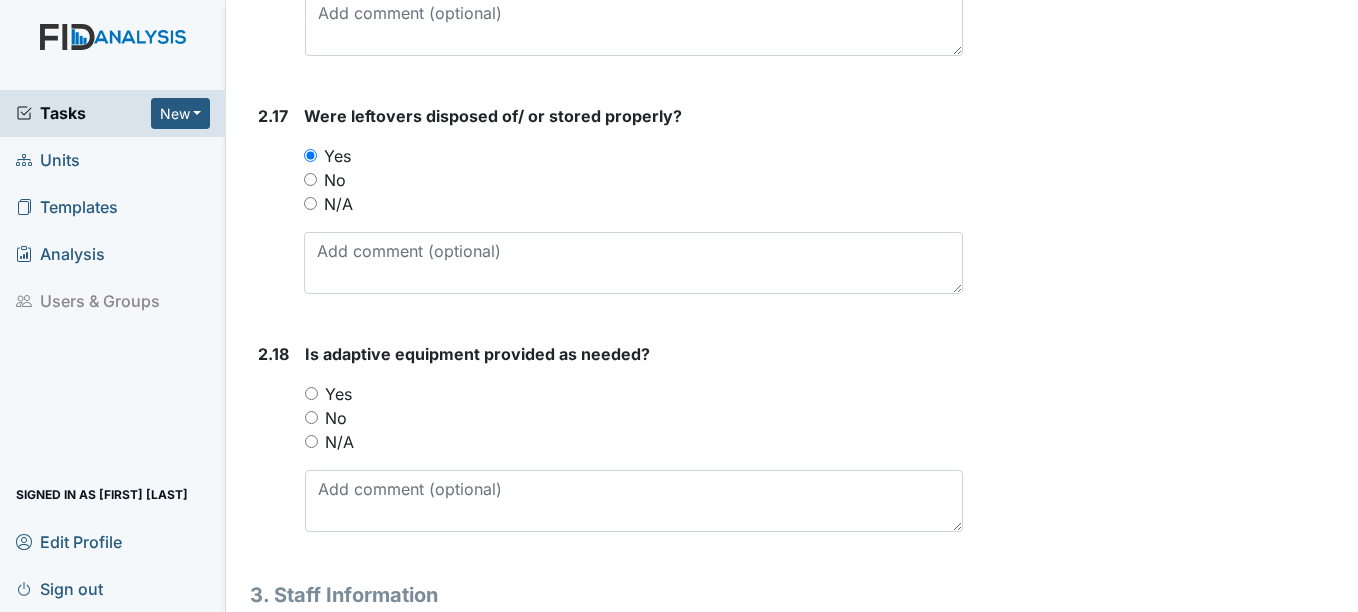 scroll, scrollTop: 5500, scrollLeft: 0, axis: vertical 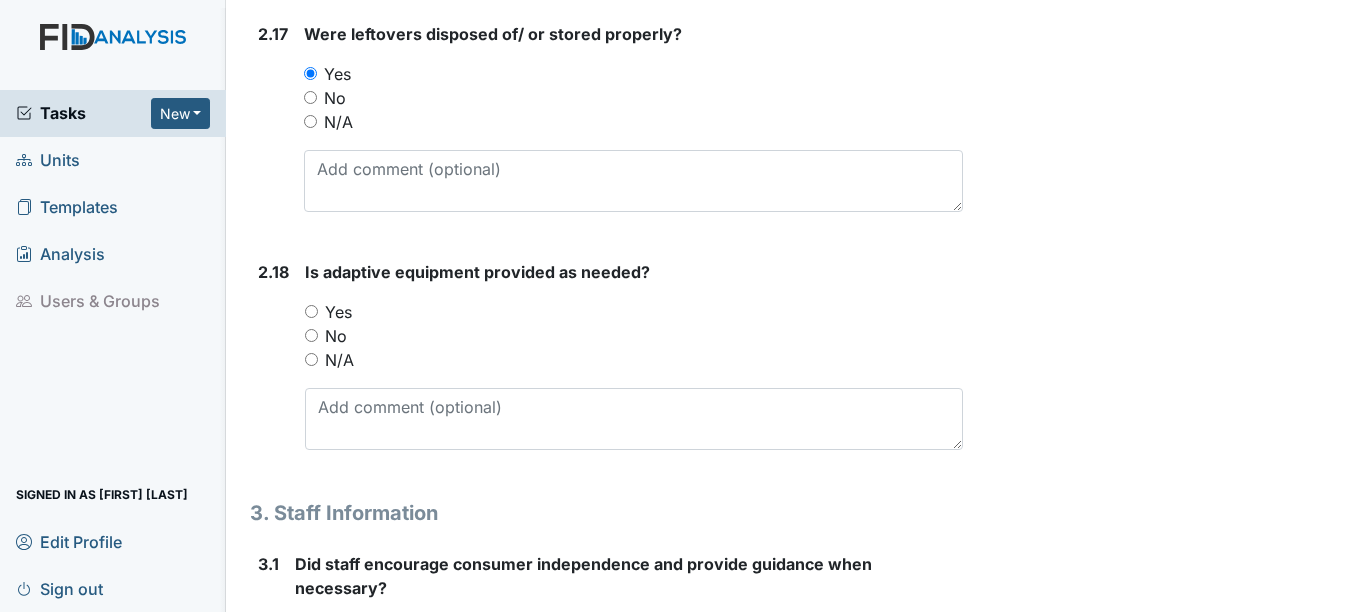 click on "Yes" at bounding box center [338, 312] 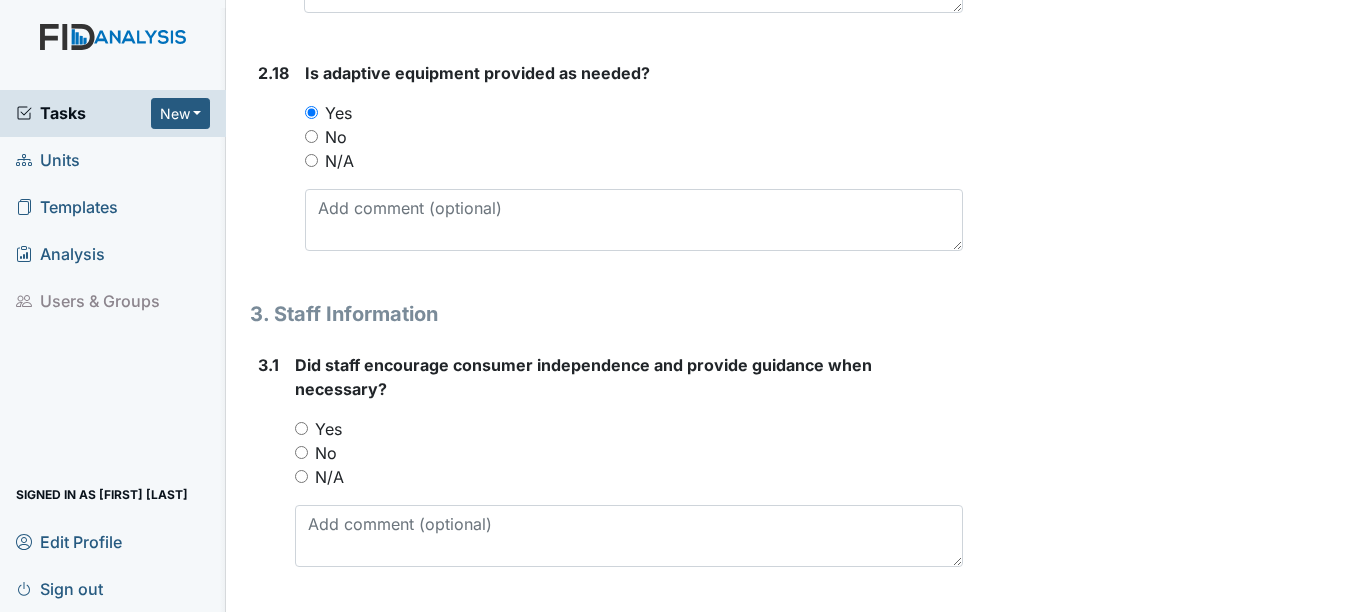 scroll, scrollTop: 5700, scrollLeft: 0, axis: vertical 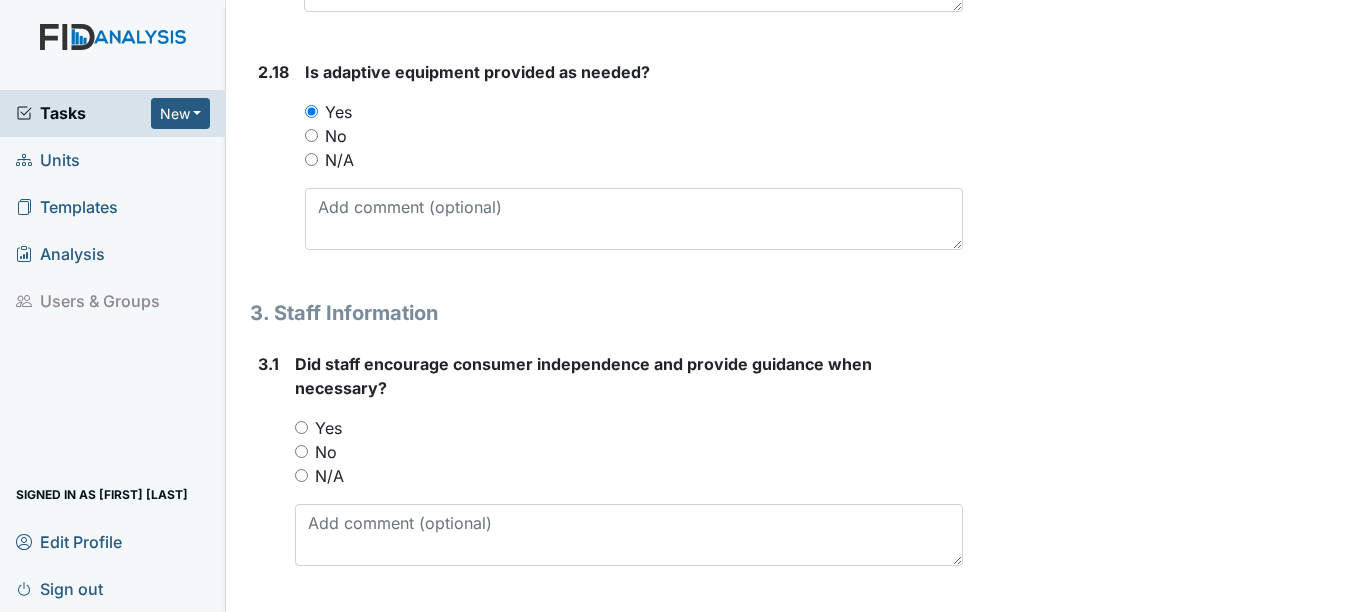 click on "Yes" at bounding box center [328, 428] 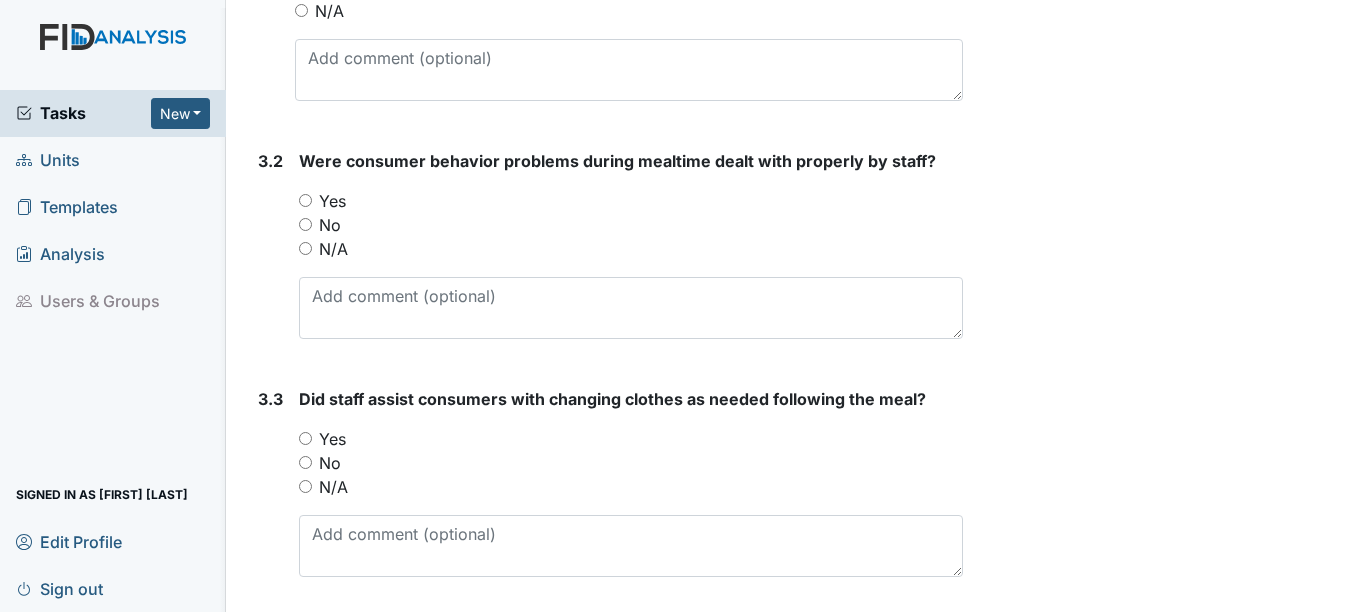 scroll, scrollTop: 6200, scrollLeft: 0, axis: vertical 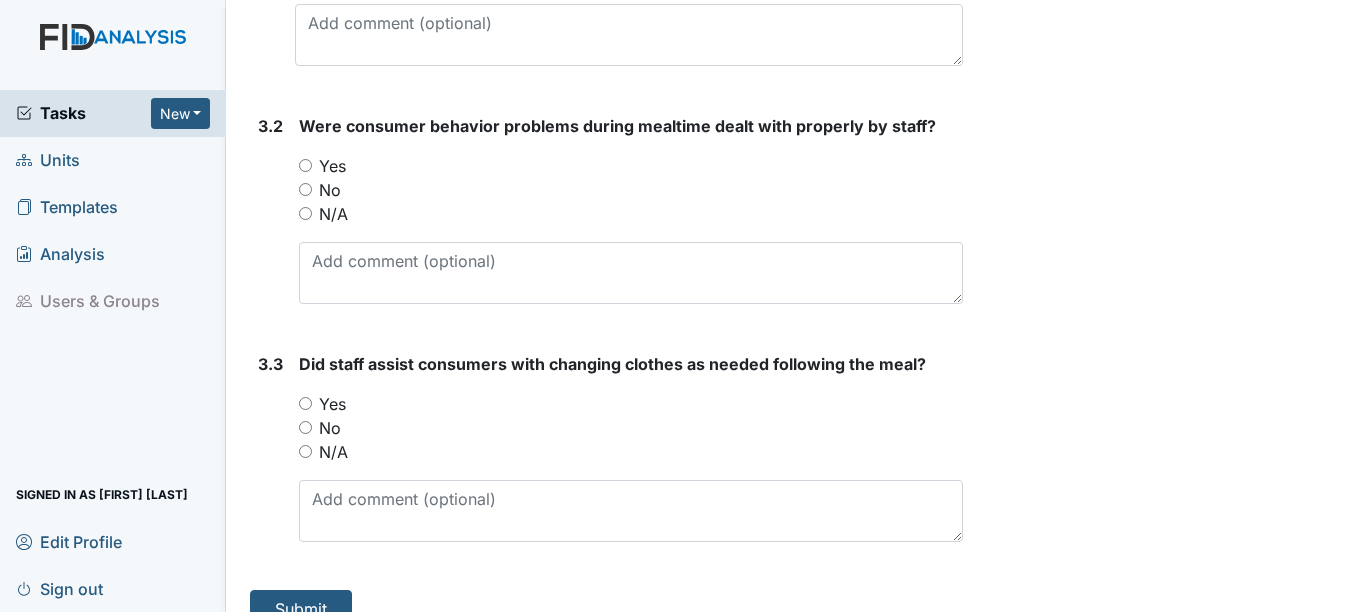 click on "N/A" at bounding box center [333, 214] 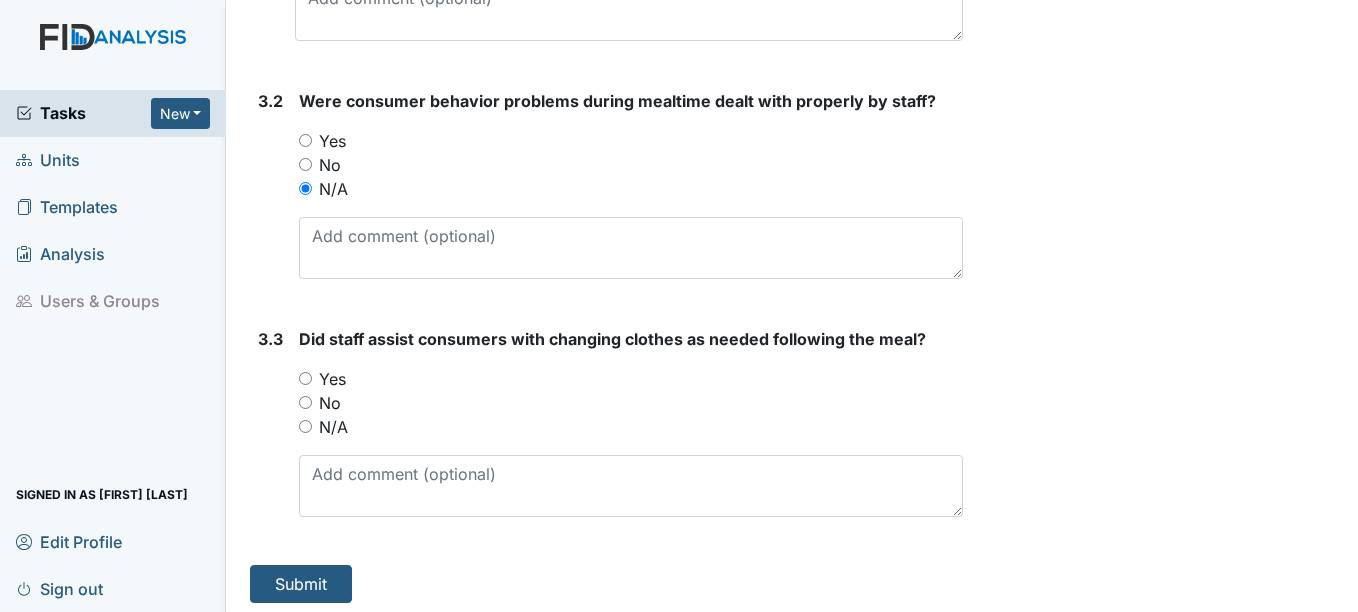 scroll, scrollTop: 6232, scrollLeft: 0, axis: vertical 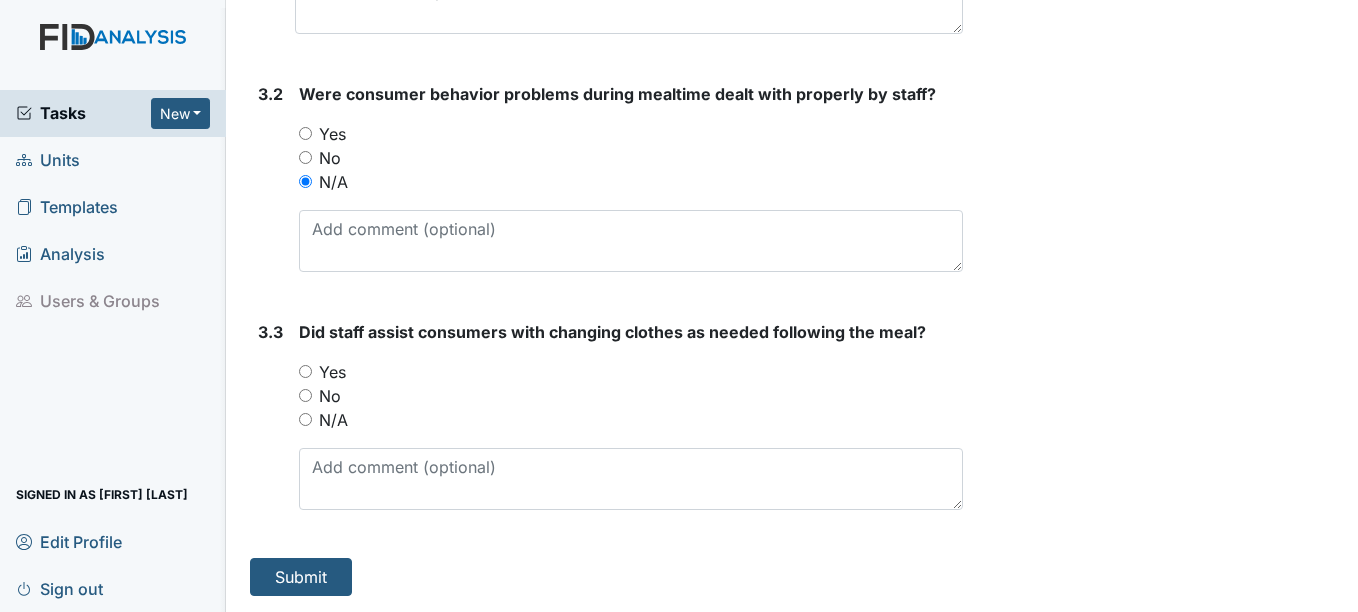 click on "Yes" at bounding box center (332, 372) 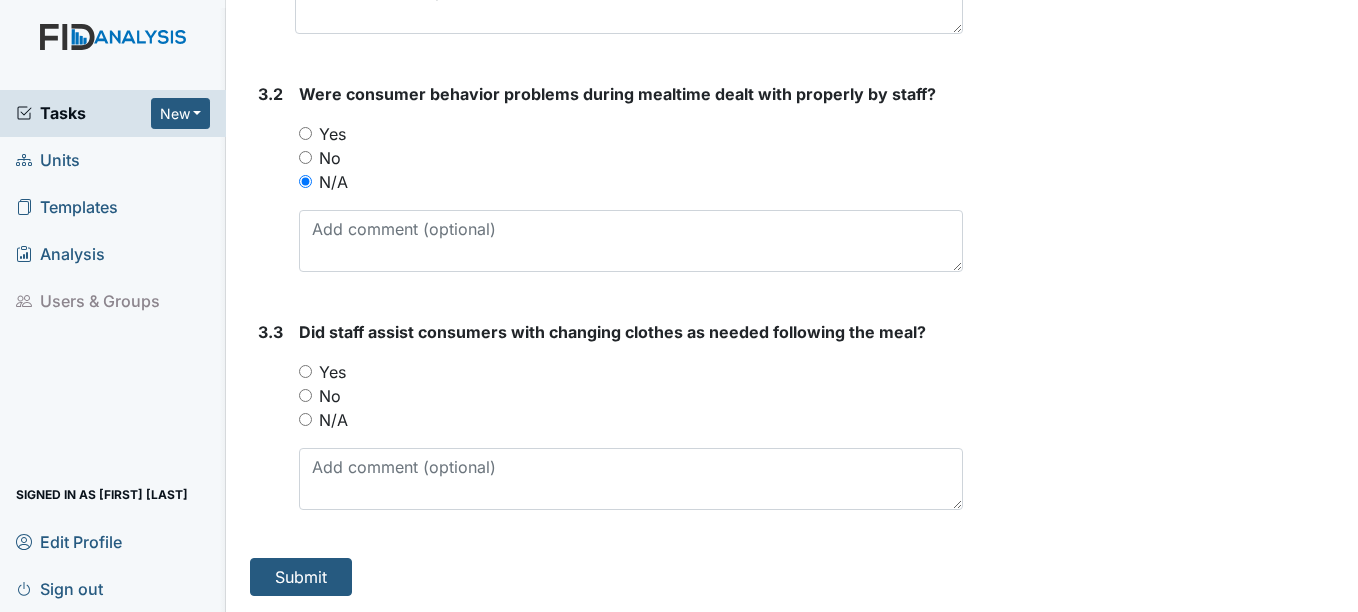 click on "Yes" at bounding box center [305, 371] 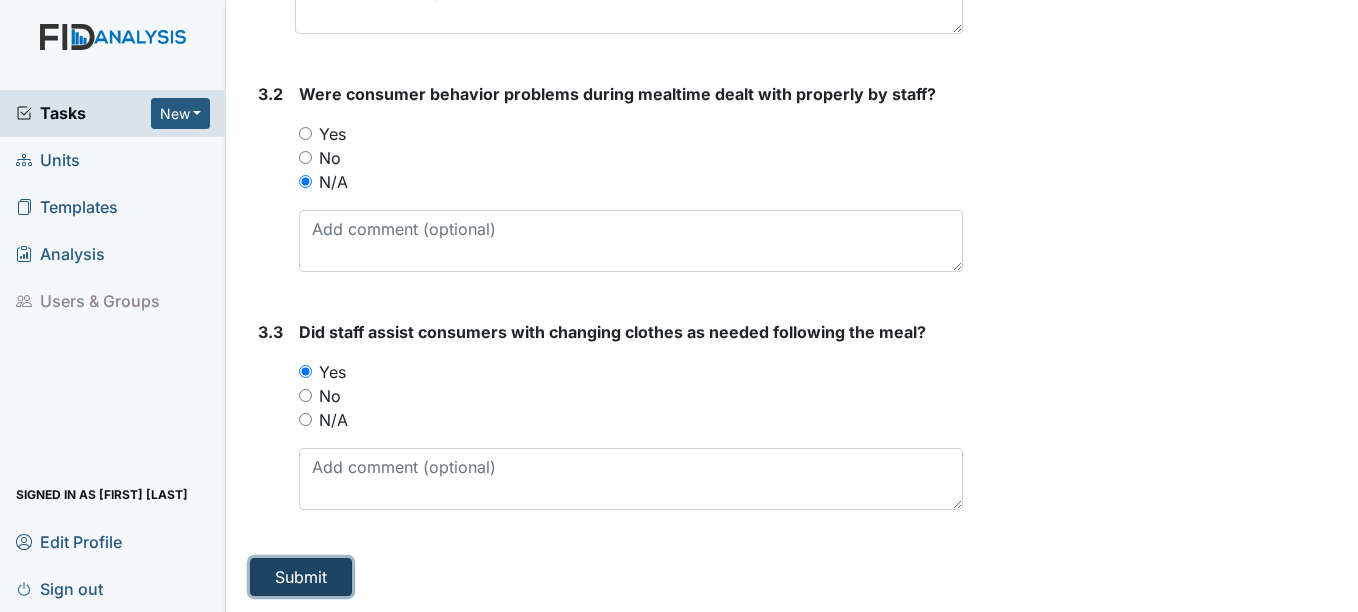 click on "Submit" at bounding box center (301, 577) 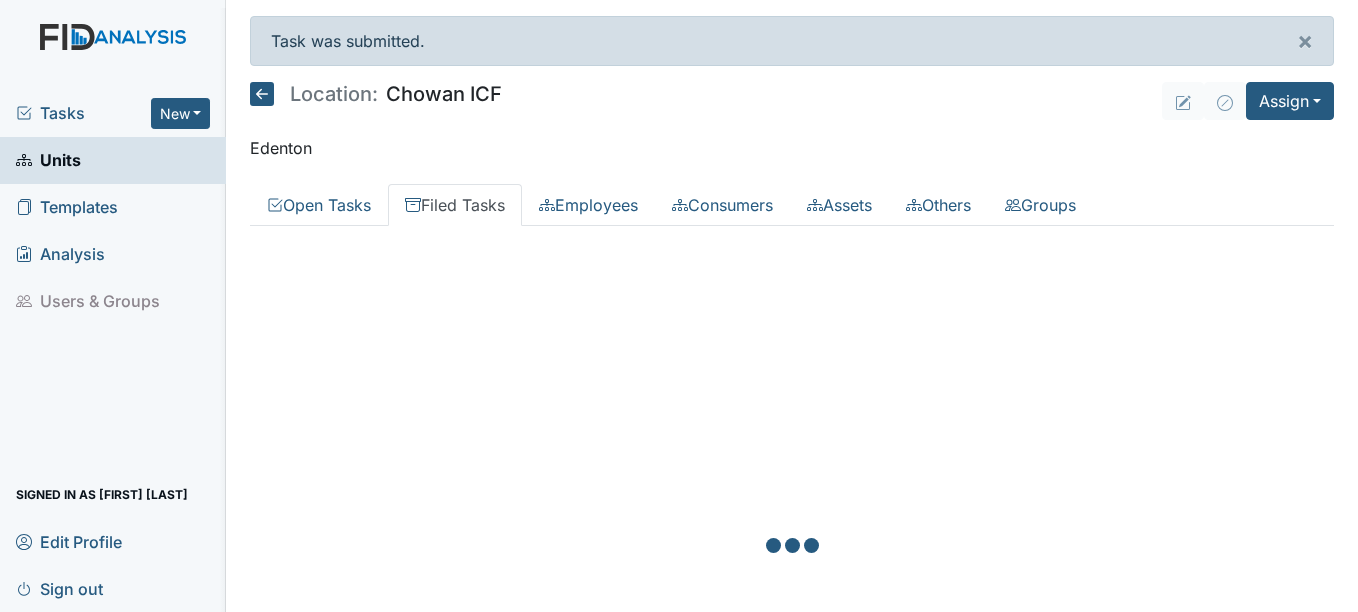 scroll, scrollTop: 0, scrollLeft: 0, axis: both 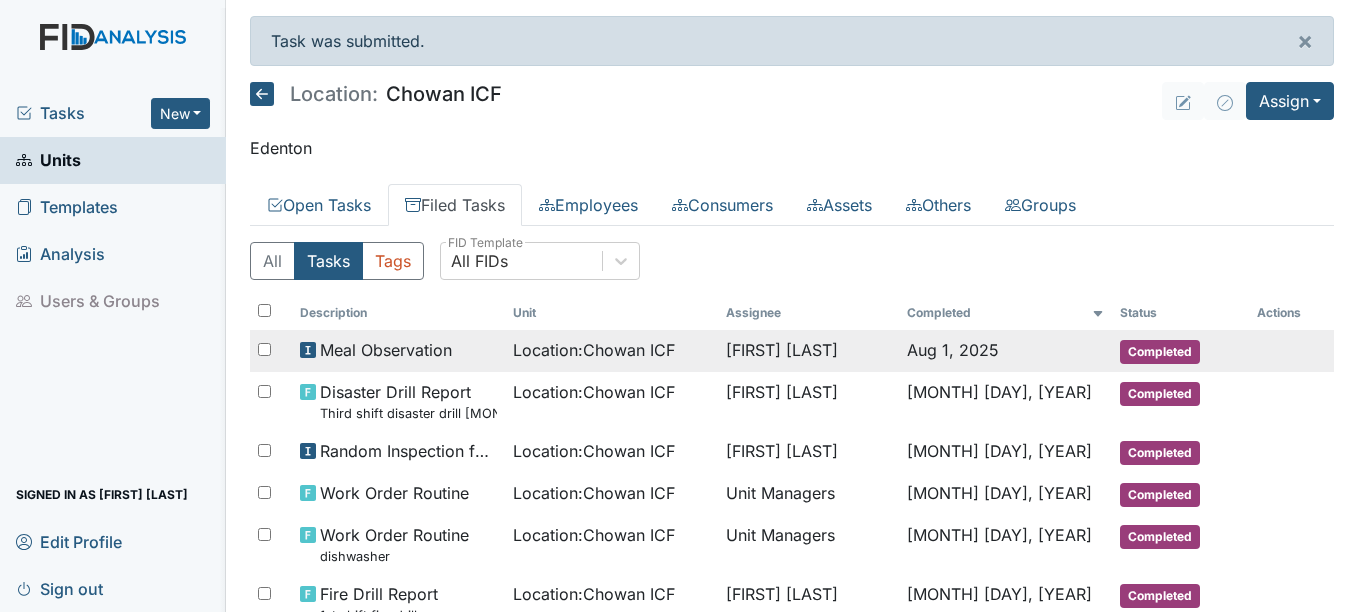click on "Completed" at bounding box center [1160, 352] 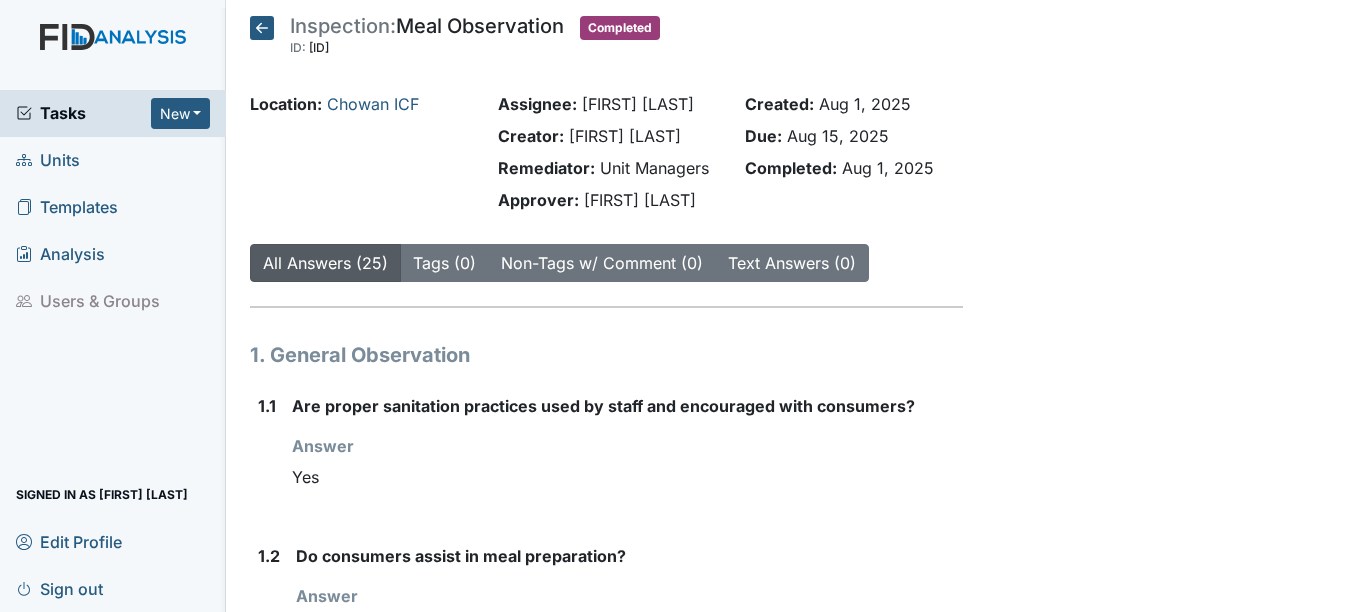 scroll, scrollTop: 0, scrollLeft: 0, axis: both 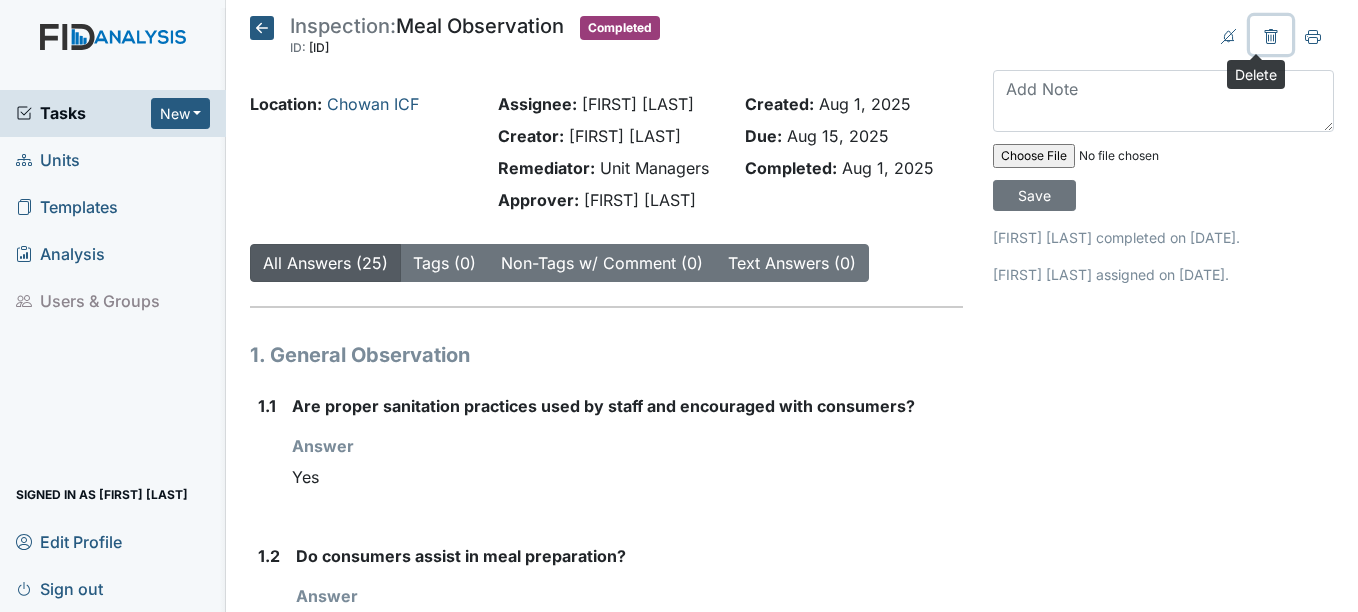 click 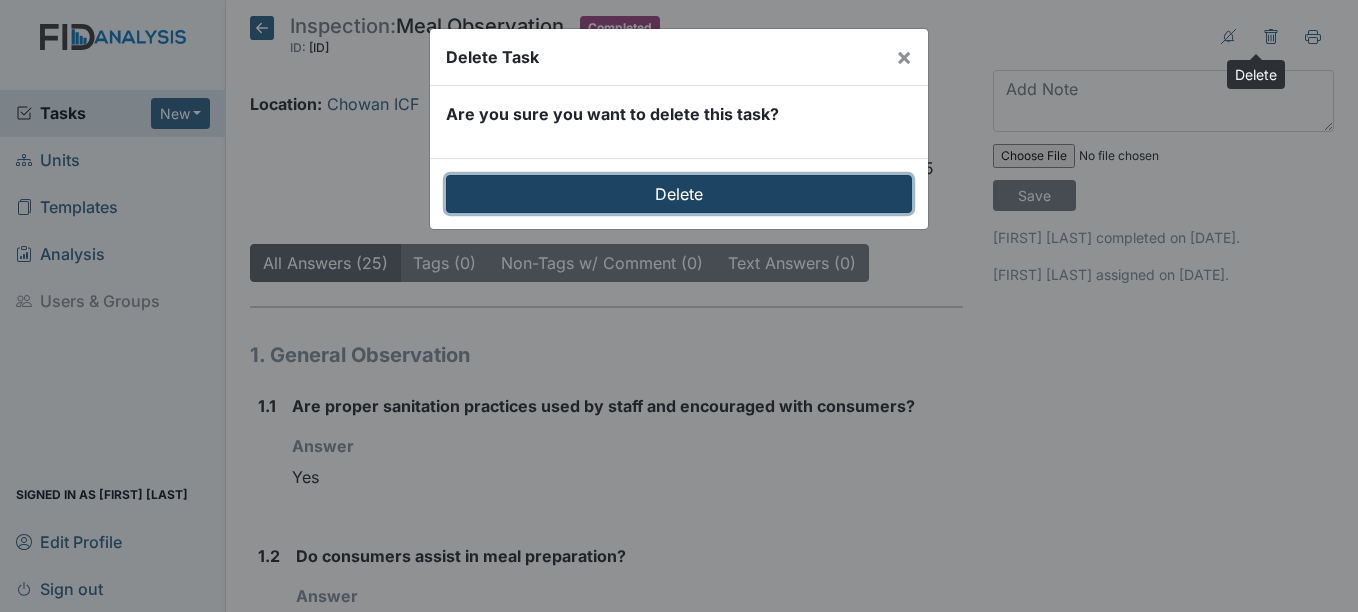 click on "Delete" at bounding box center (679, 194) 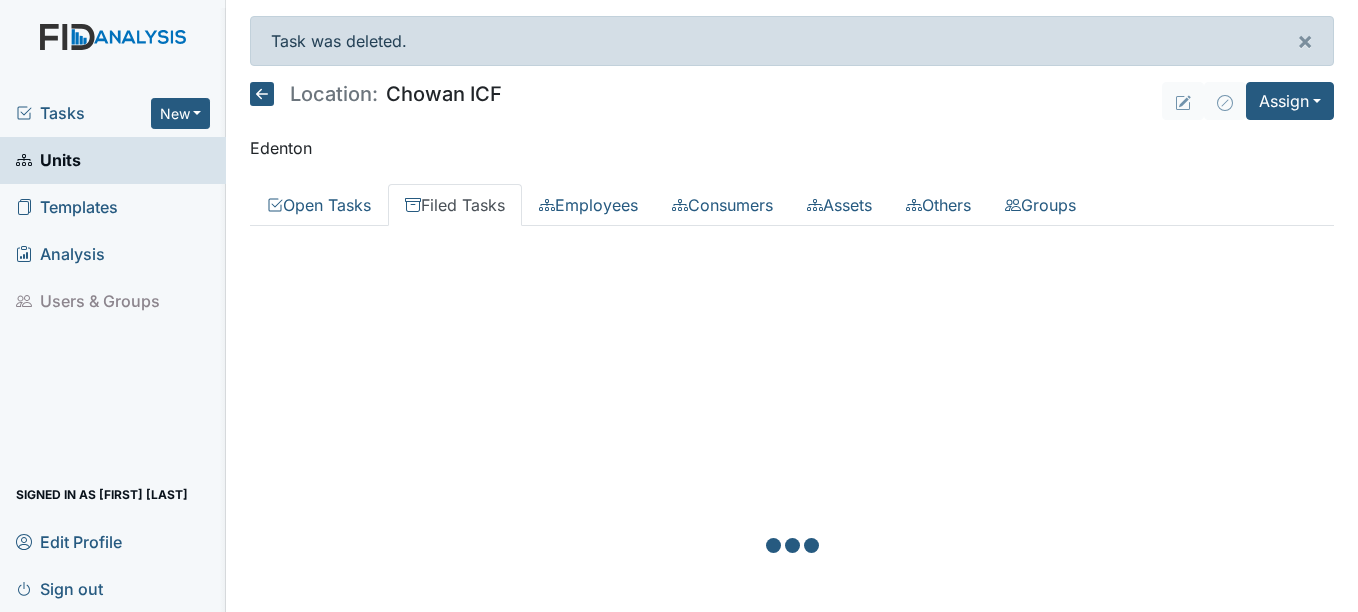 scroll, scrollTop: 0, scrollLeft: 0, axis: both 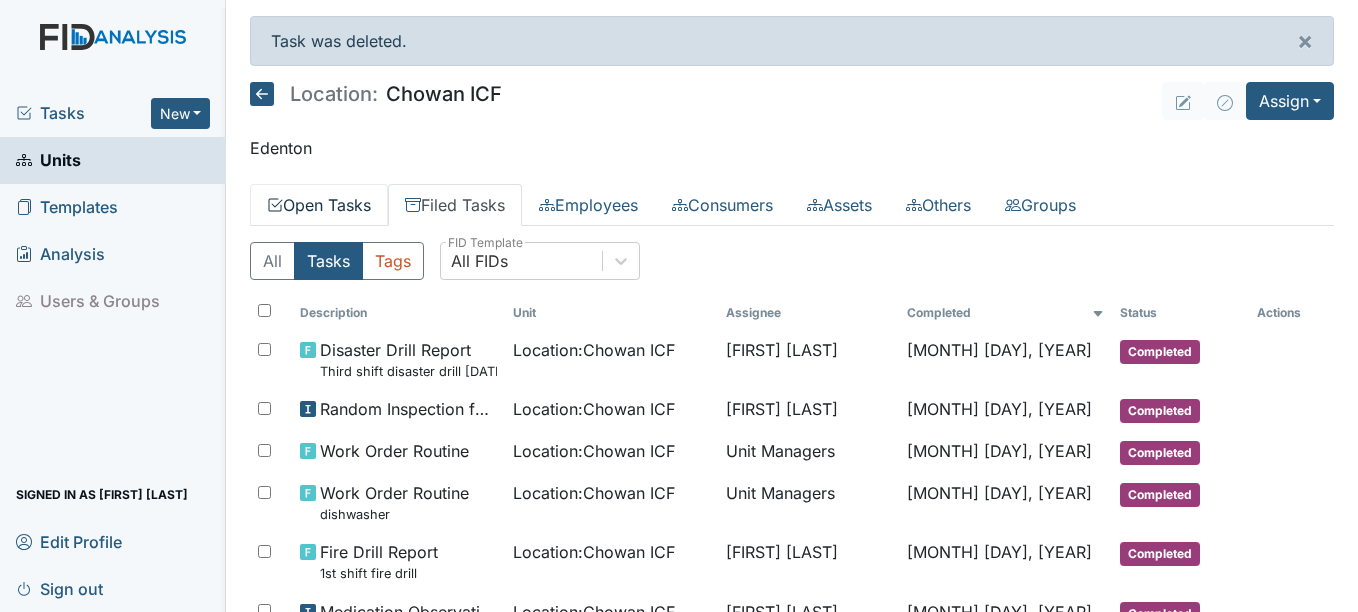 click on "Open Tasks" at bounding box center (319, 205) 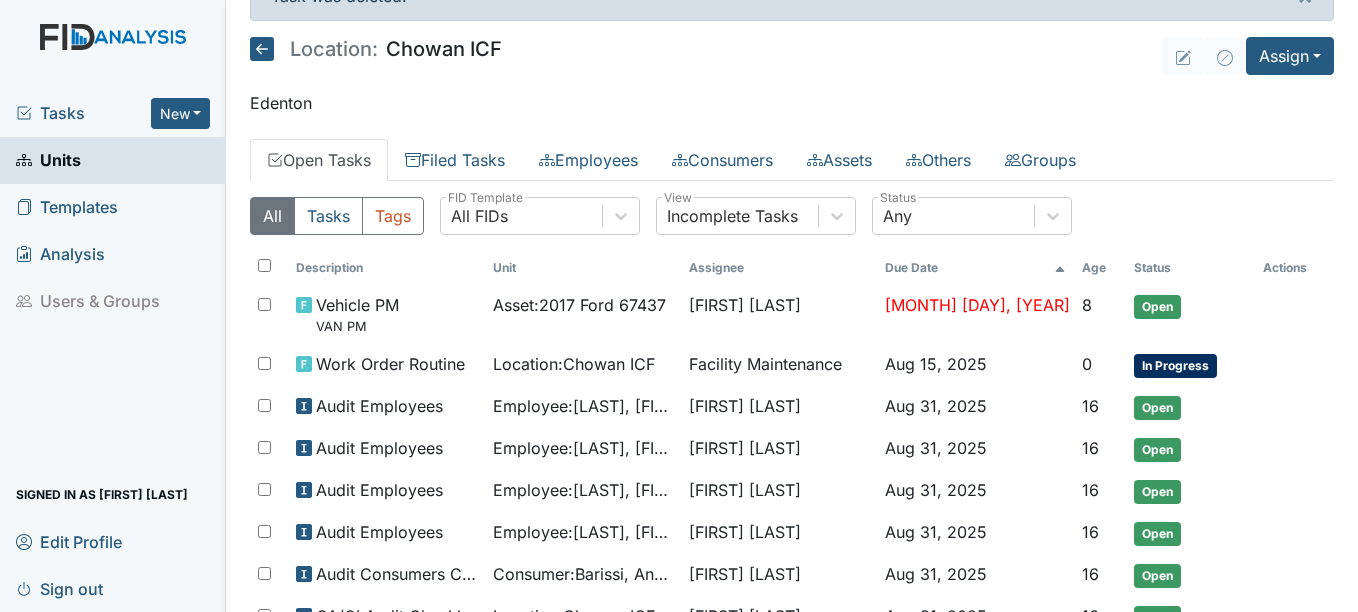 scroll, scrollTop: 0, scrollLeft: 0, axis: both 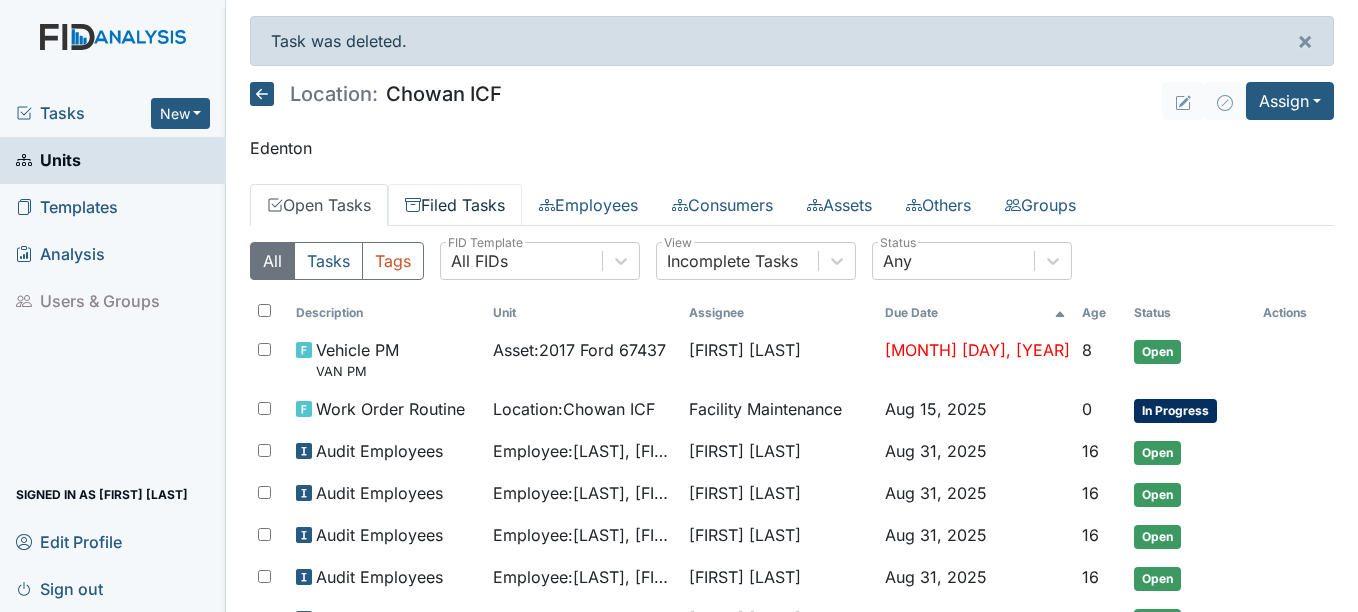 click on "Filed Tasks" at bounding box center (455, 205) 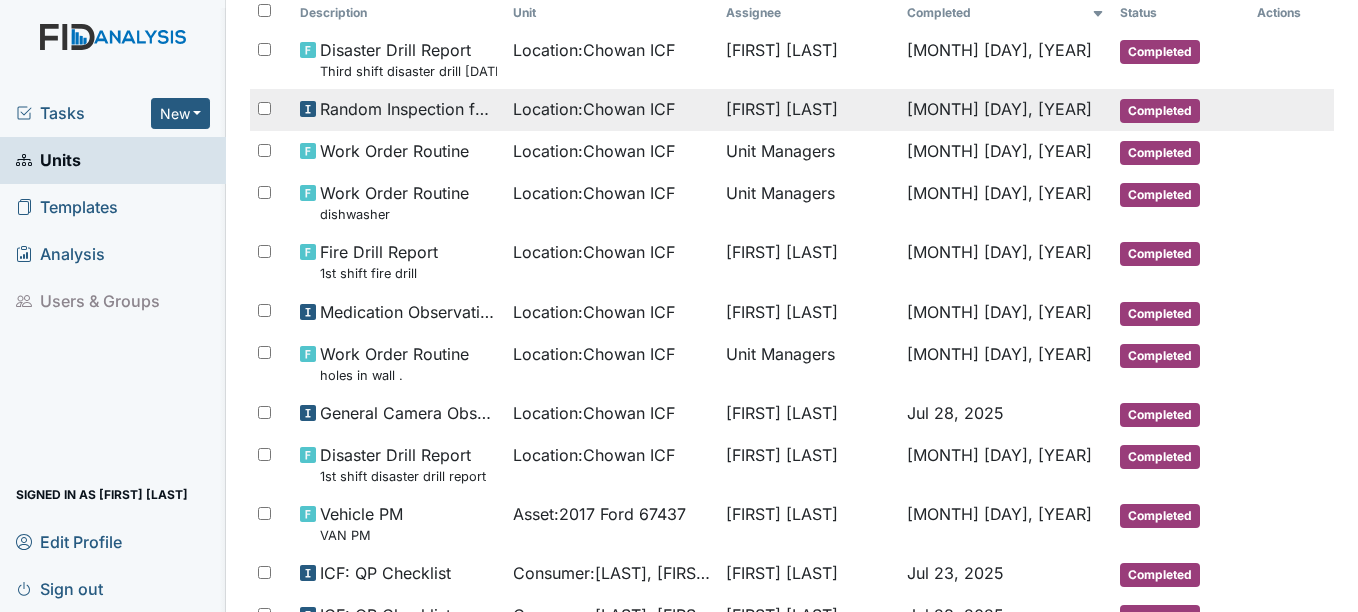 scroll, scrollTop: 0, scrollLeft: 0, axis: both 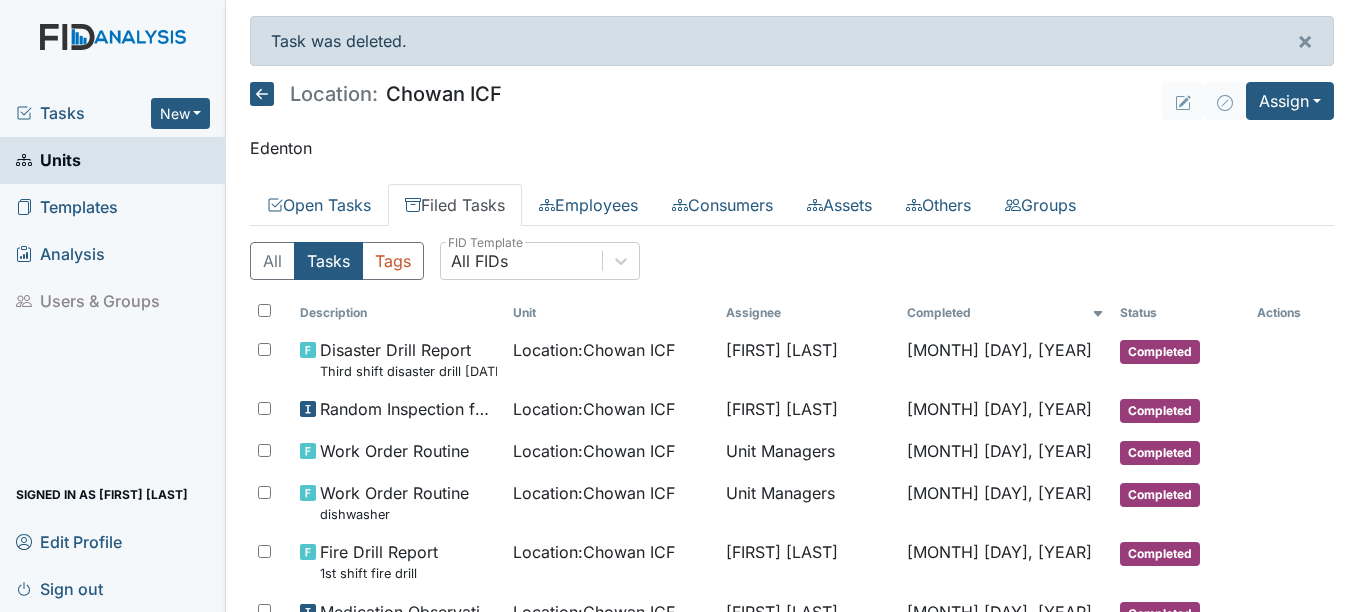 click on "Tasks" at bounding box center [83, 113] 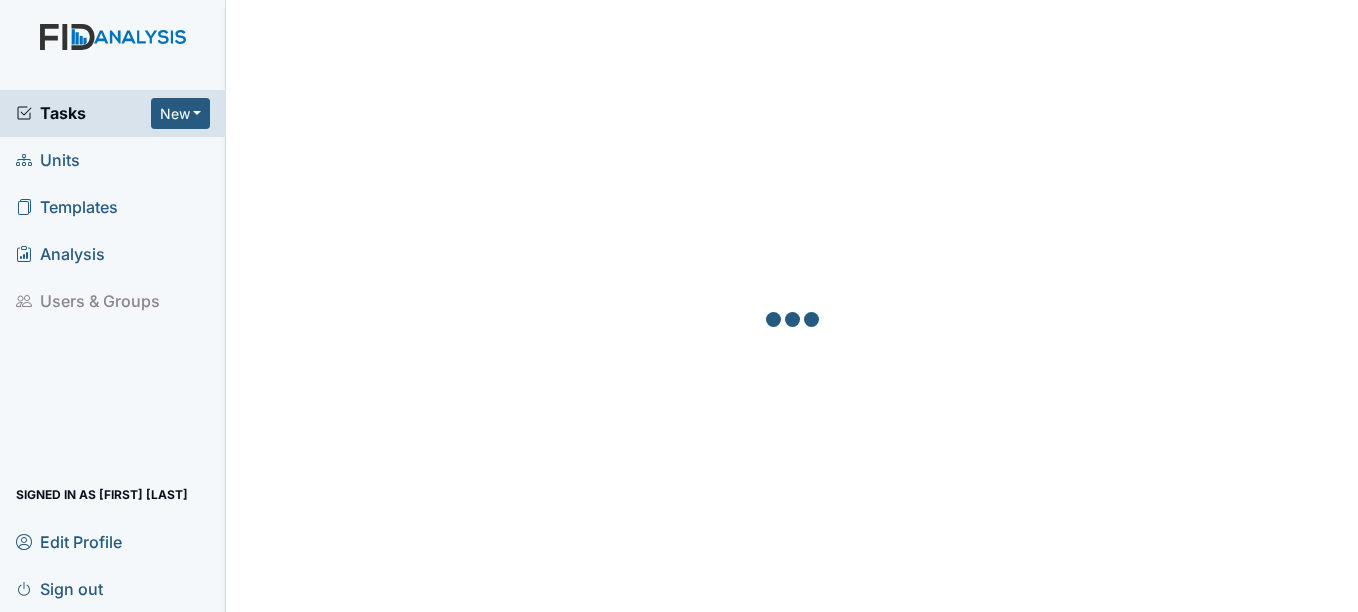 scroll, scrollTop: 0, scrollLeft: 0, axis: both 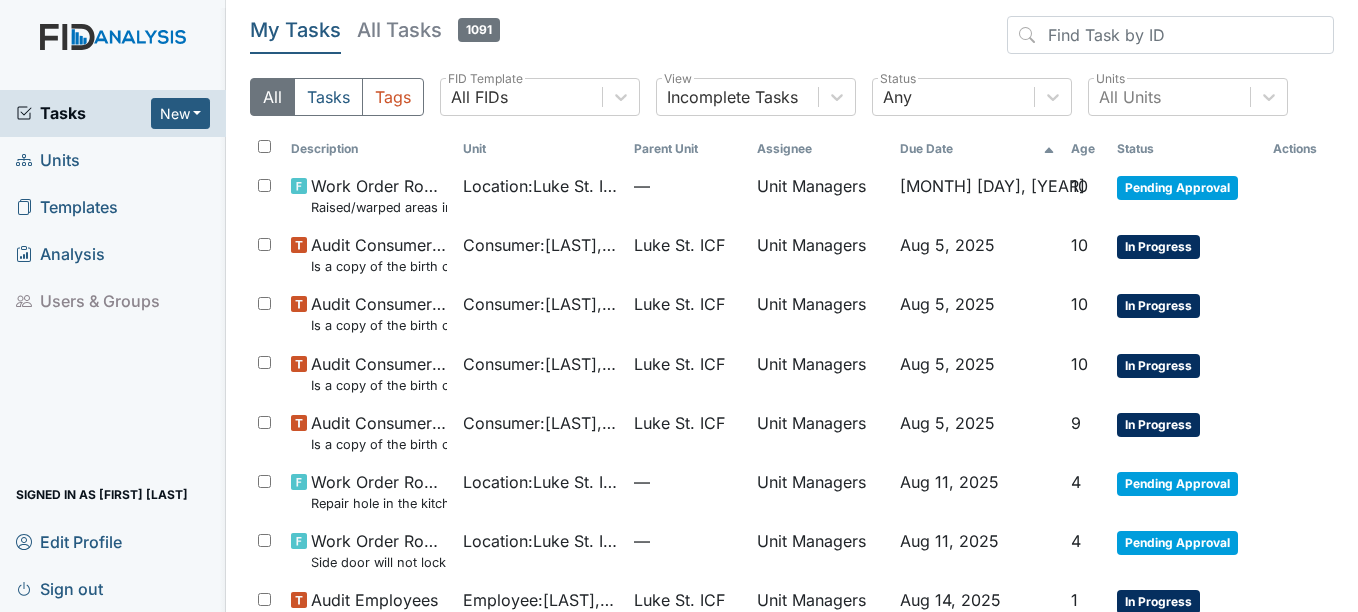 click on "Units" at bounding box center [48, 160] 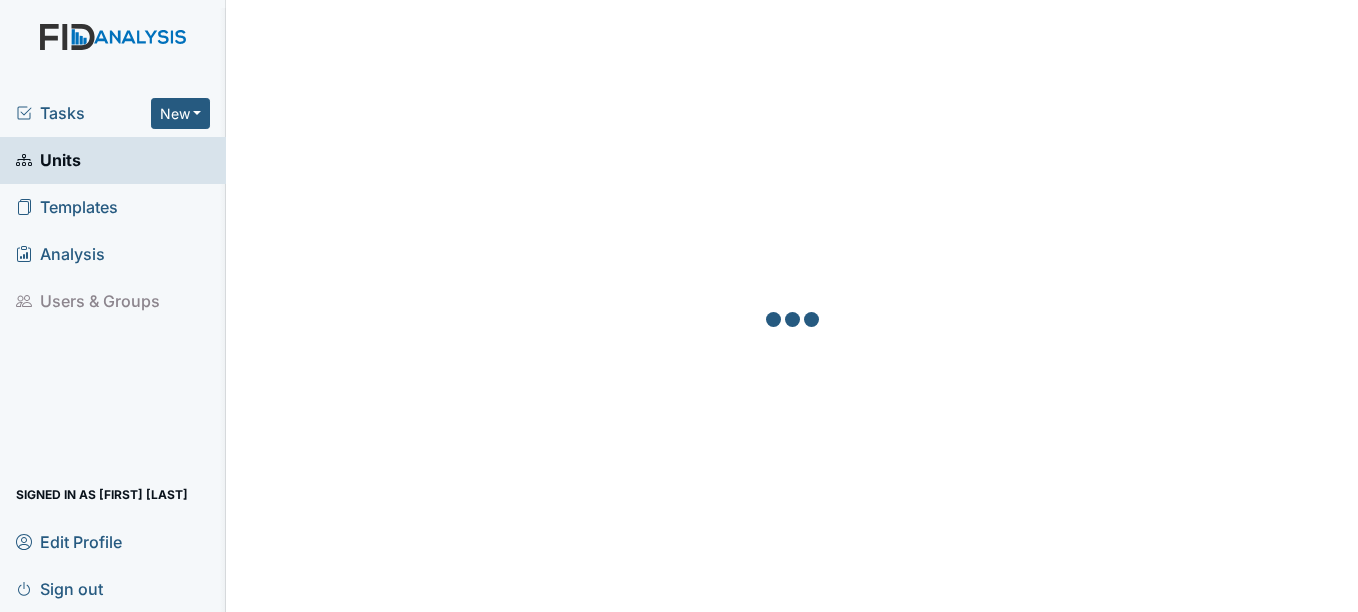 scroll, scrollTop: 0, scrollLeft: 0, axis: both 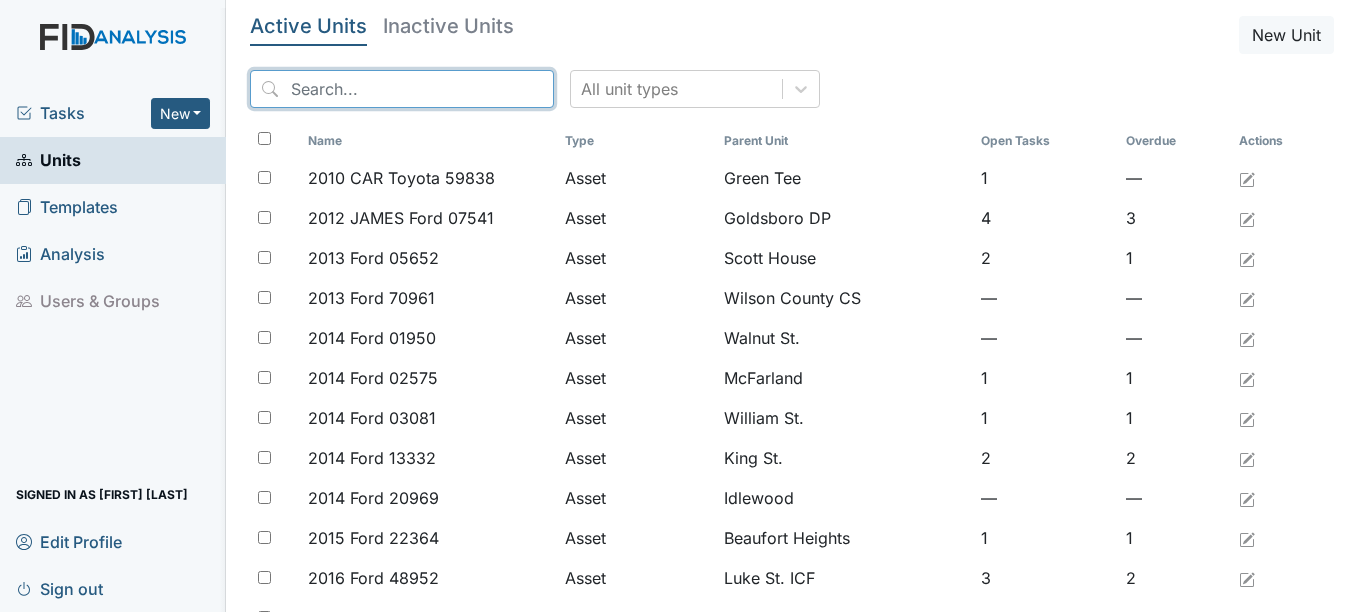 click at bounding box center [402, 89] 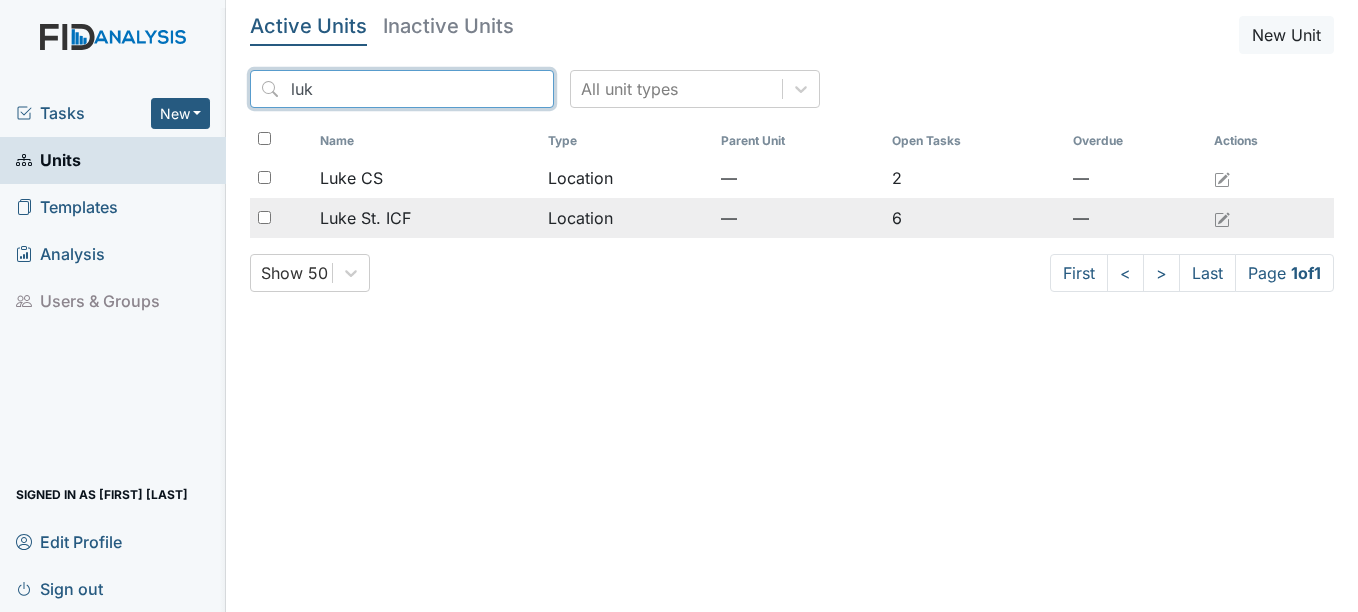 type on "luk" 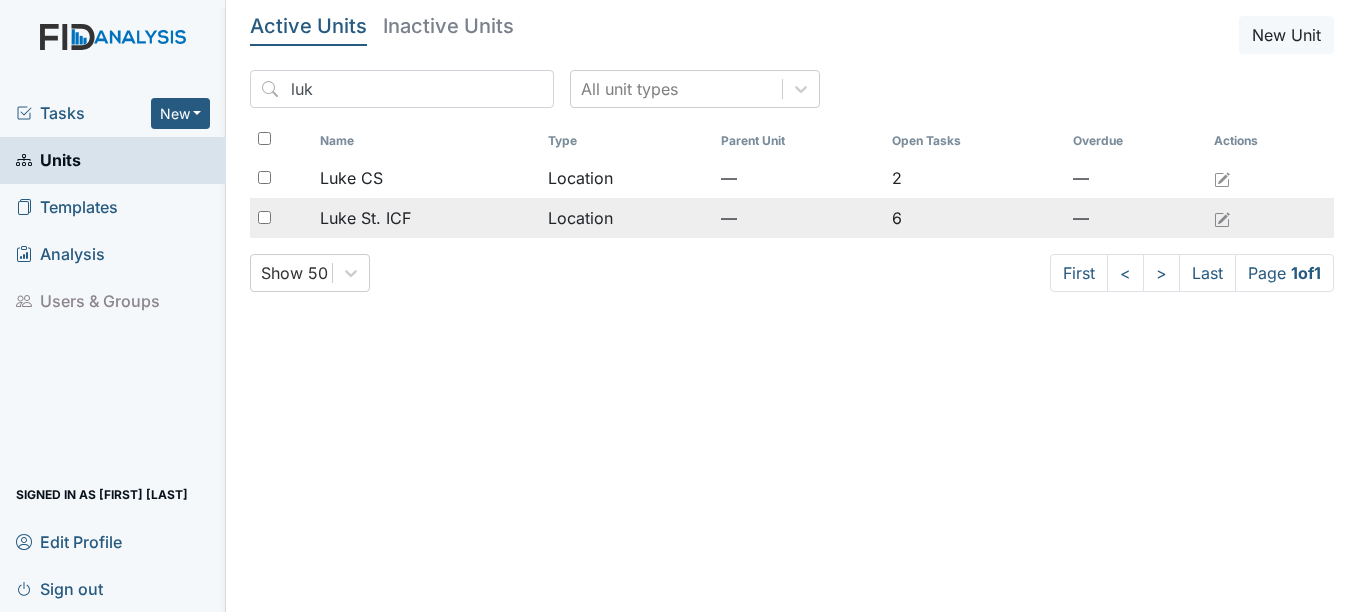click on "Luke St. ICF" at bounding box center (365, 218) 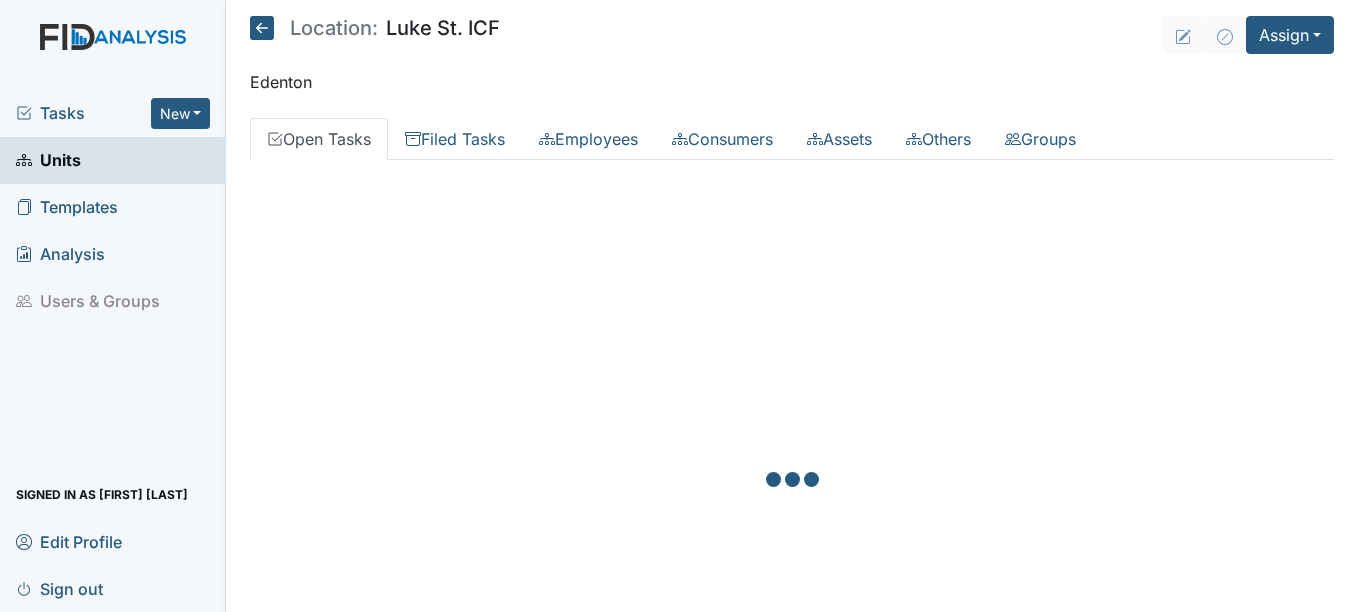scroll, scrollTop: 0, scrollLeft: 0, axis: both 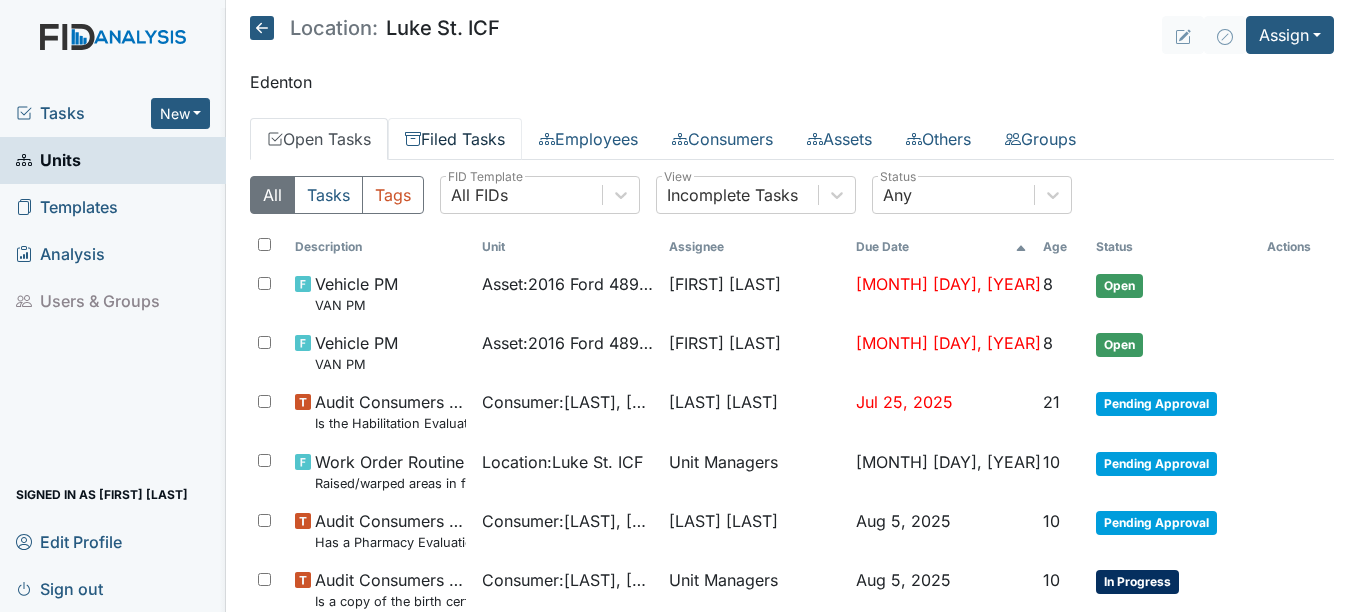 click on "Filed Tasks" at bounding box center [455, 139] 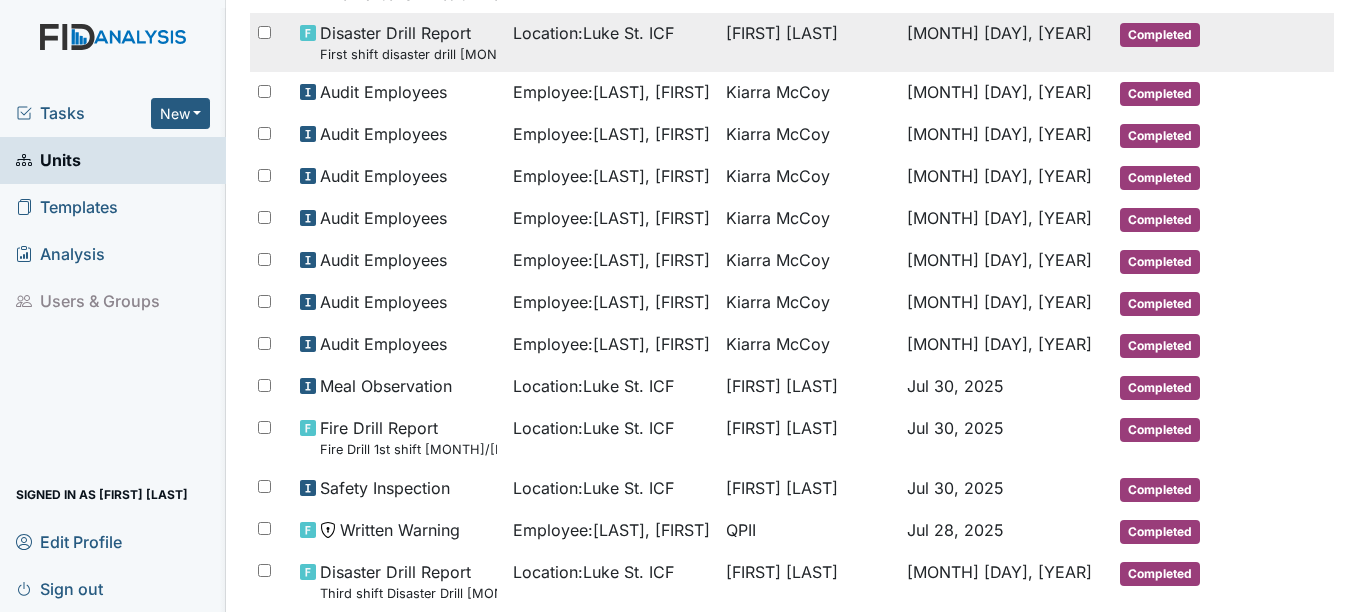 scroll, scrollTop: 0, scrollLeft: 0, axis: both 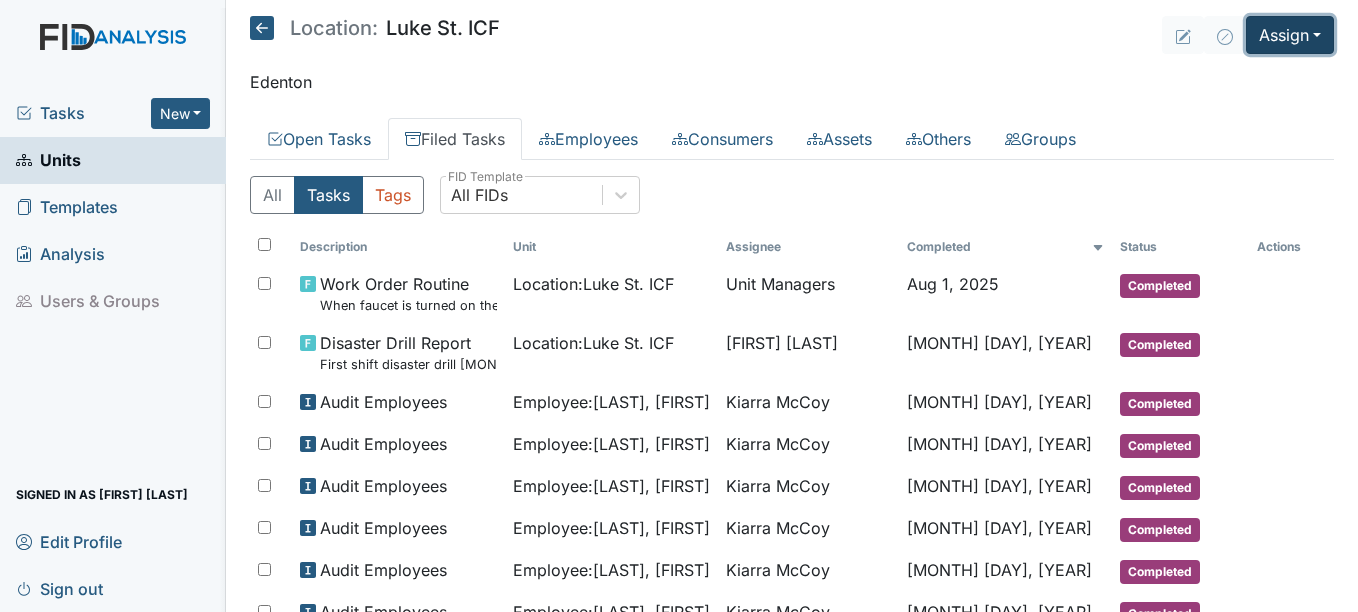 click on "Assign" at bounding box center (1290, 35) 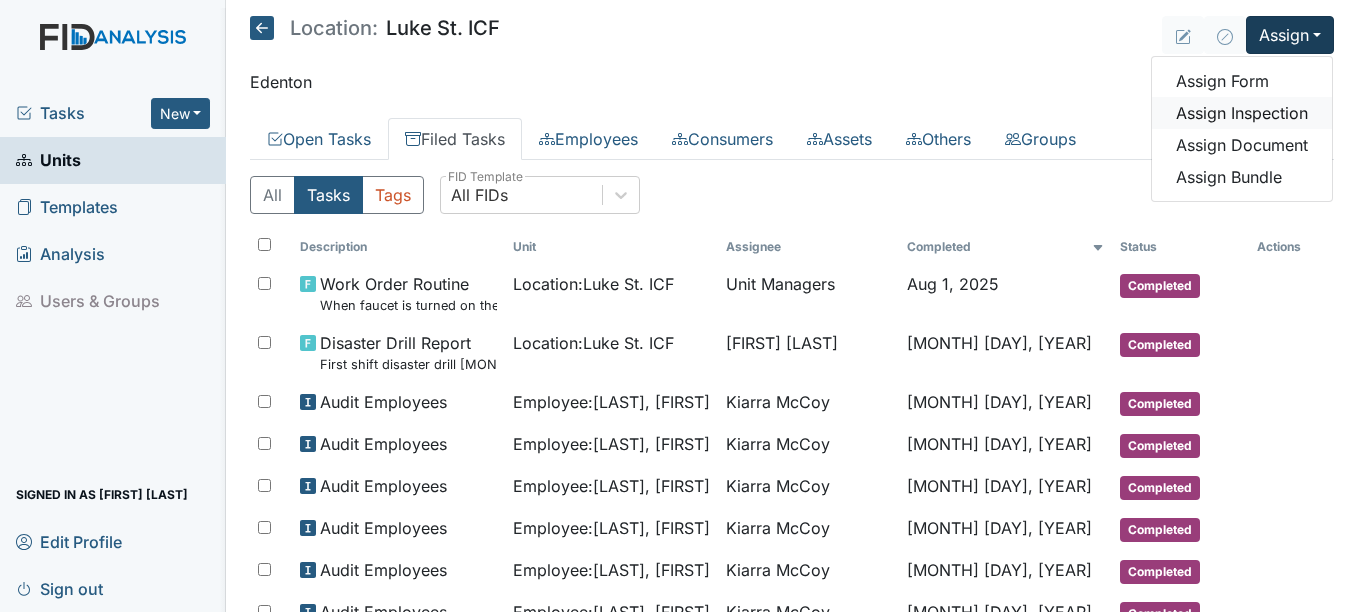 click on "Assign Inspection" at bounding box center [1242, 113] 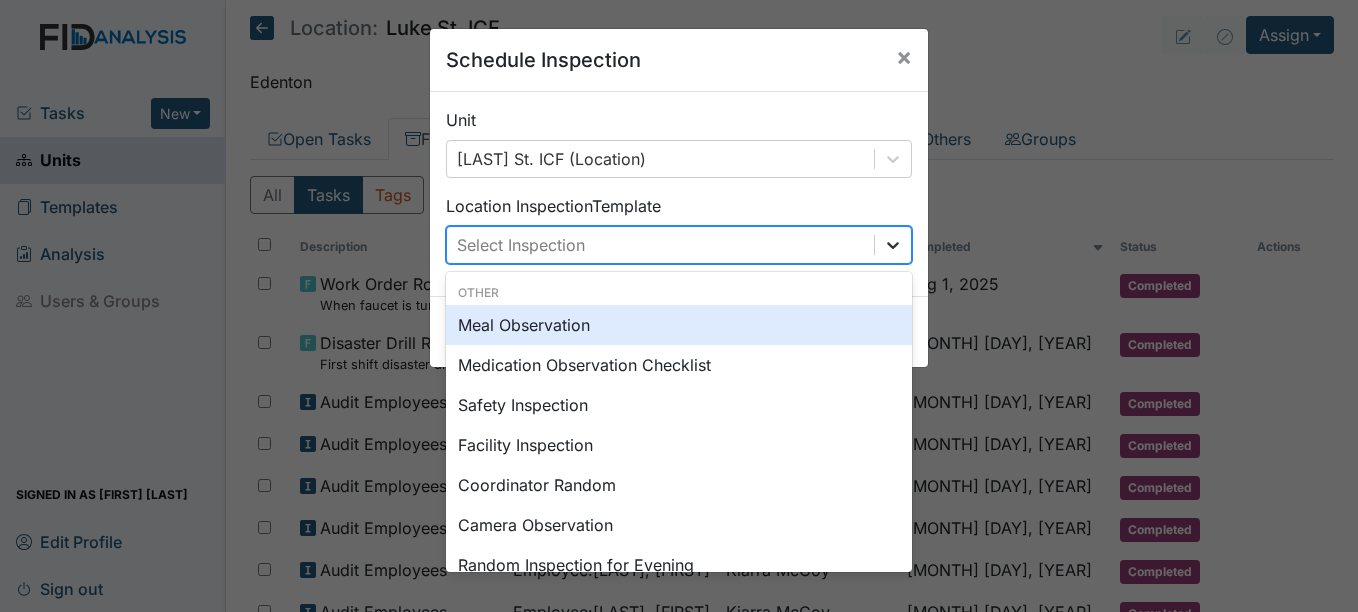 click at bounding box center [893, 245] 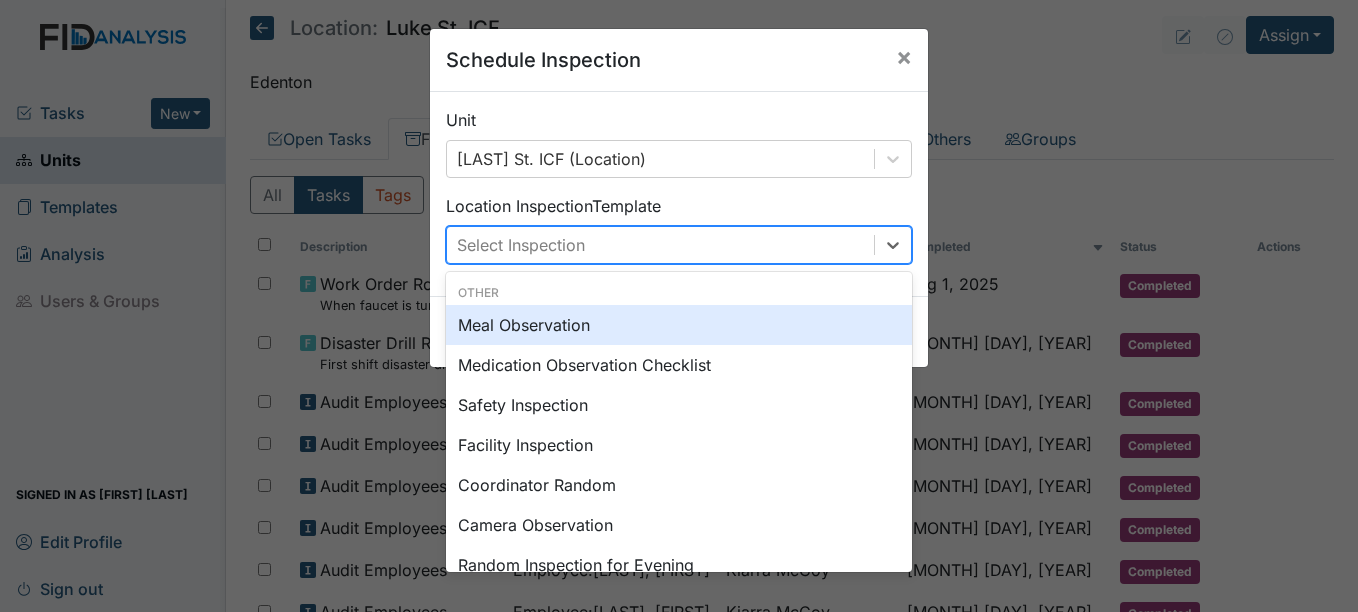 click on "Meal Observation" at bounding box center (679, 325) 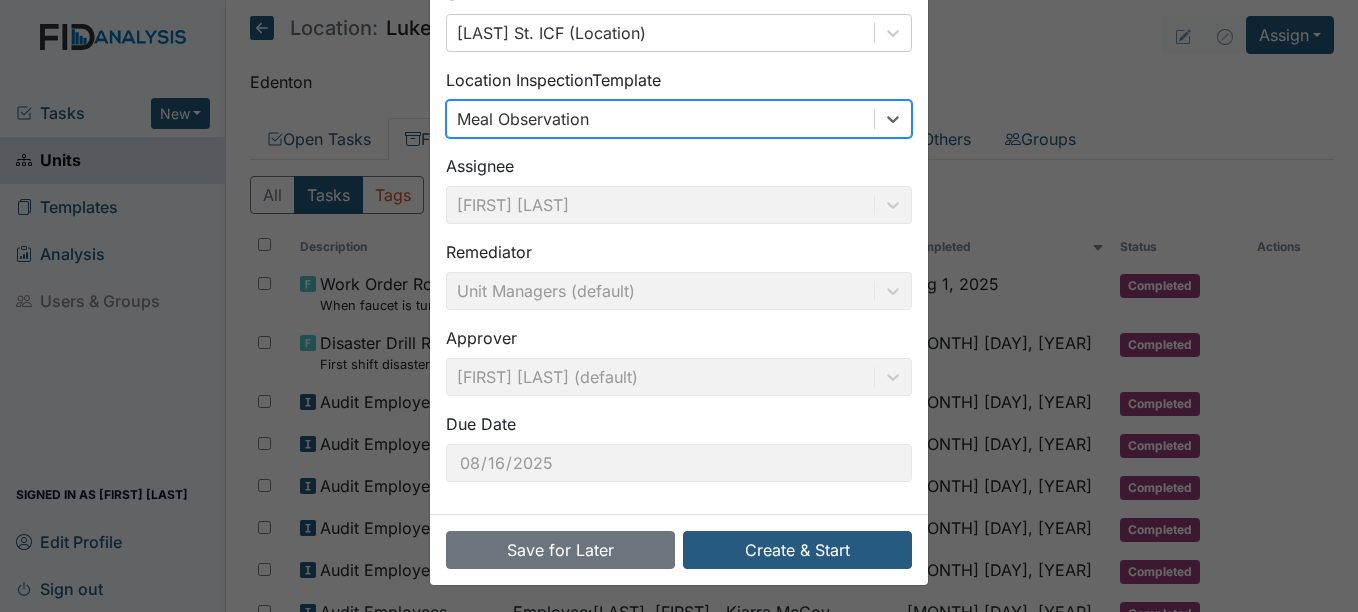 scroll, scrollTop: 128, scrollLeft: 0, axis: vertical 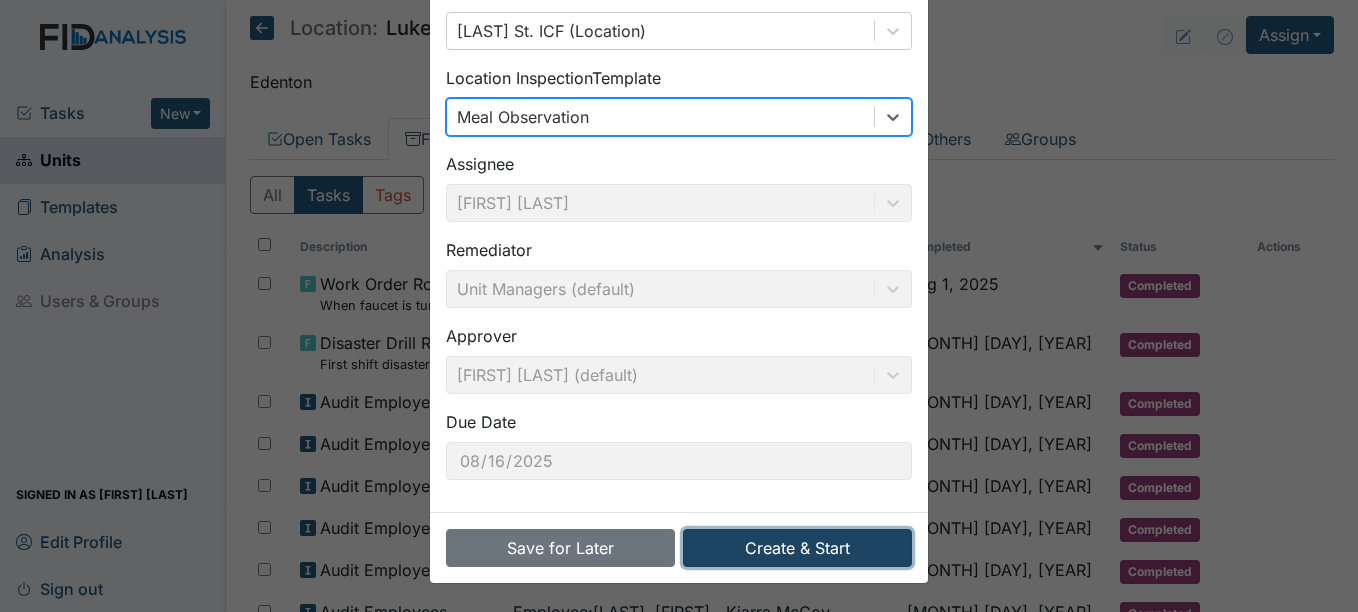 click on "Create & Start" at bounding box center [797, 548] 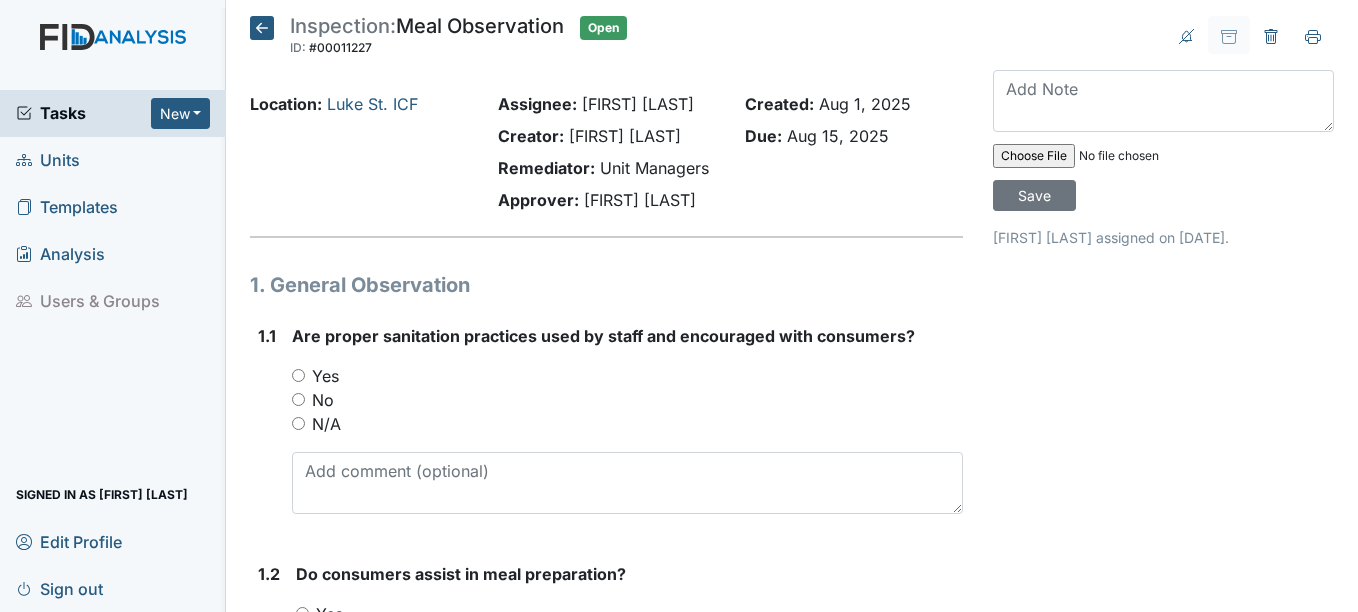 scroll, scrollTop: 0, scrollLeft: 0, axis: both 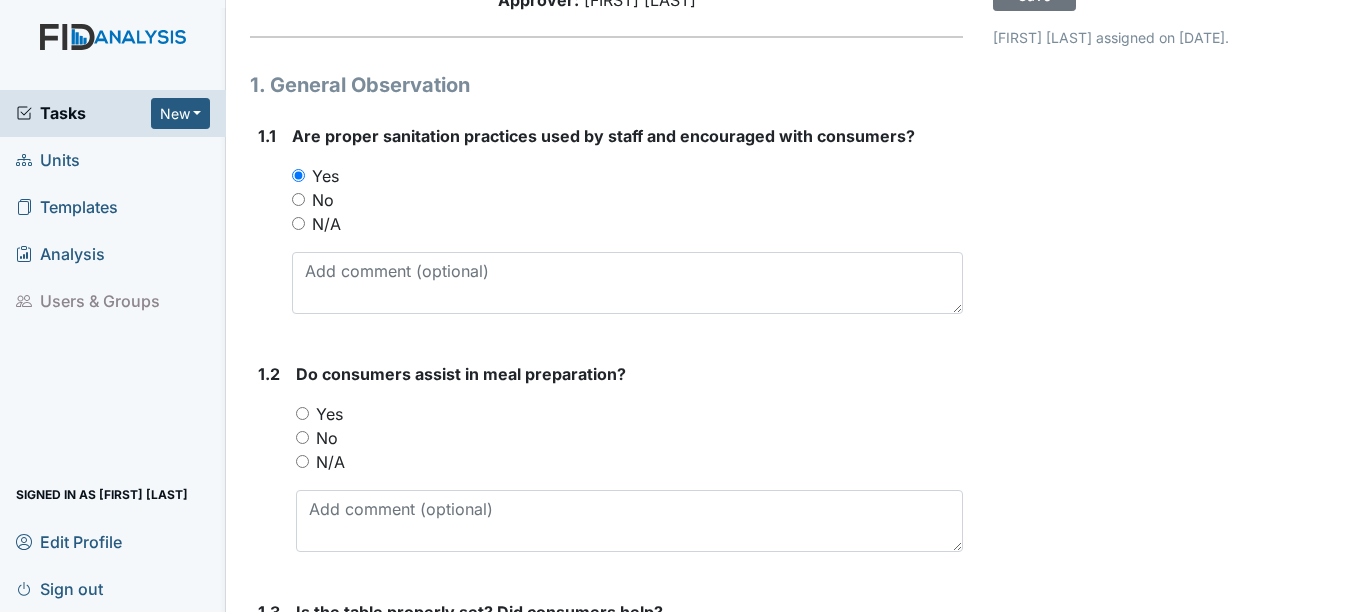 click on "Yes" at bounding box center (329, 414) 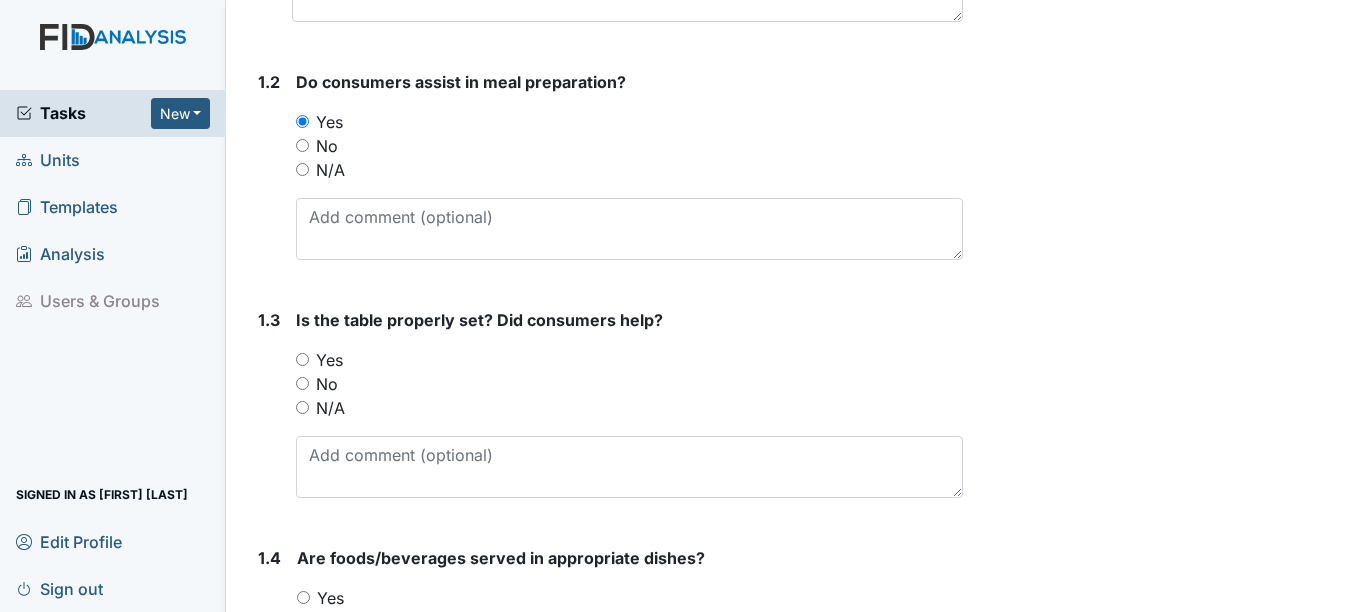 scroll, scrollTop: 500, scrollLeft: 0, axis: vertical 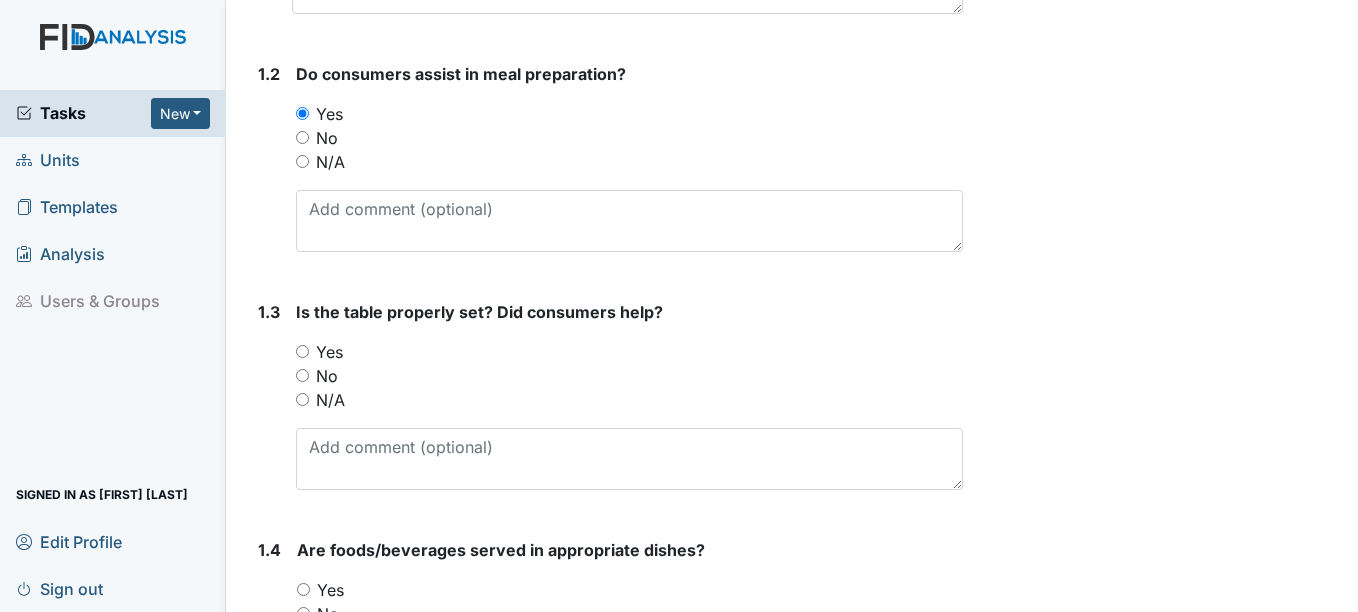 click on "Yes" at bounding box center (329, 352) 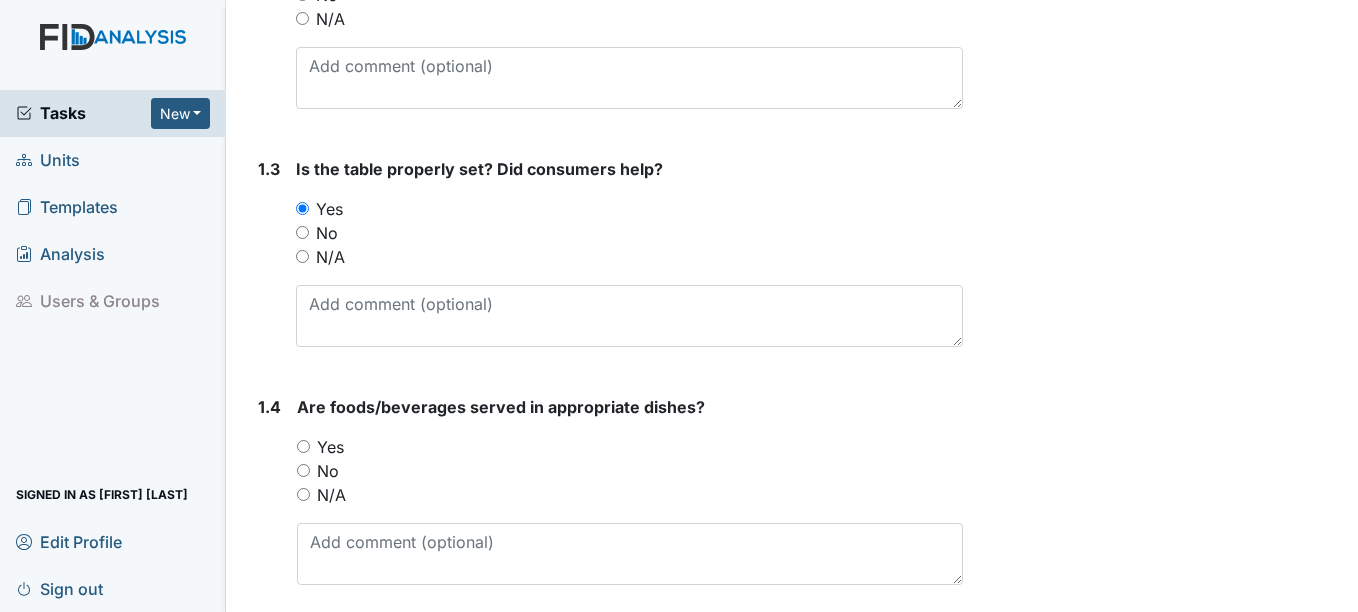 scroll, scrollTop: 700, scrollLeft: 0, axis: vertical 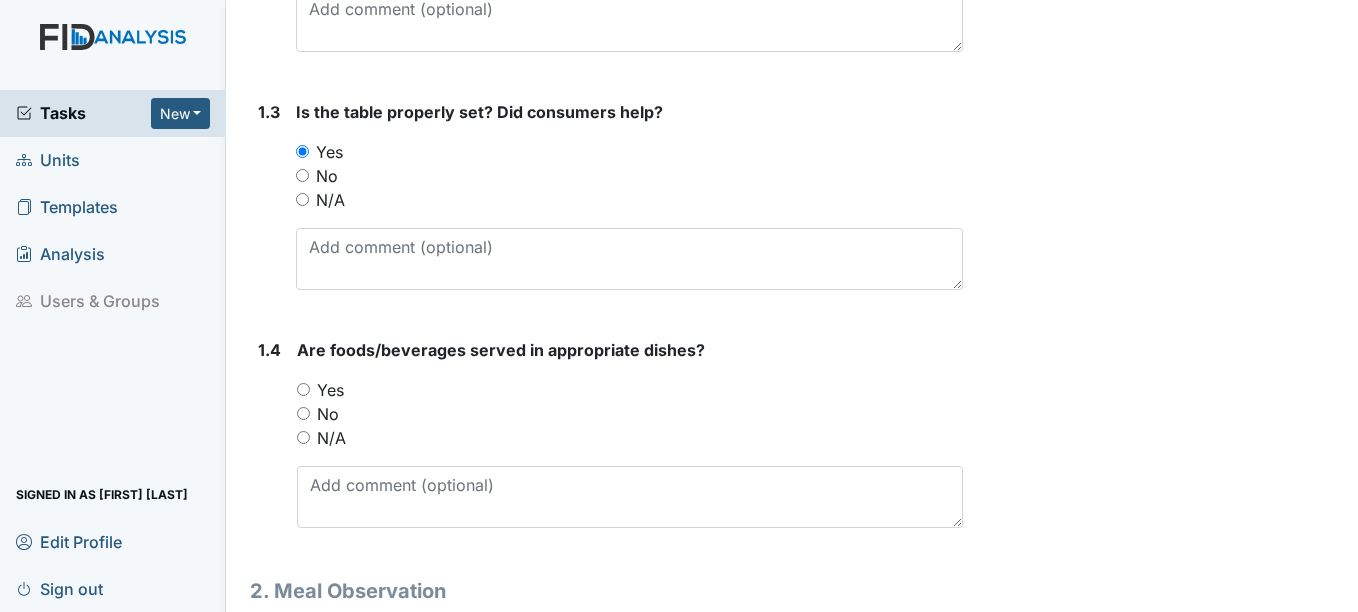 click on "Yes" at bounding box center (330, 390) 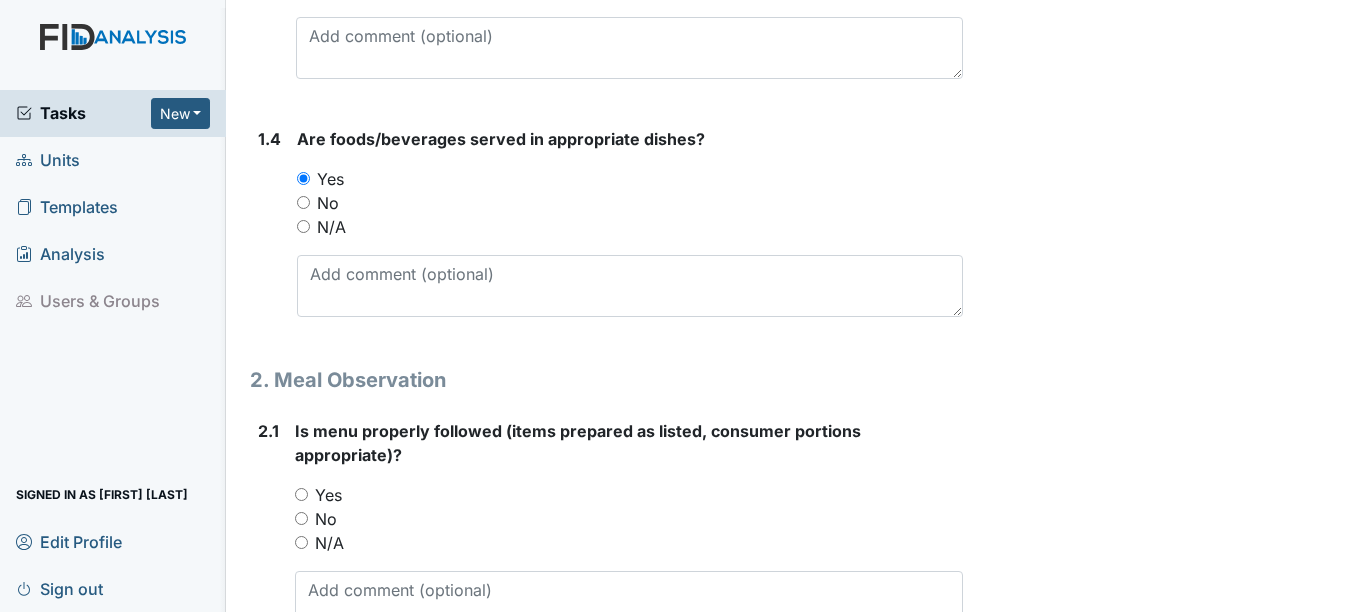 scroll, scrollTop: 1000, scrollLeft: 0, axis: vertical 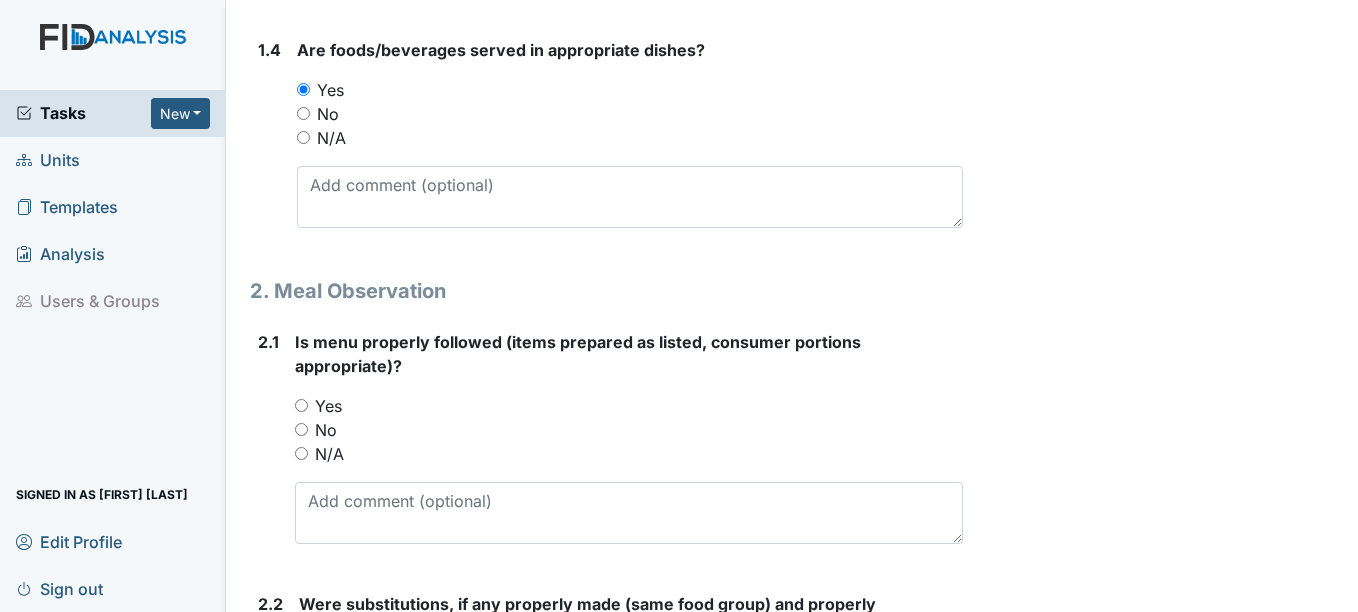click on "Yes" at bounding box center [328, 406] 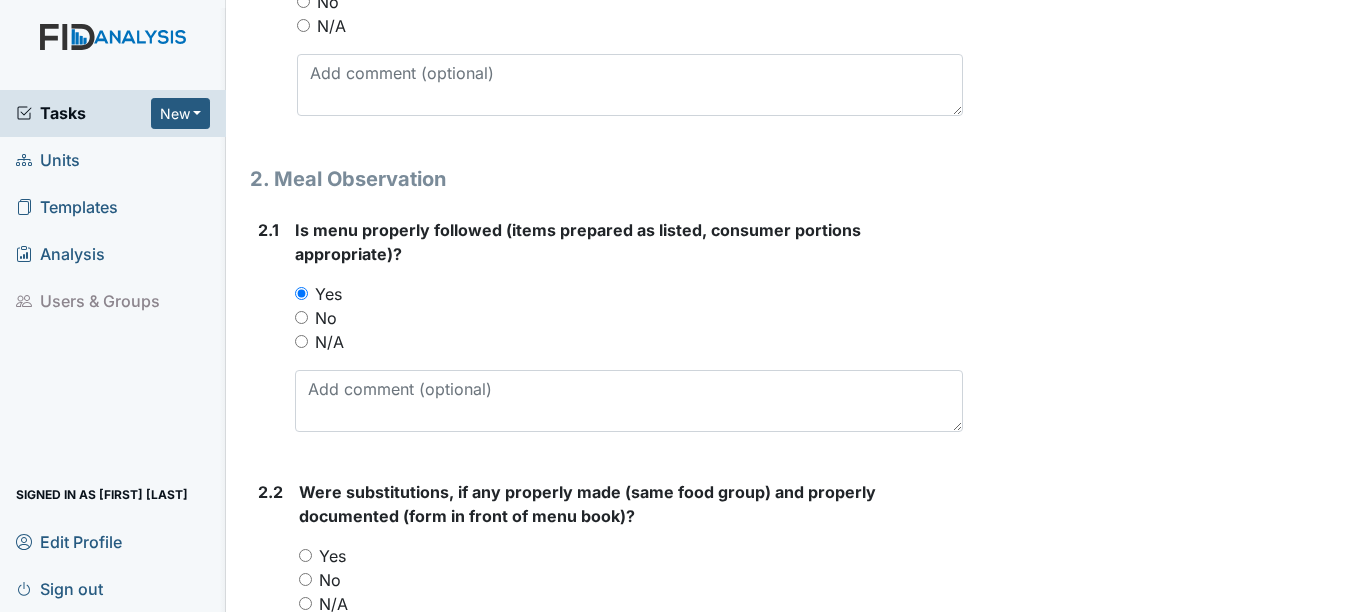scroll, scrollTop: 1200, scrollLeft: 0, axis: vertical 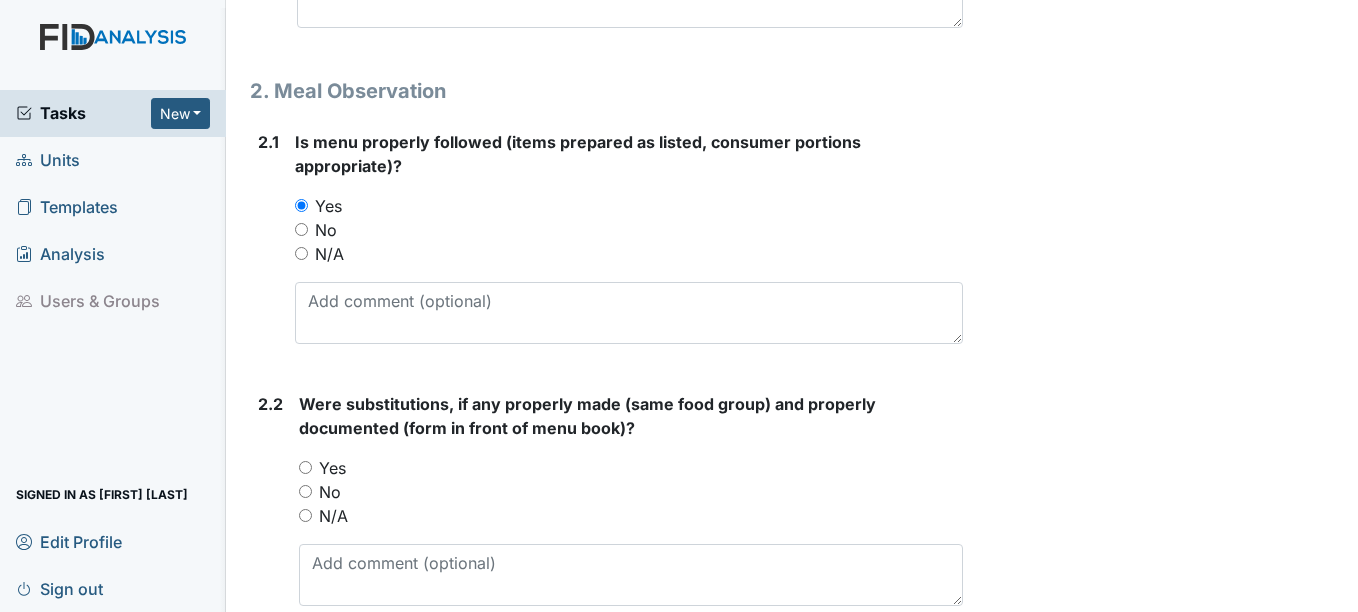 click on "N/A" at bounding box center [333, 516] 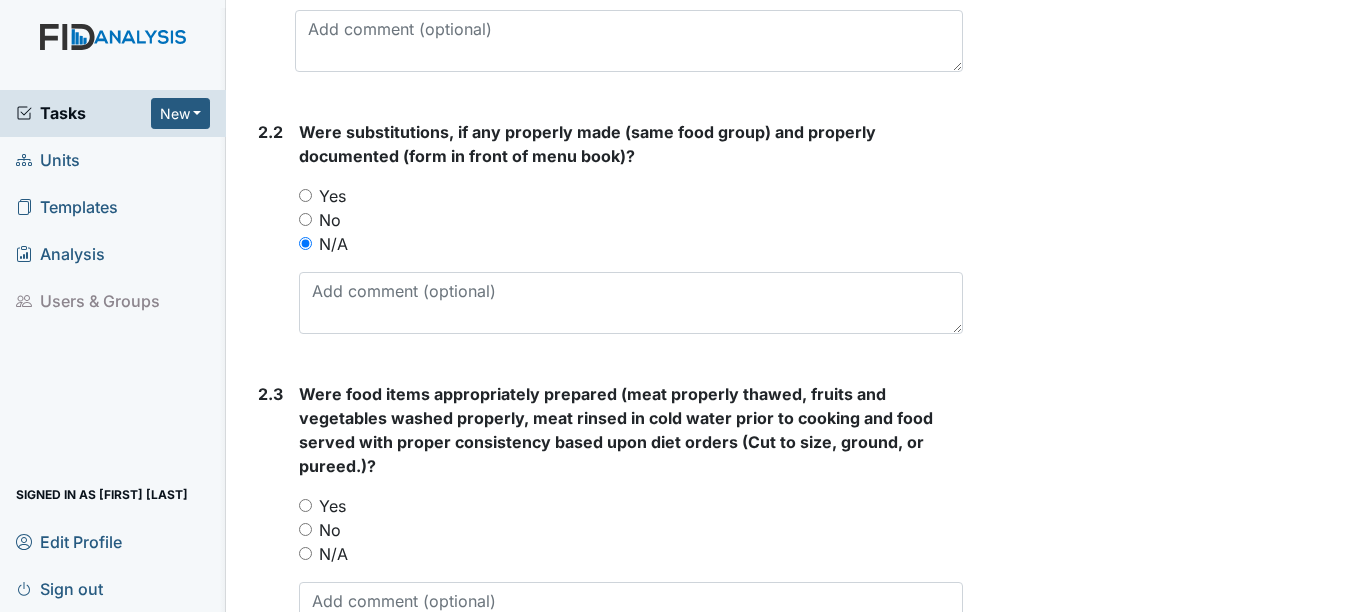 scroll, scrollTop: 1500, scrollLeft: 0, axis: vertical 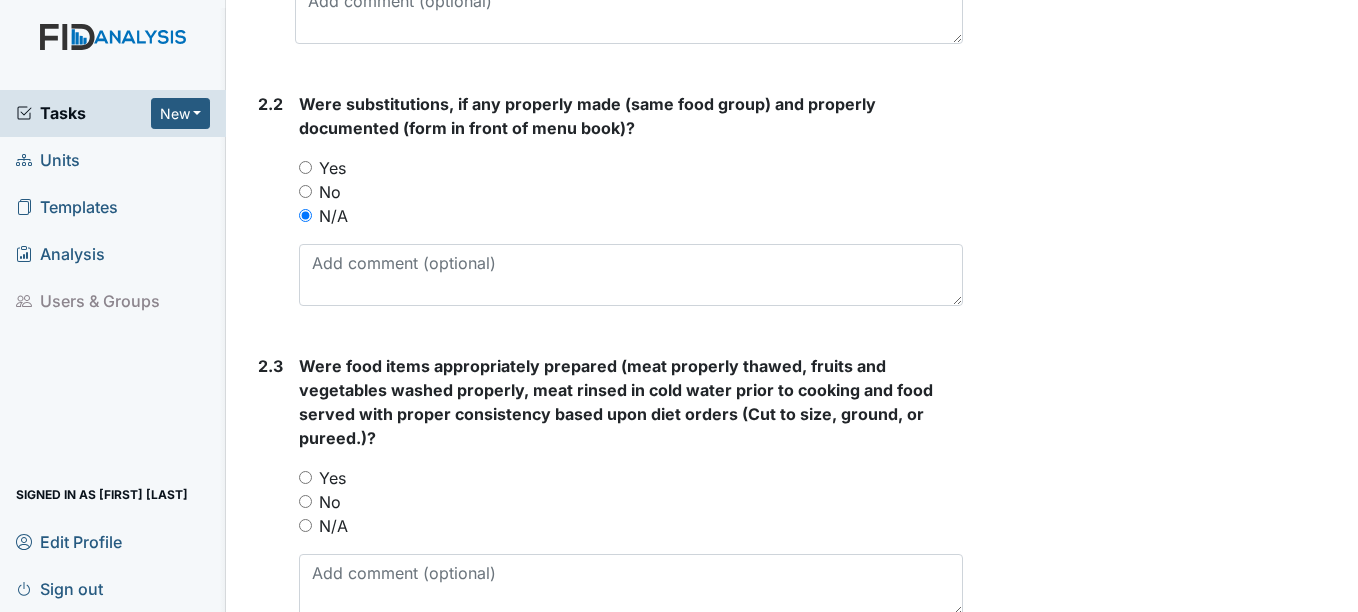 click on "Yes" at bounding box center [332, 478] 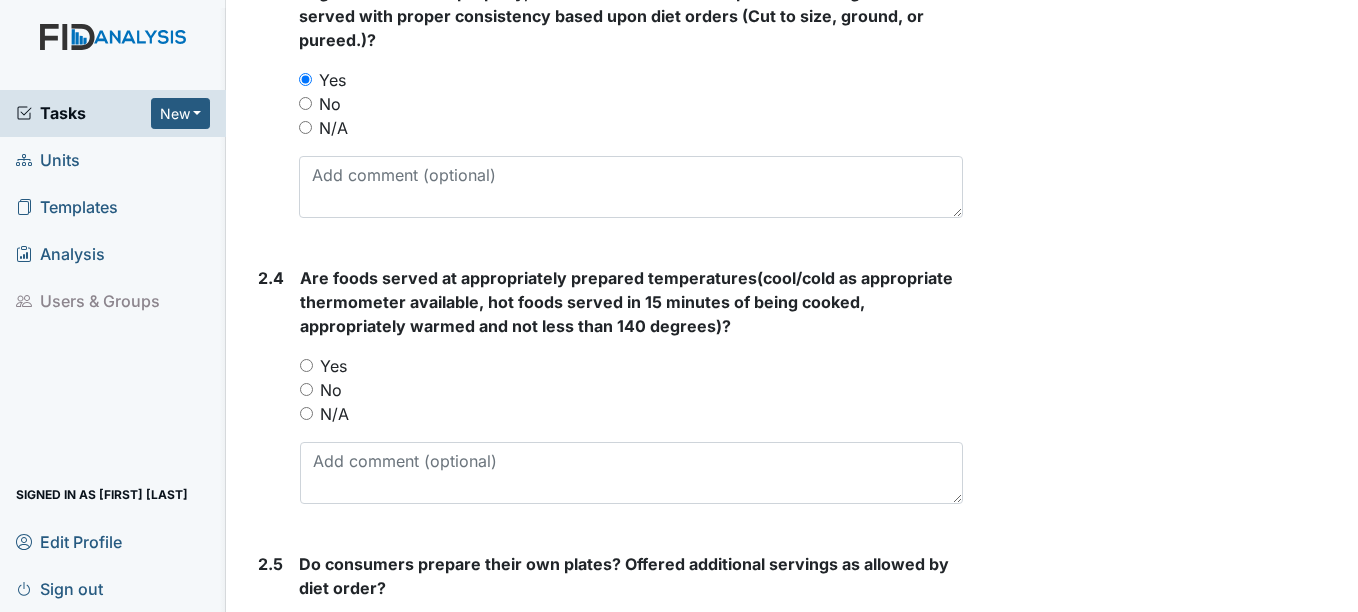 scroll, scrollTop: 1900, scrollLeft: 0, axis: vertical 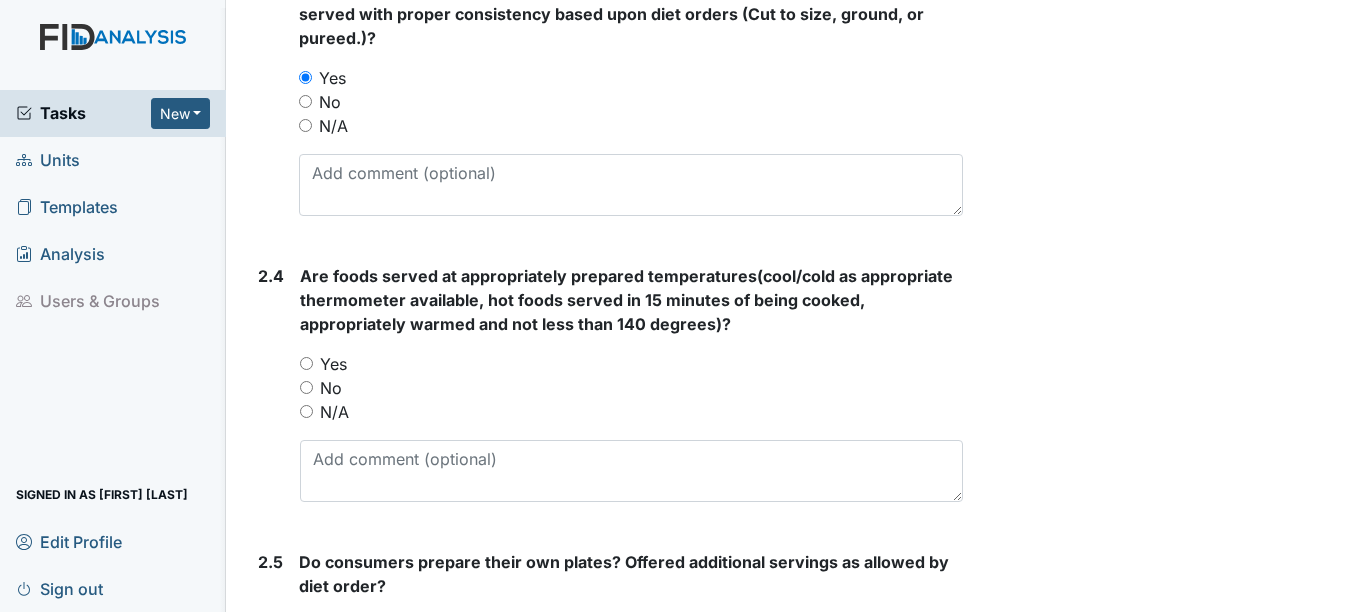 click on "Yes" at bounding box center (333, 364) 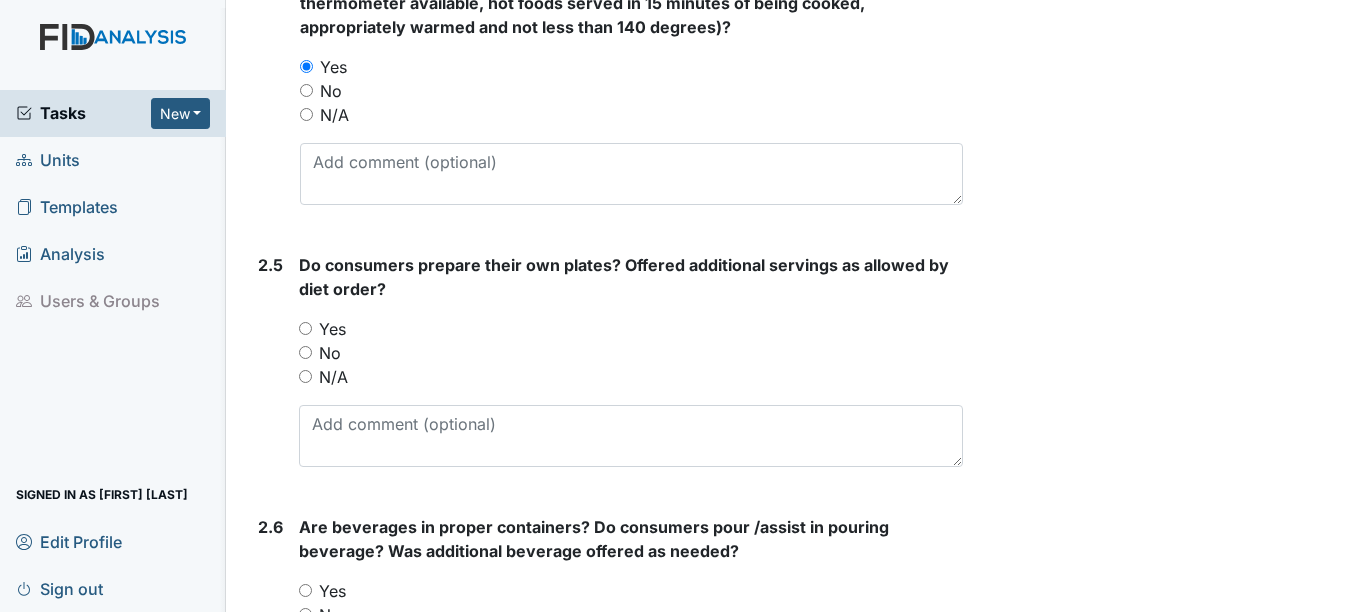 scroll, scrollTop: 2200, scrollLeft: 0, axis: vertical 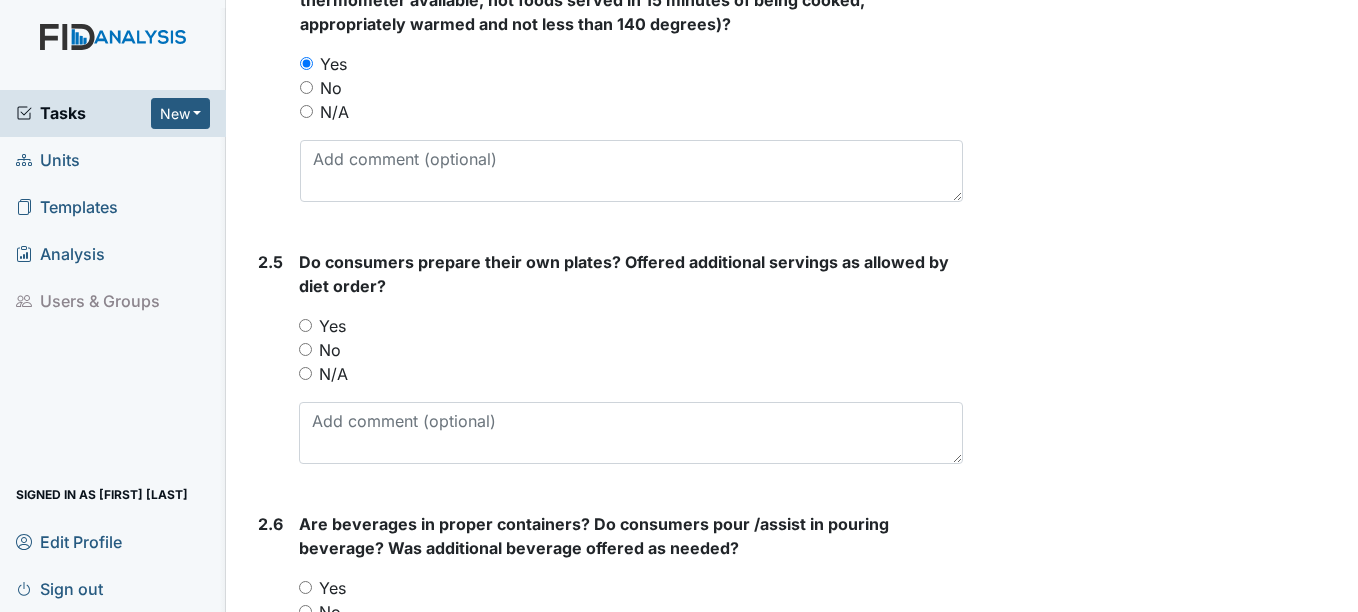 click on "Yes" at bounding box center [332, 326] 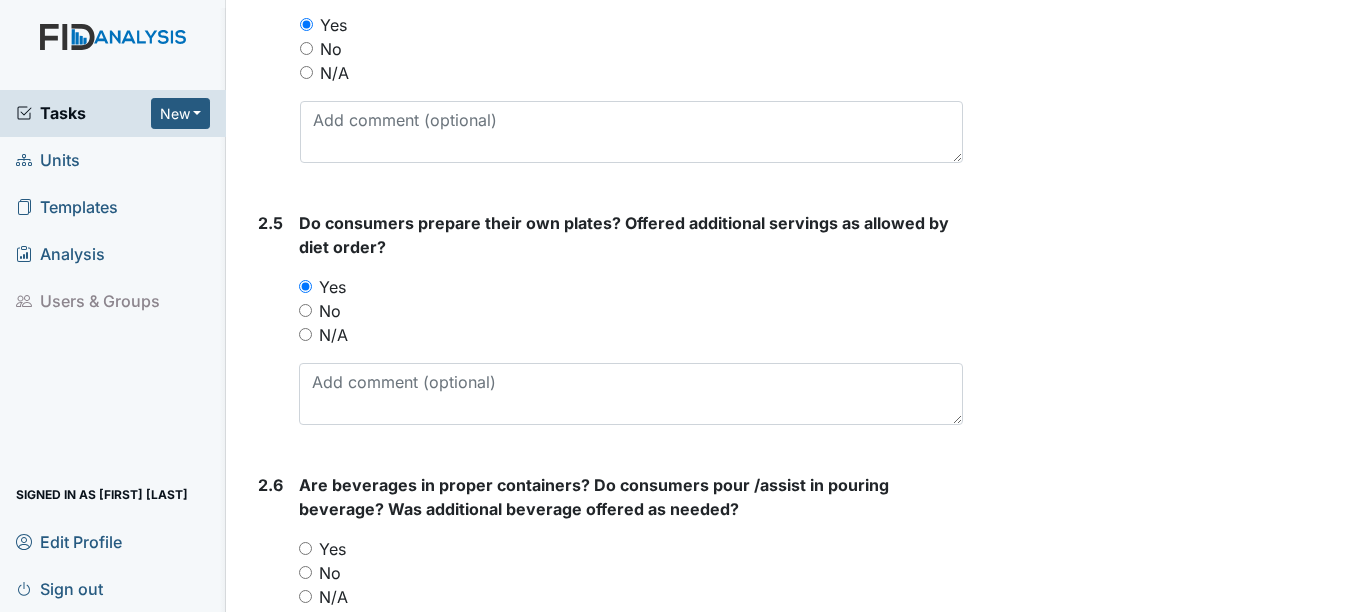 scroll, scrollTop: 2300, scrollLeft: 0, axis: vertical 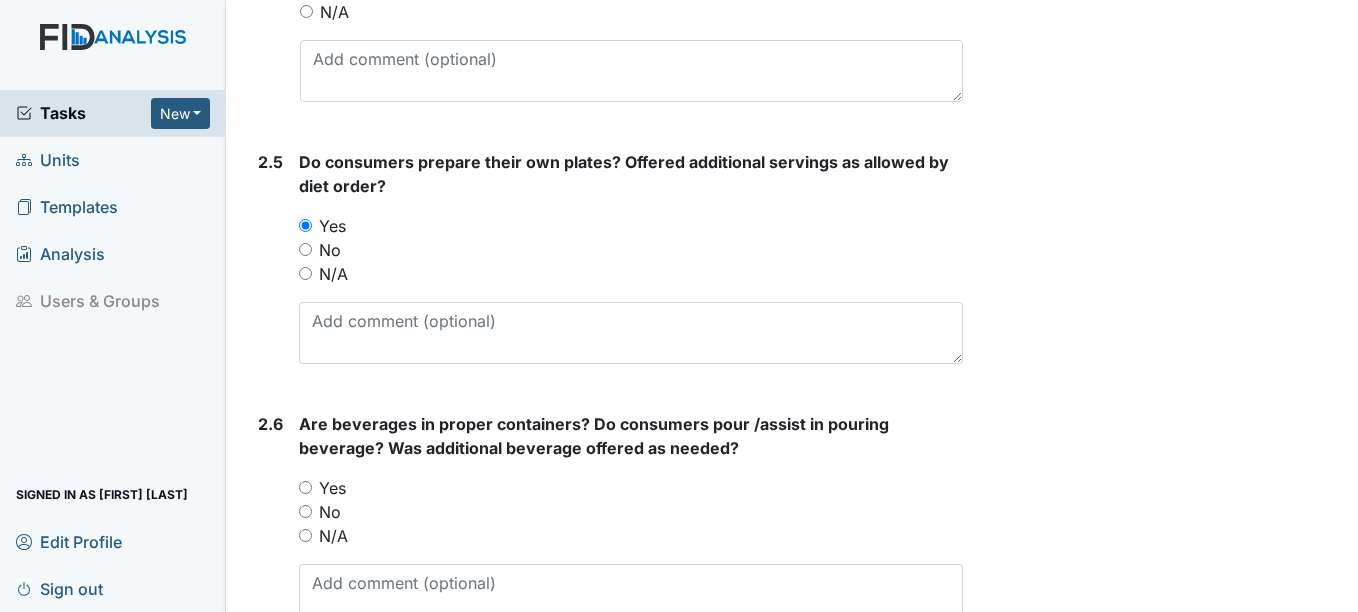 click on "Yes" at bounding box center [332, 488] 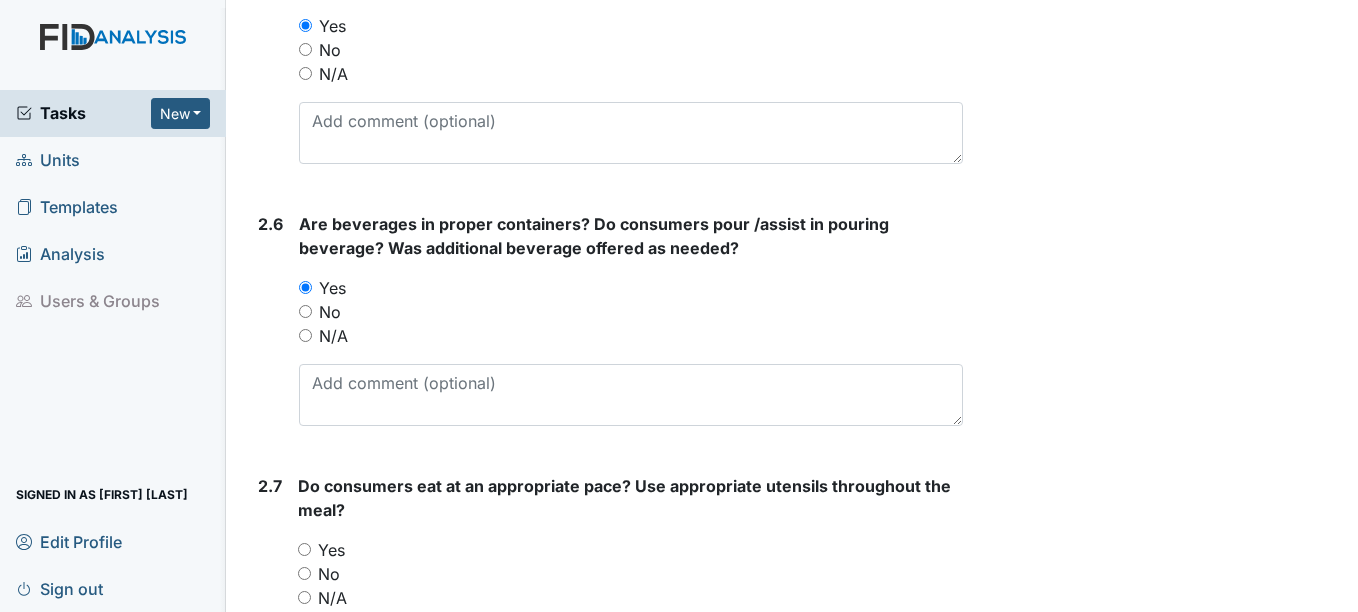 scroll, scrollTop: 2600, scrollLeft: 0, axis: vertical 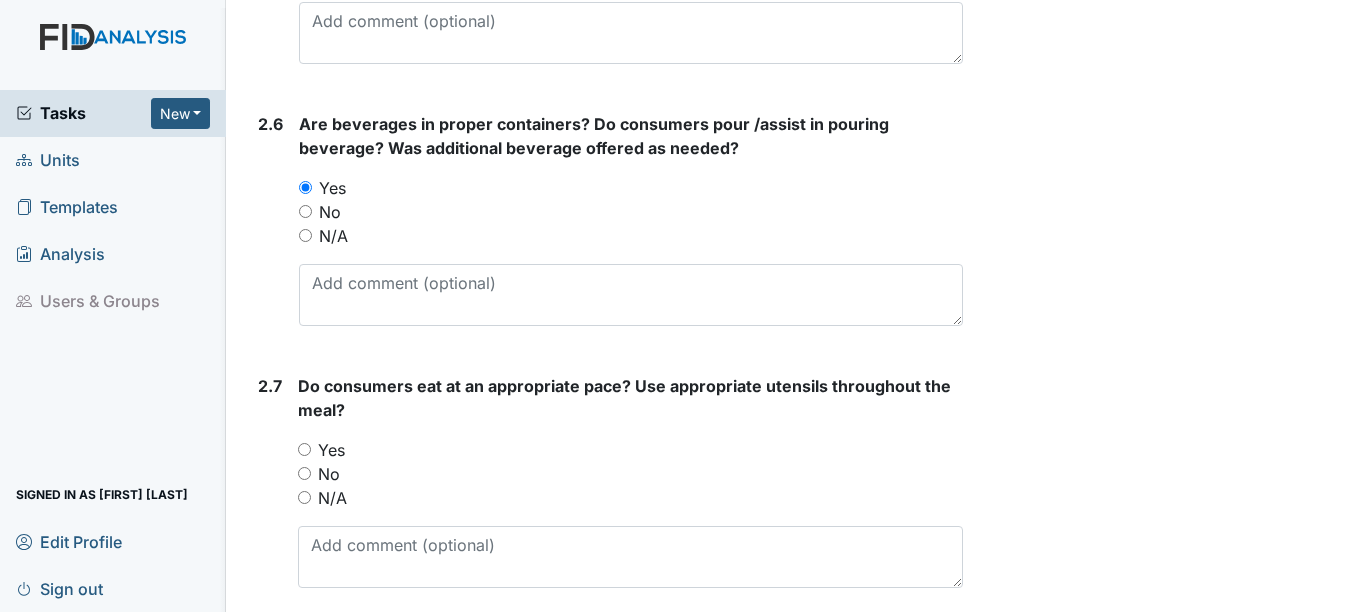 click on "Yes" at bounding box center [331, 450] 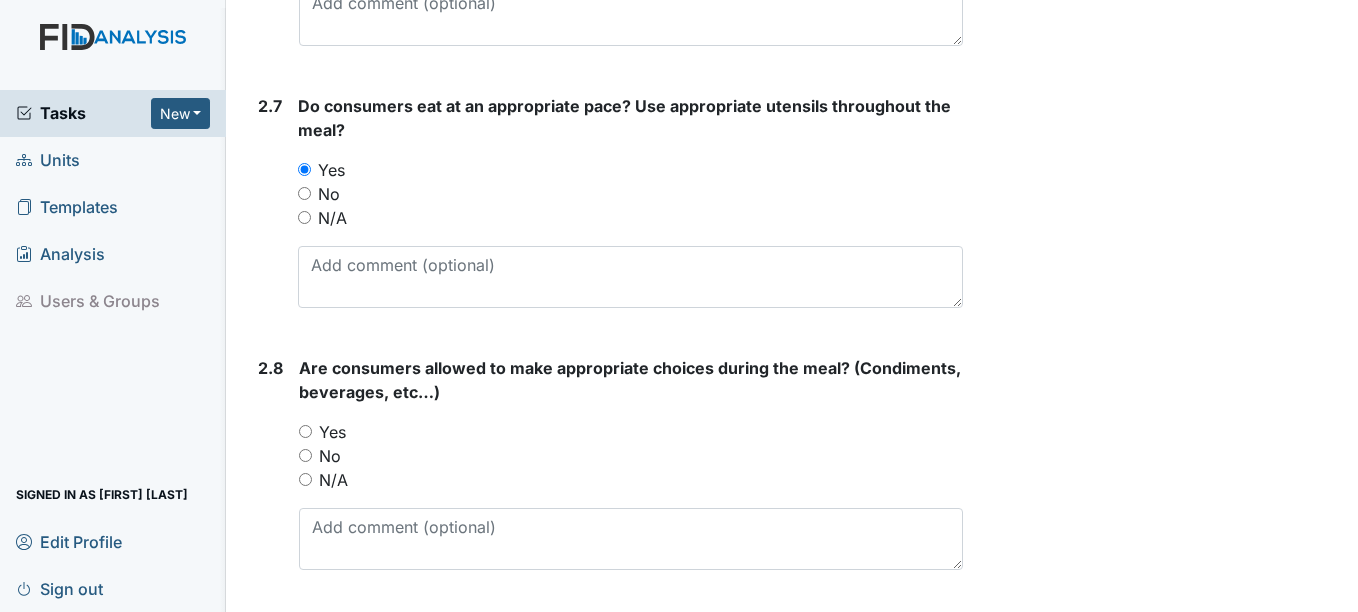 scroll, scrollTop: 2900, scrollLeft: 0, axis: vertical 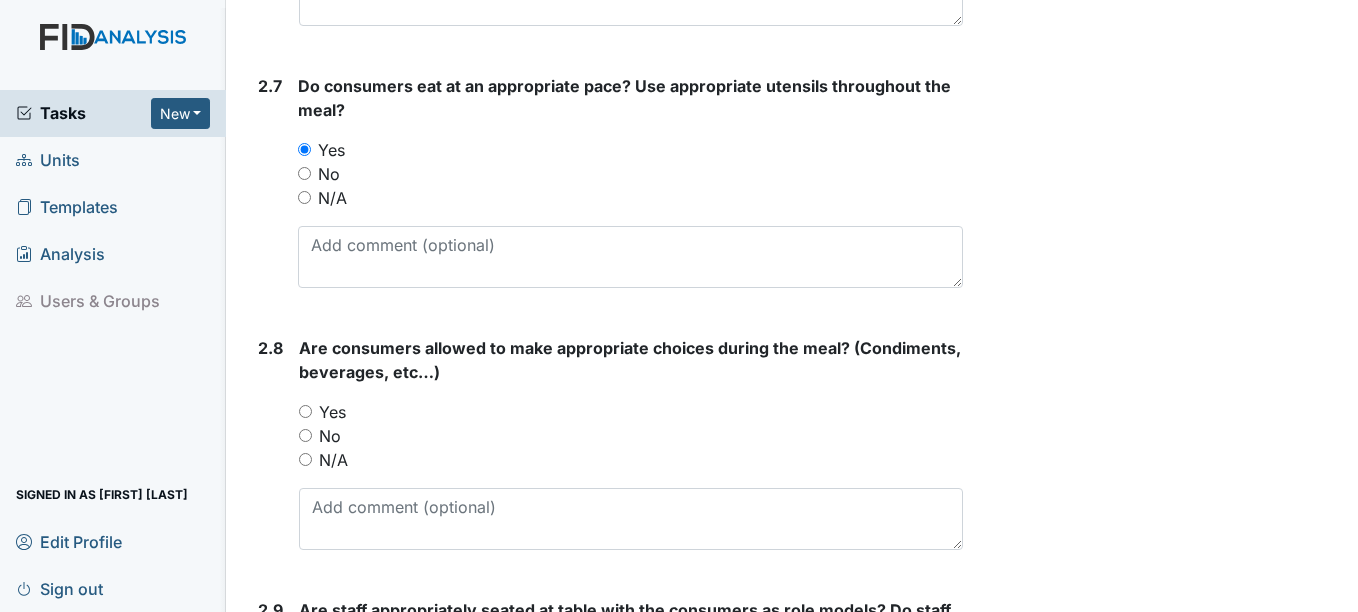click on "Yes" at bounding box center (332, 412) 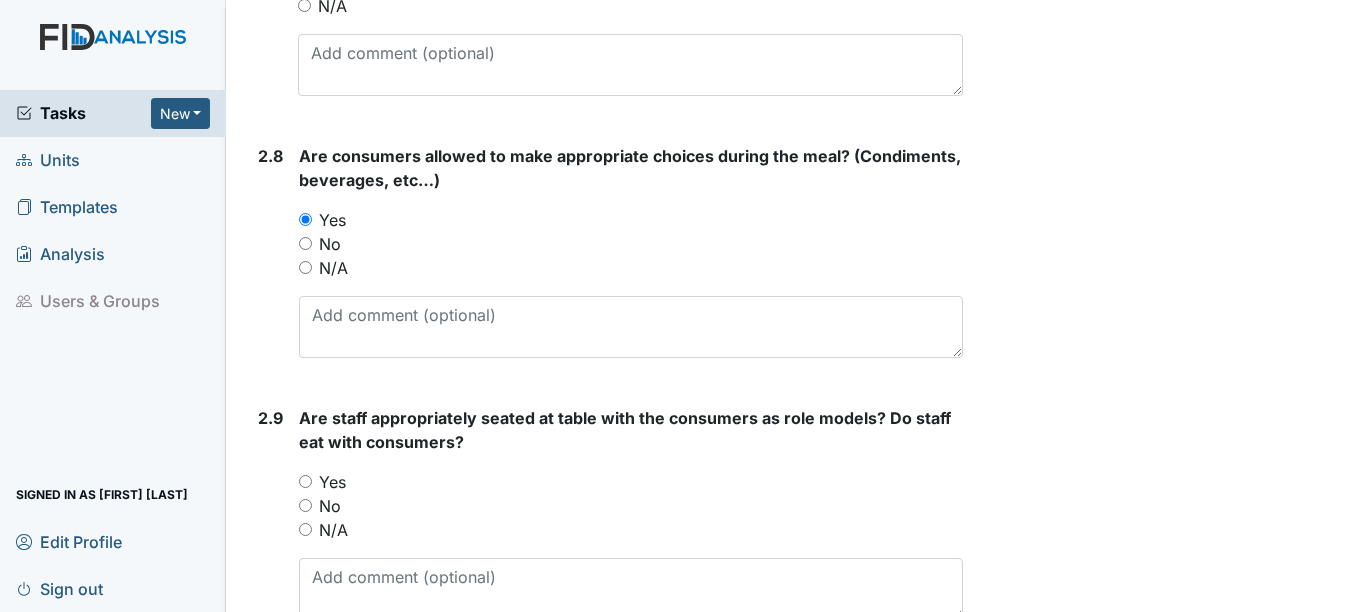 scroll, scrollTop: 3100, scrollLeft: 0, axis: vertical 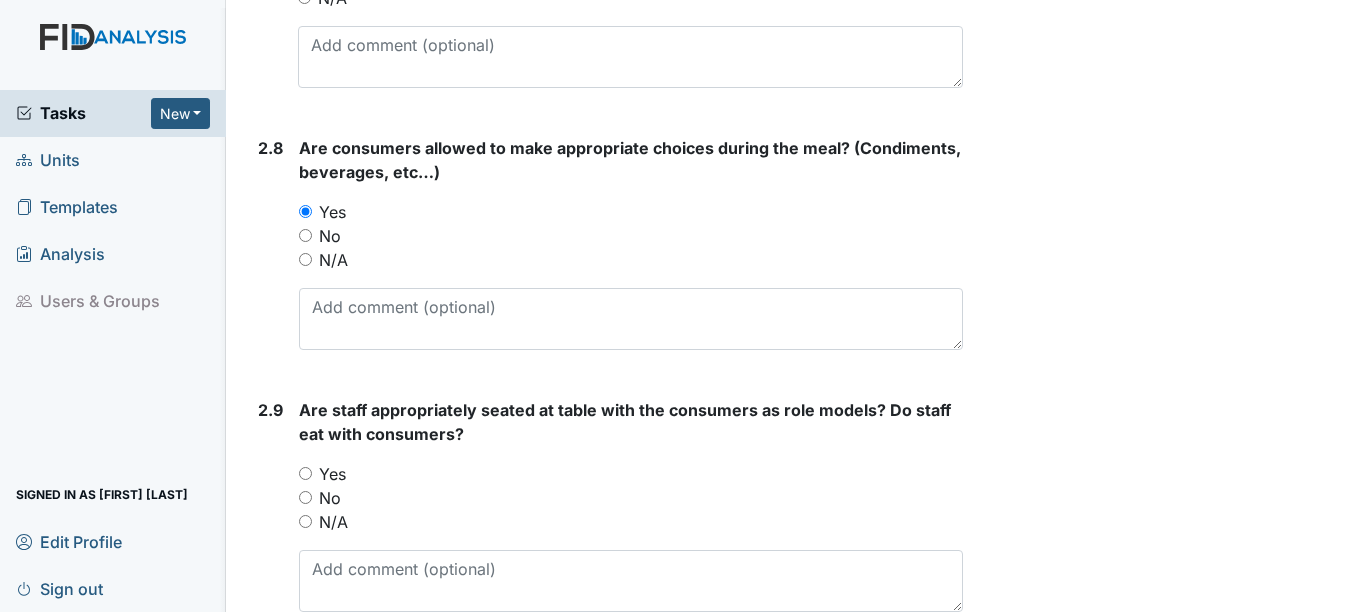 click on "No" at bounding box center [630, 498] 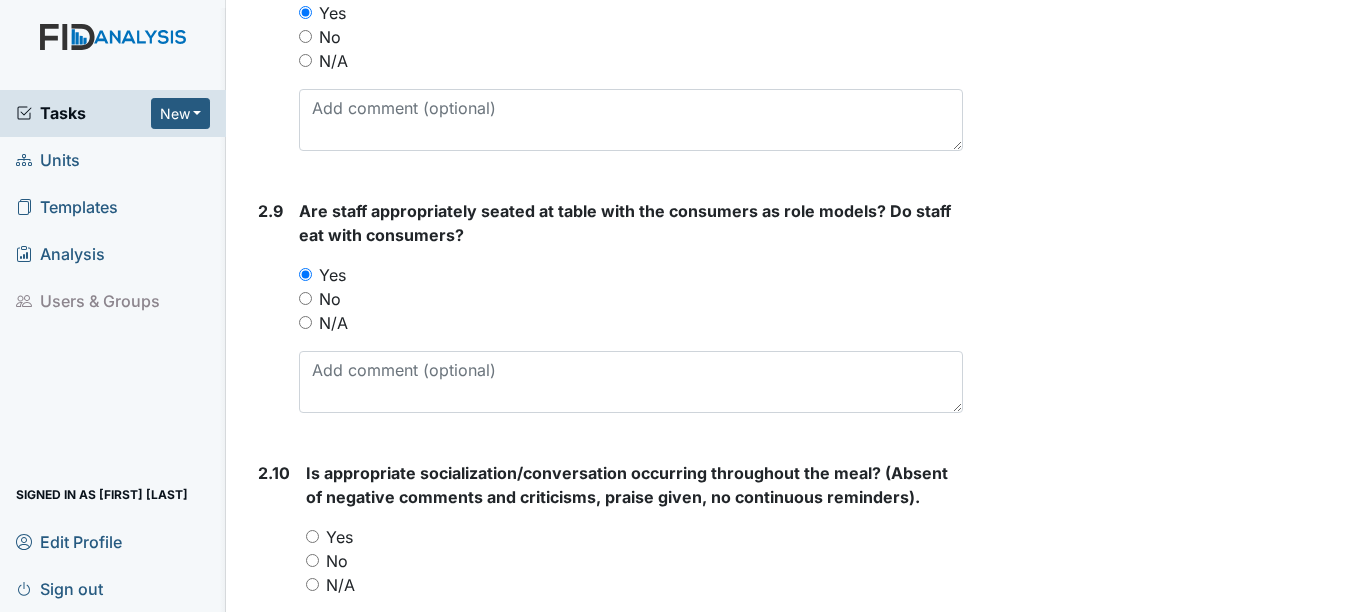 scroll, scrollTop: 3300, scrollLeft: 0, axis: vertical 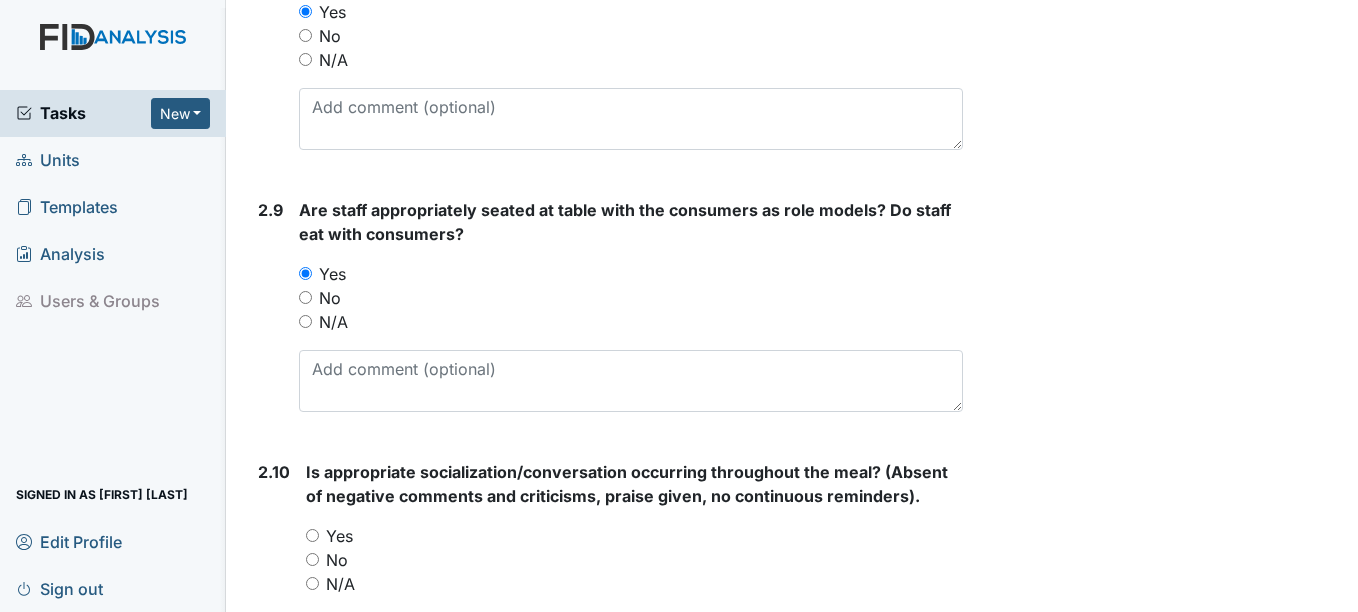 click on "Yes" at bounding box center [339, 536] 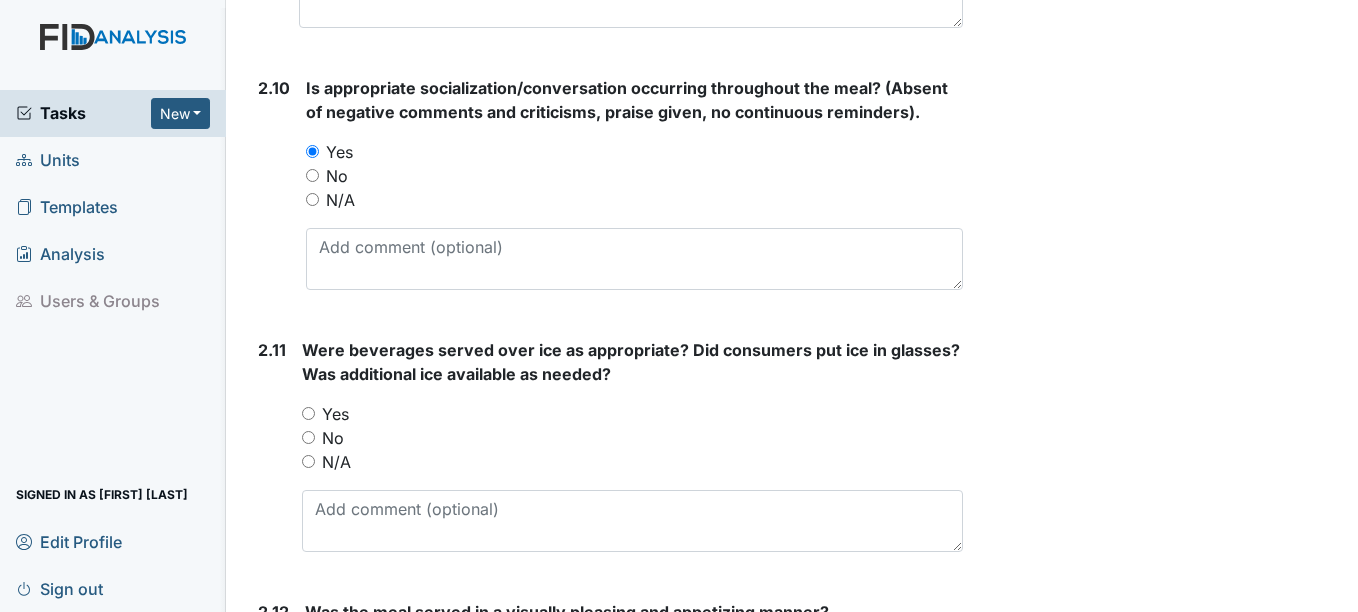 scroll, scrollTop: 3700, scrollLeft: 0, axis: vertical 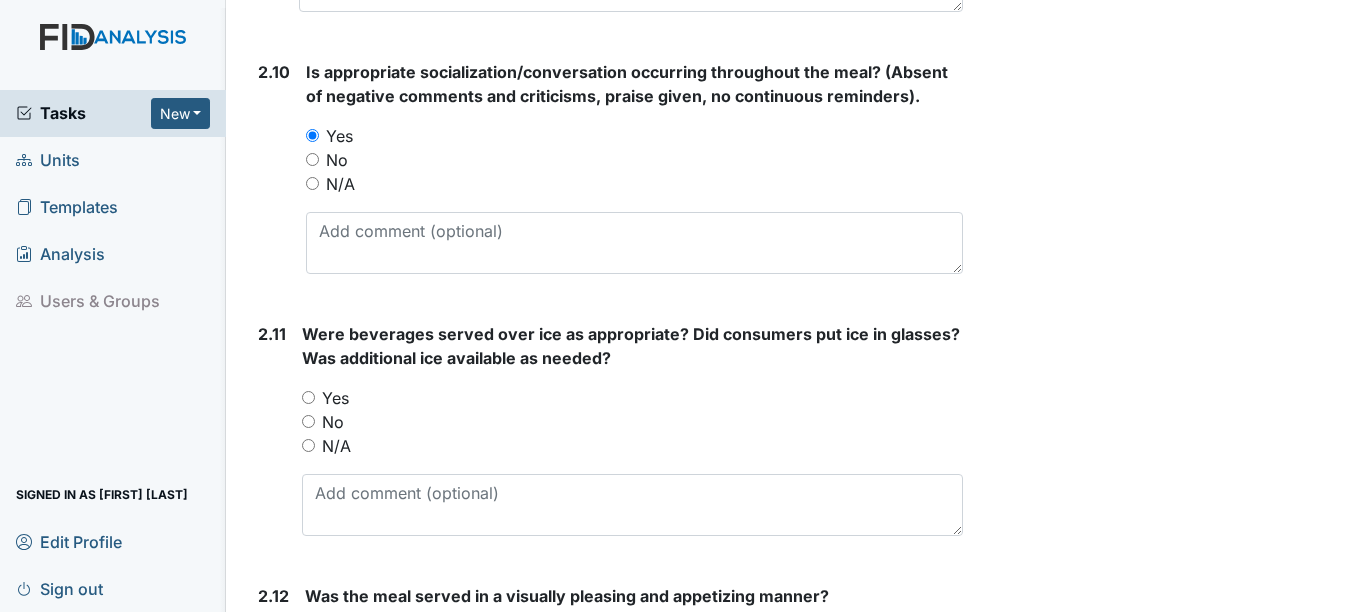 click on "Yes" at bounding box center [335, 398] 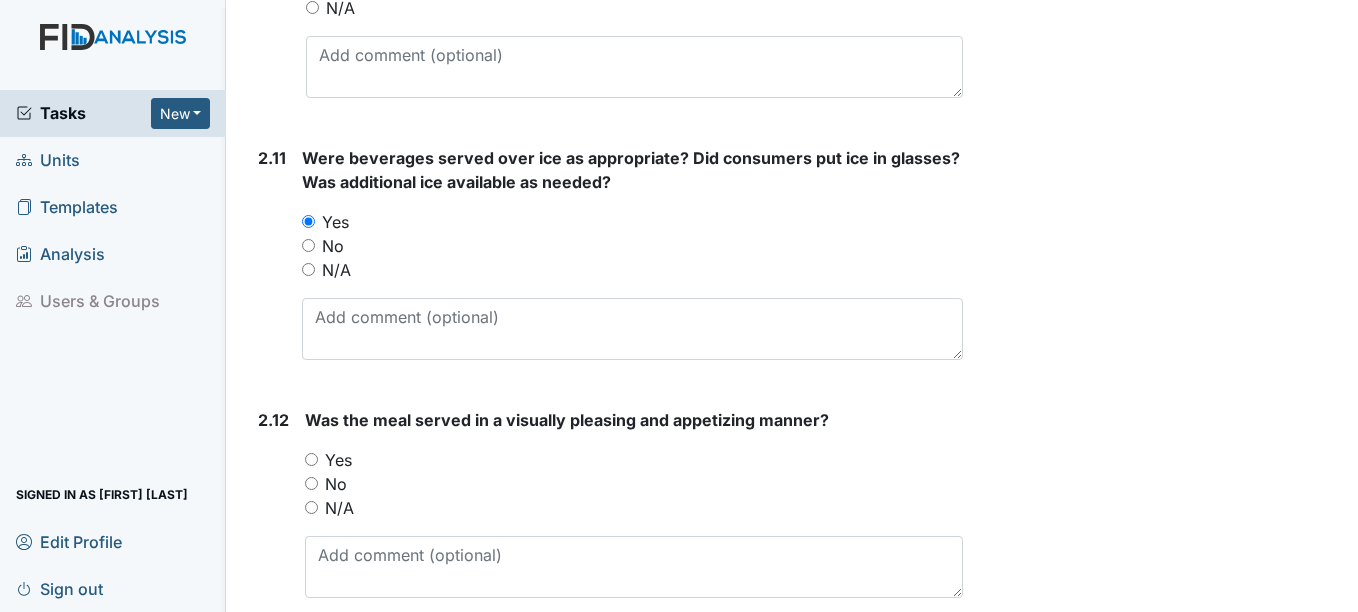 scroll, scrollTop: 3900, scrollLeft: 0, axis: vertical 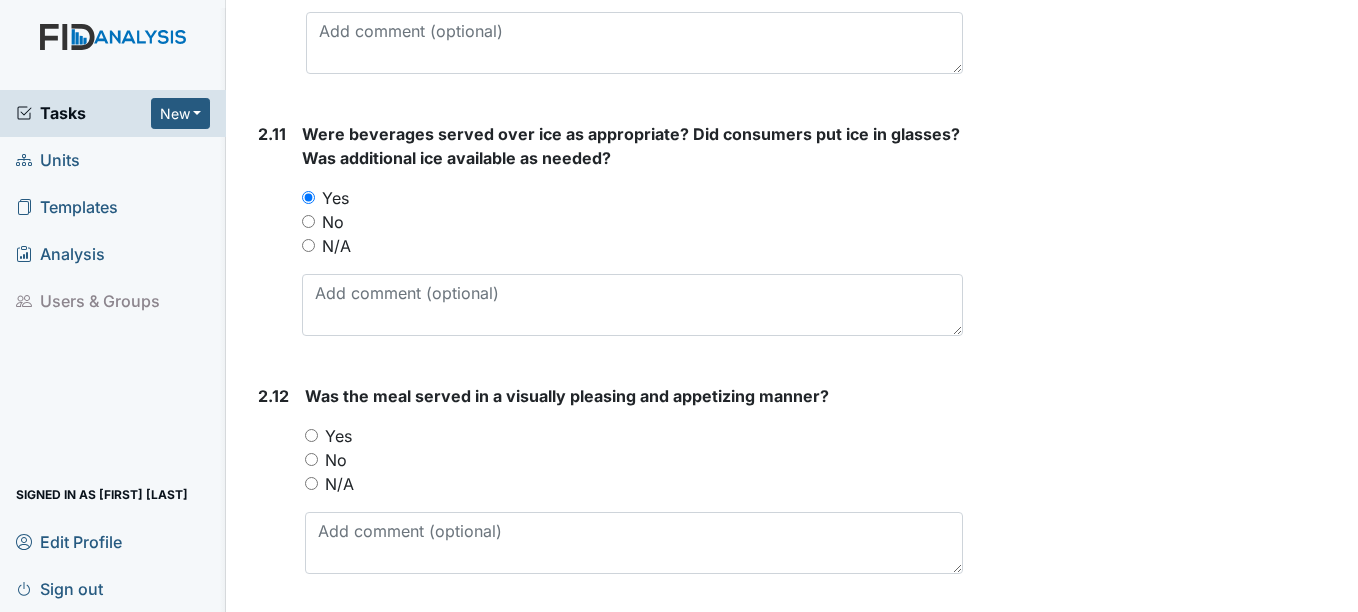 click on "Yes" at bounding box center [338, 436] 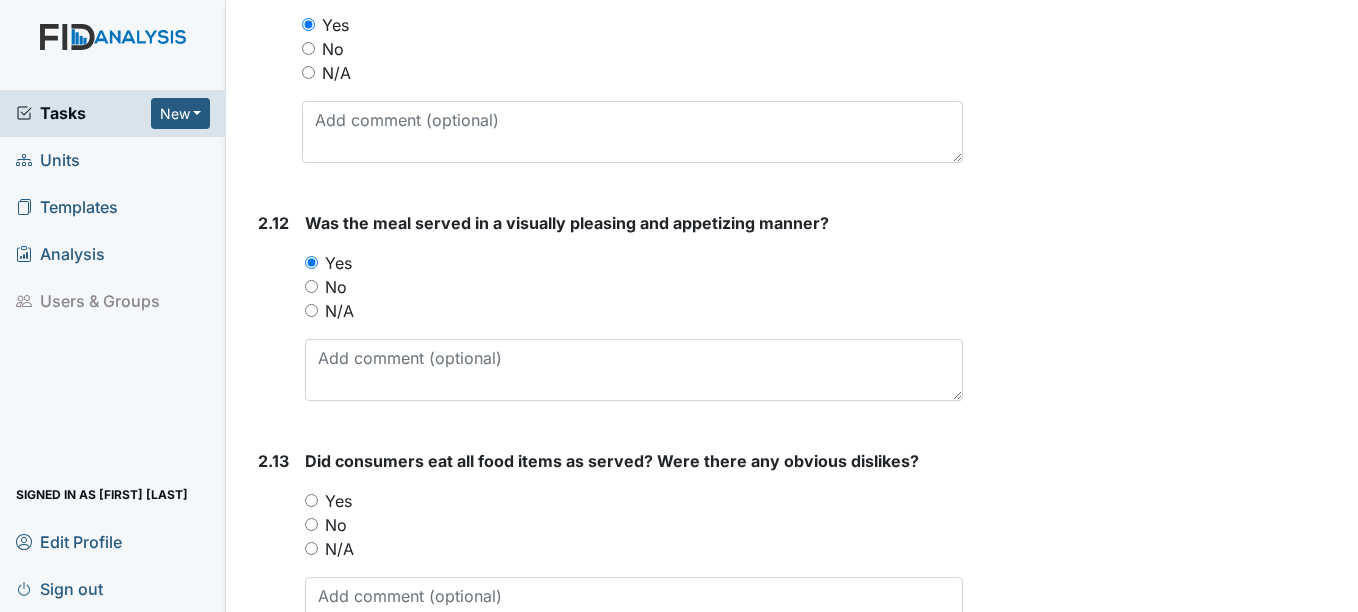 scroll, scrollTop: 4200, scrollLeft: 0, axis: vertical 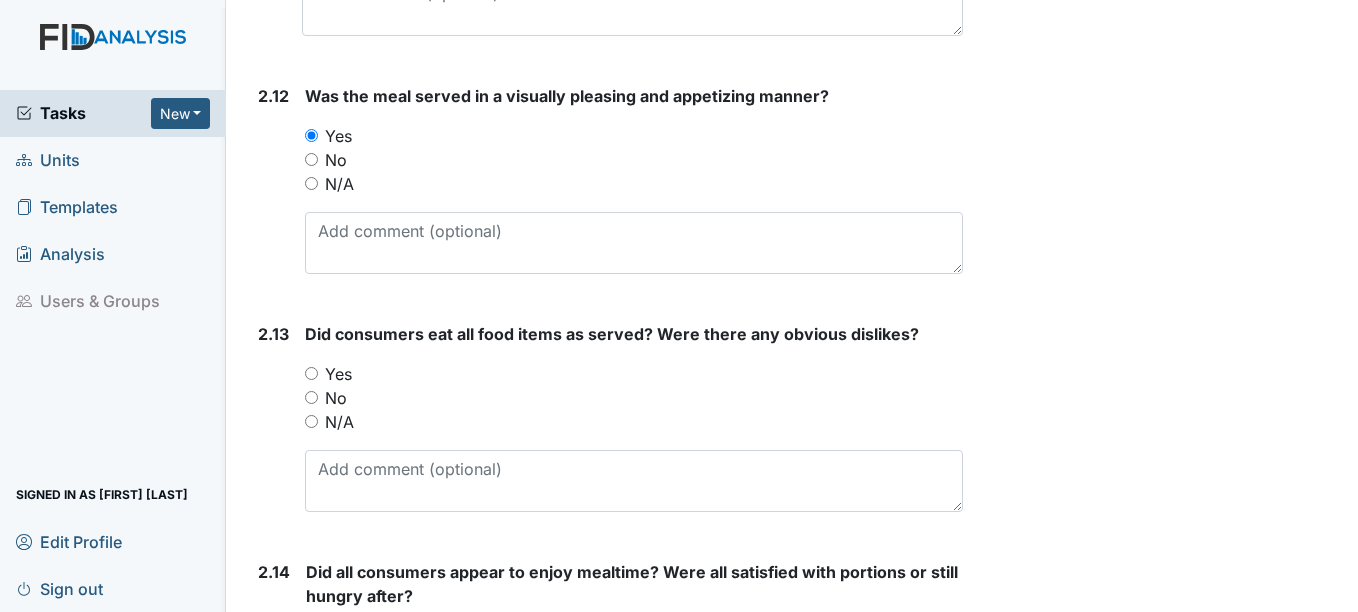 click on "Yes" at bounding box center (338, 374) 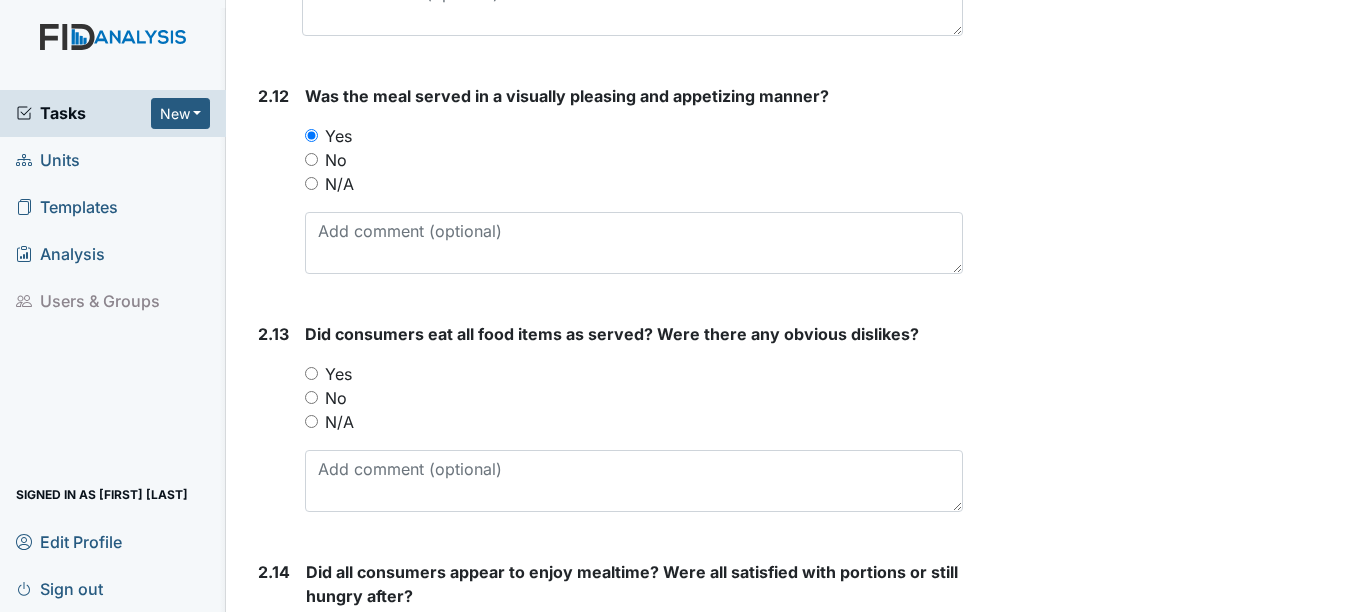 click on "Yes" at bounding box center (311, 373) 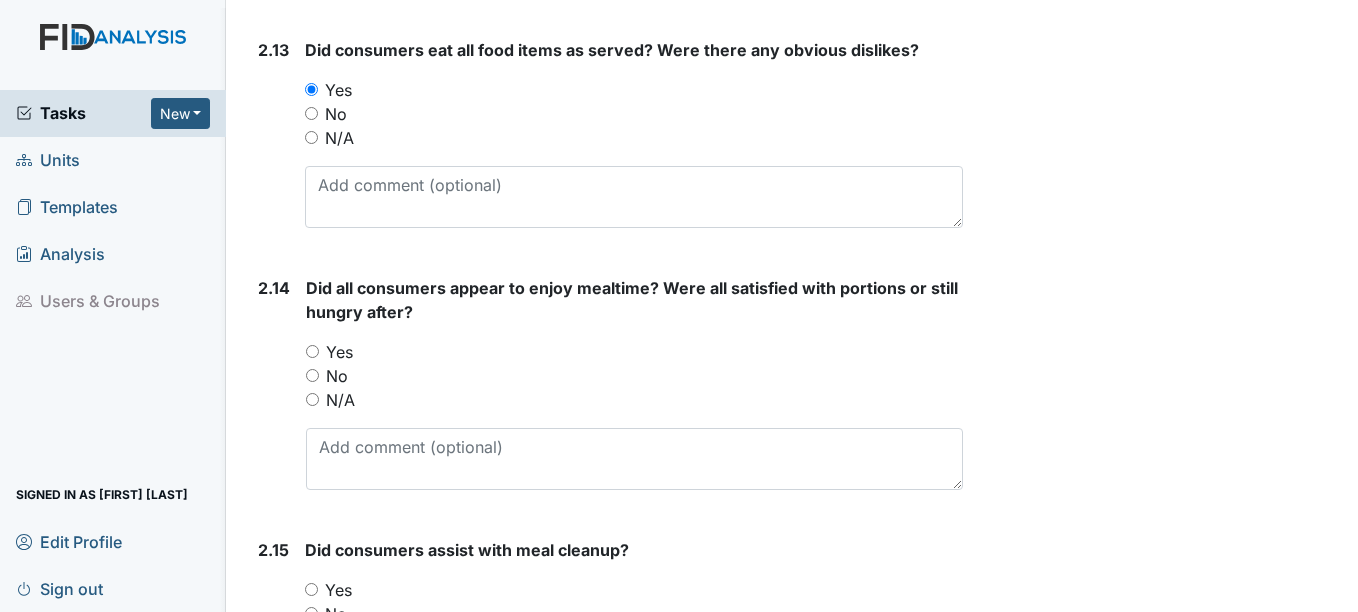 scroll, scrollTop: 4500, scrollLeft: 0, axis: vertical 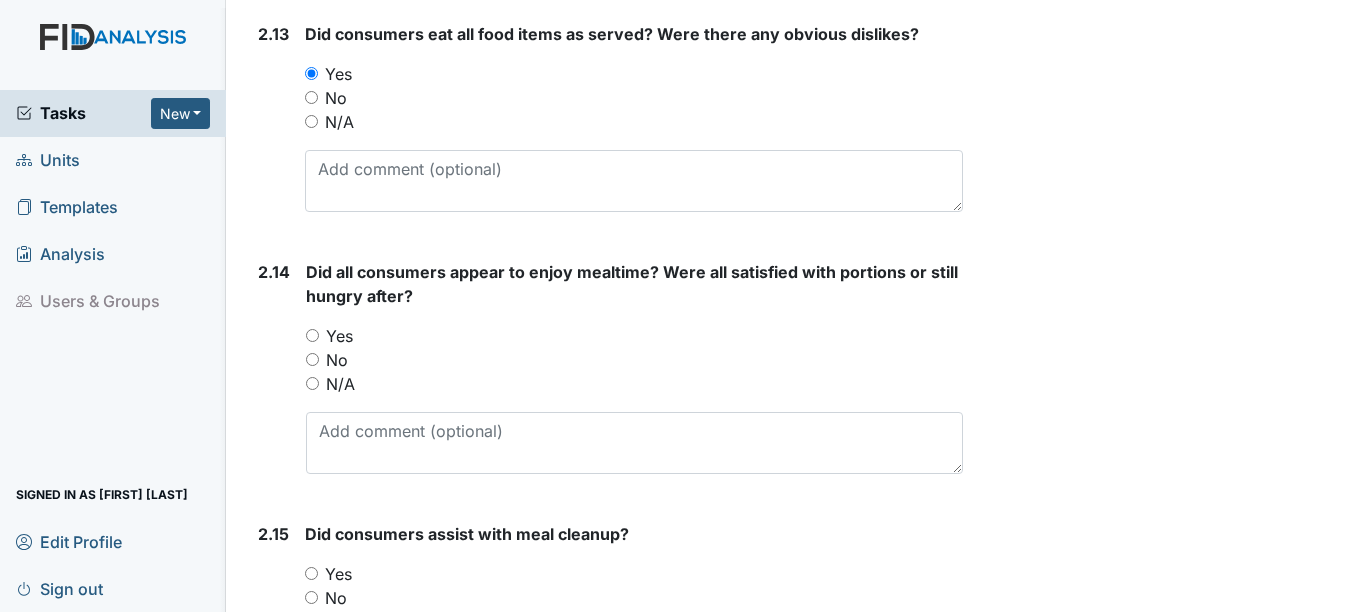 click on "Yes" at bounding box center (339, 336) 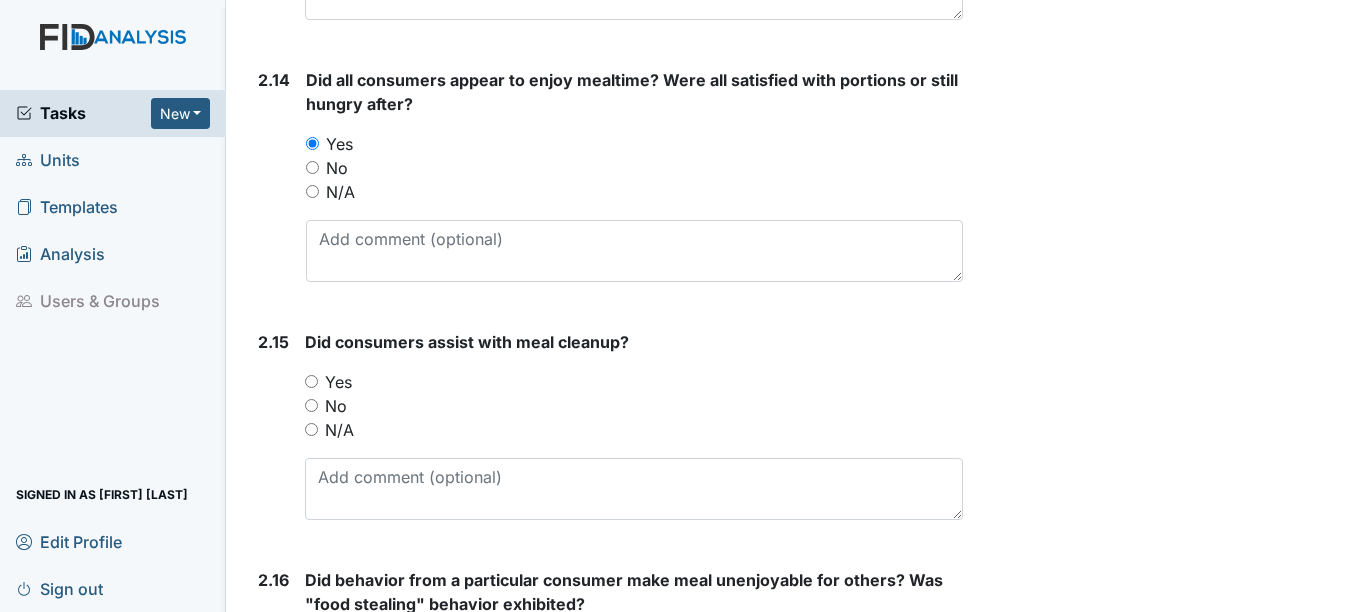 scroll, scrollTop: 4700, scrollLeft: 0, axis: vertical 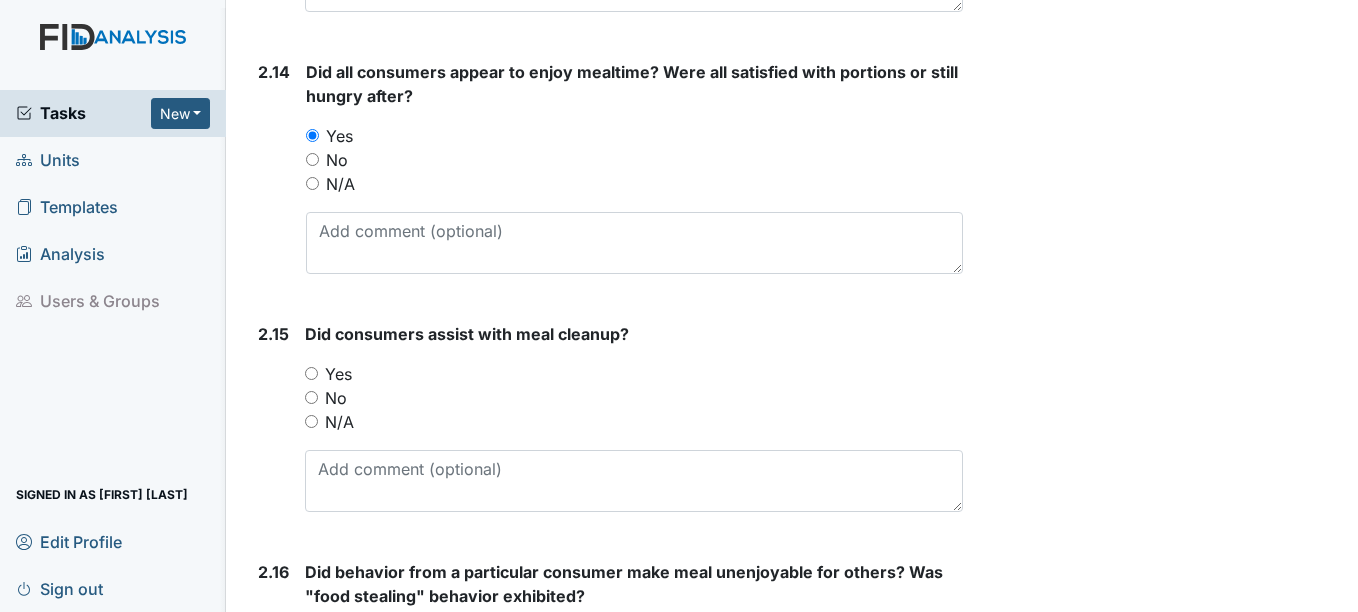 click on "Yes" at bounding box center (338, 374) 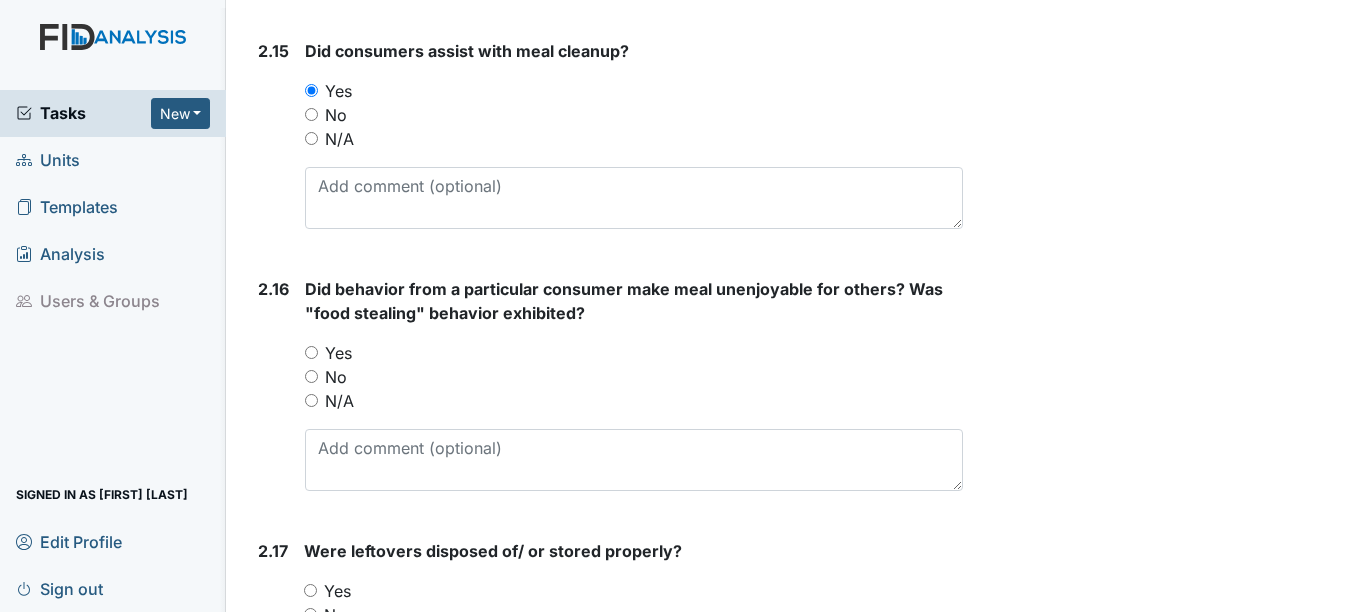 scroll, scrollTop: 5000, scrollLeft: 0, axis: vertical 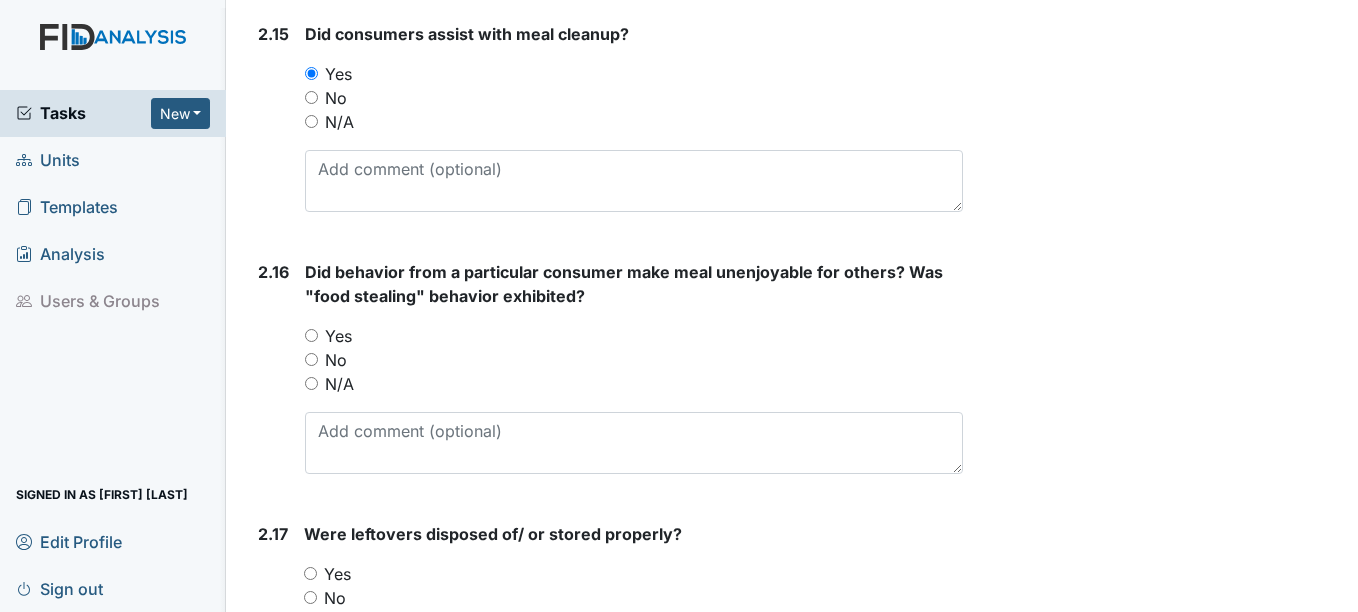 click on "Yes" at bounding box center [338, 336] 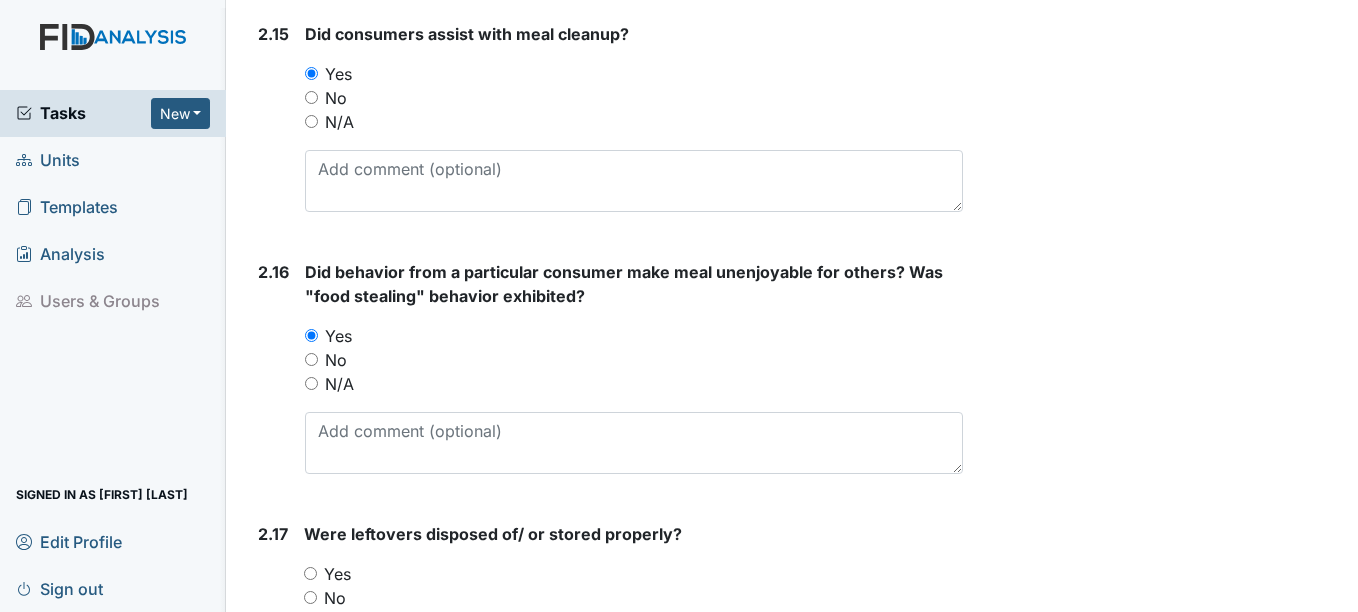 click on "N/A" at bounding box center (339, 384) 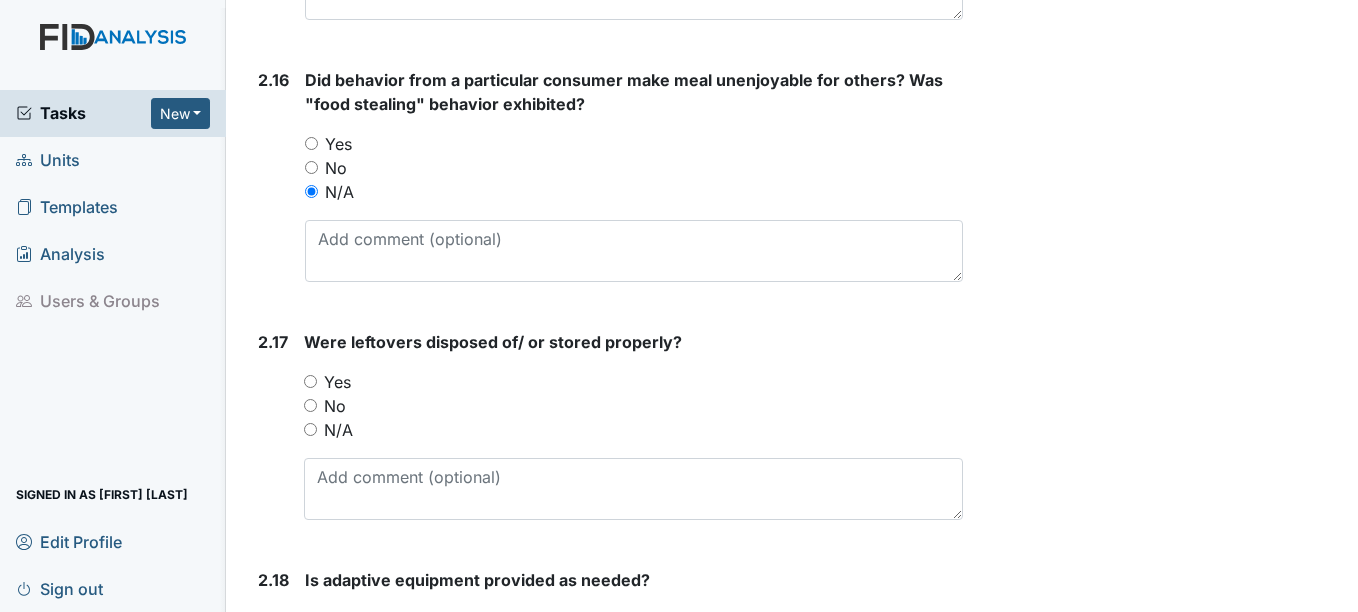 scroll, scrollTop: 5200, scrollLeft: 0, axis: vertical 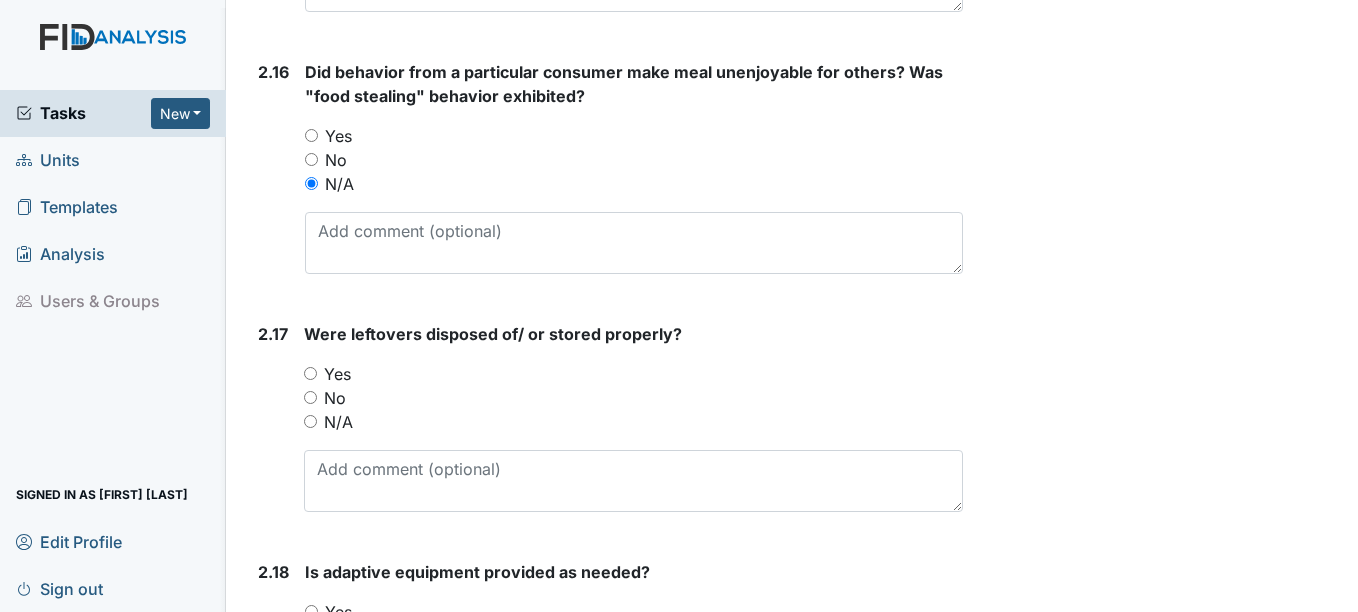 click on "Yes" at bounding box center (337, 374) 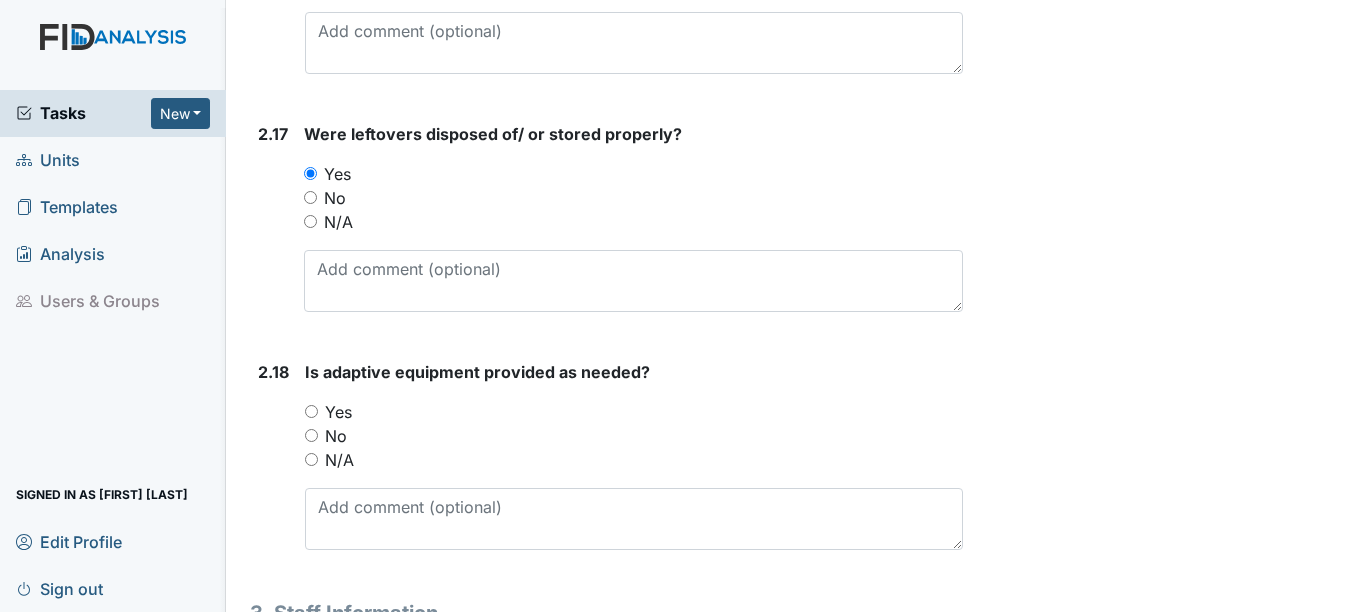 click on "Yes" at bounding box center [338, 412] 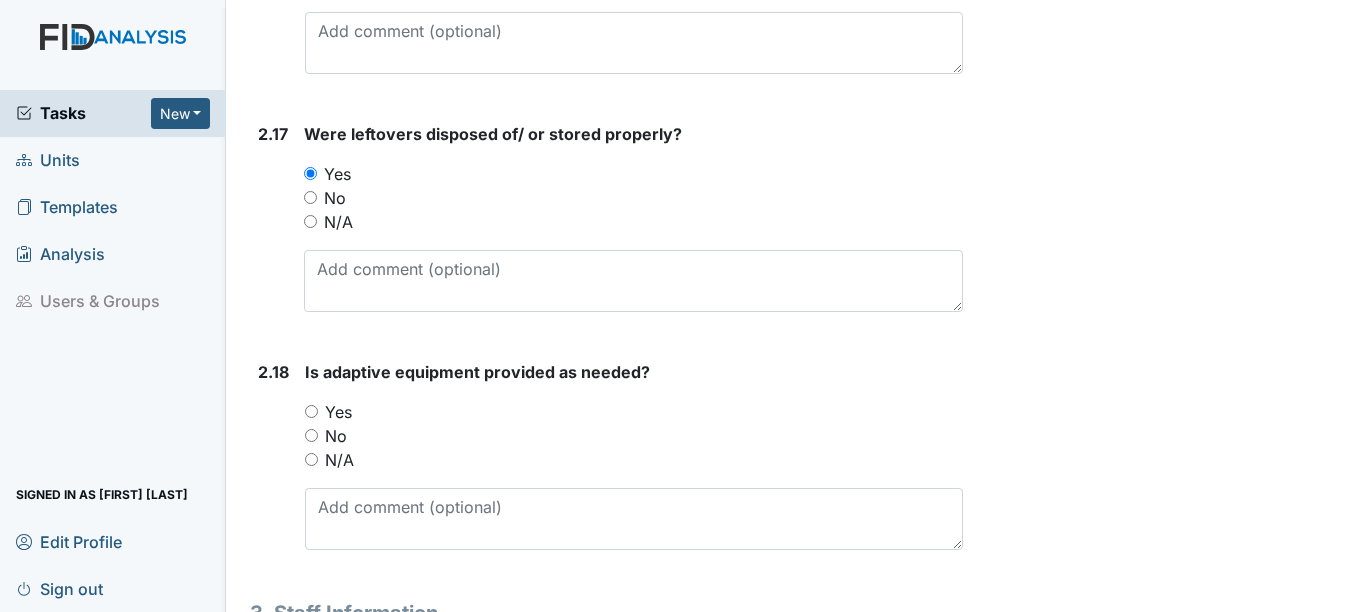 click on "Yes" at bounding box center [311, 411] 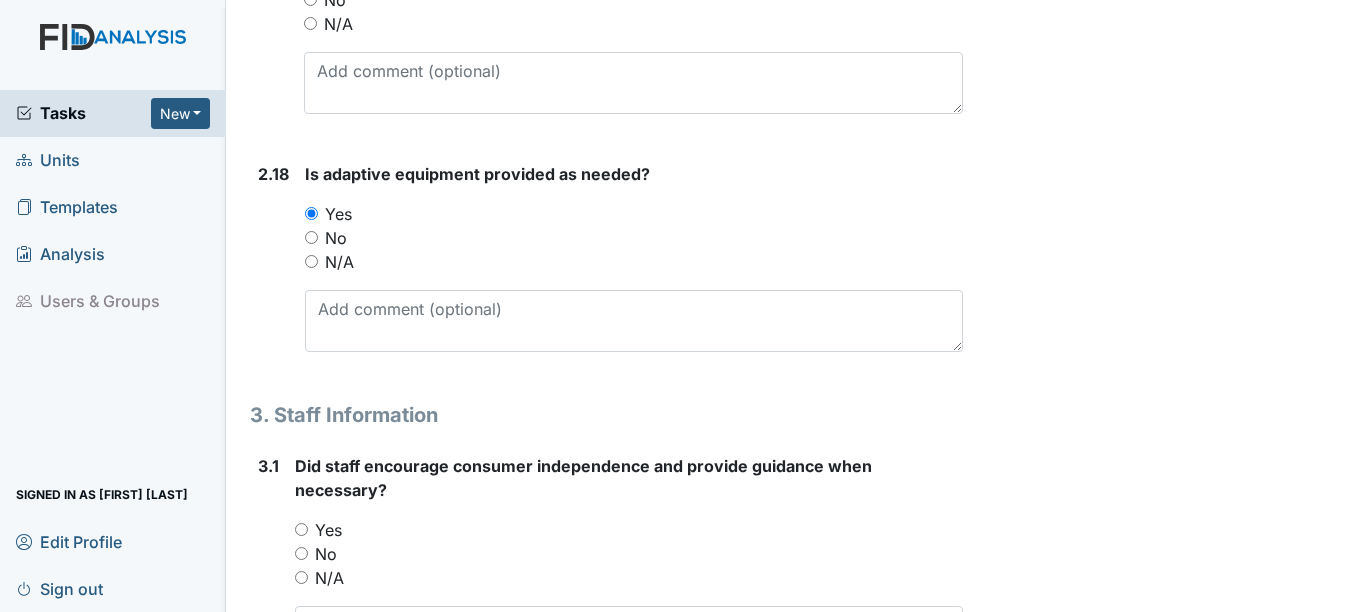 scroll, scrollTop: 5600, scrollLeft: 0, axis: vertical 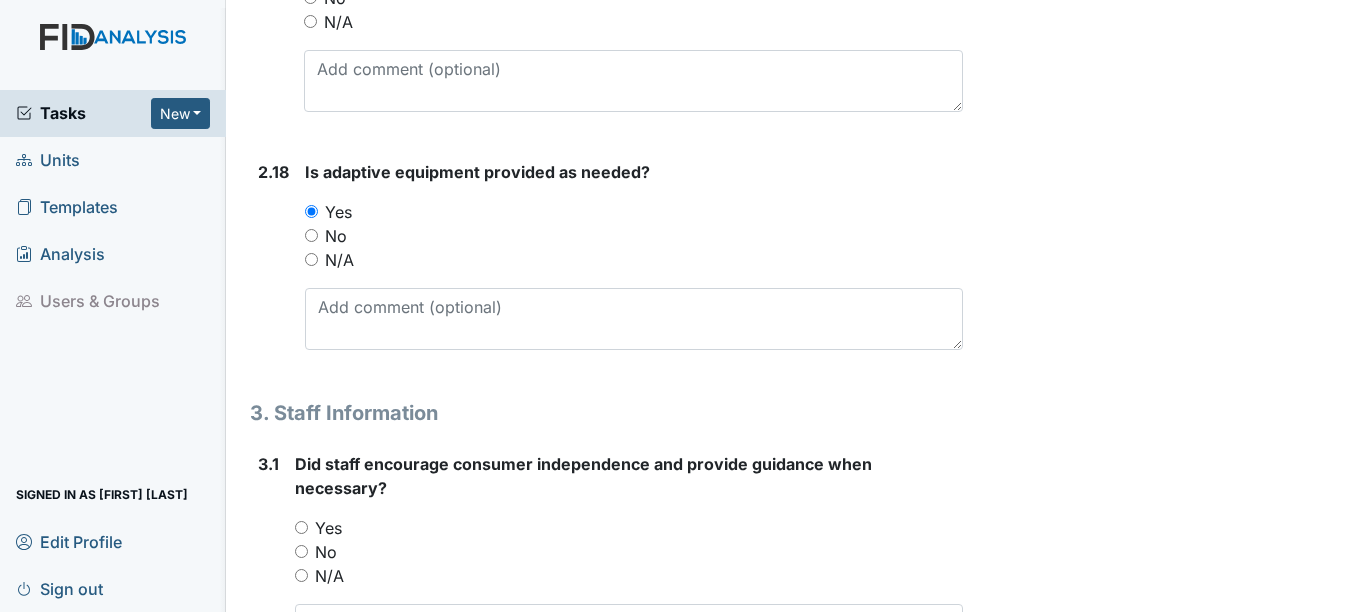 click on "Yes" at bounding box center (328, 528) 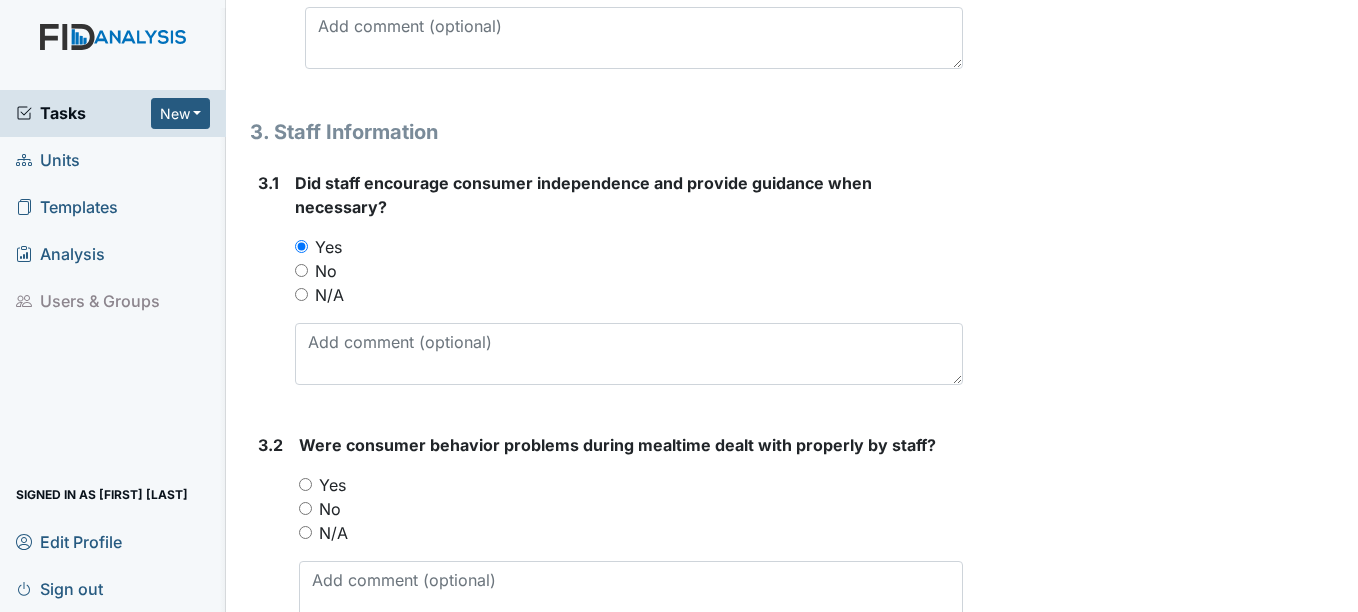scroll, scrollTop: 5900, scrollLeft: 0, axis: vertical 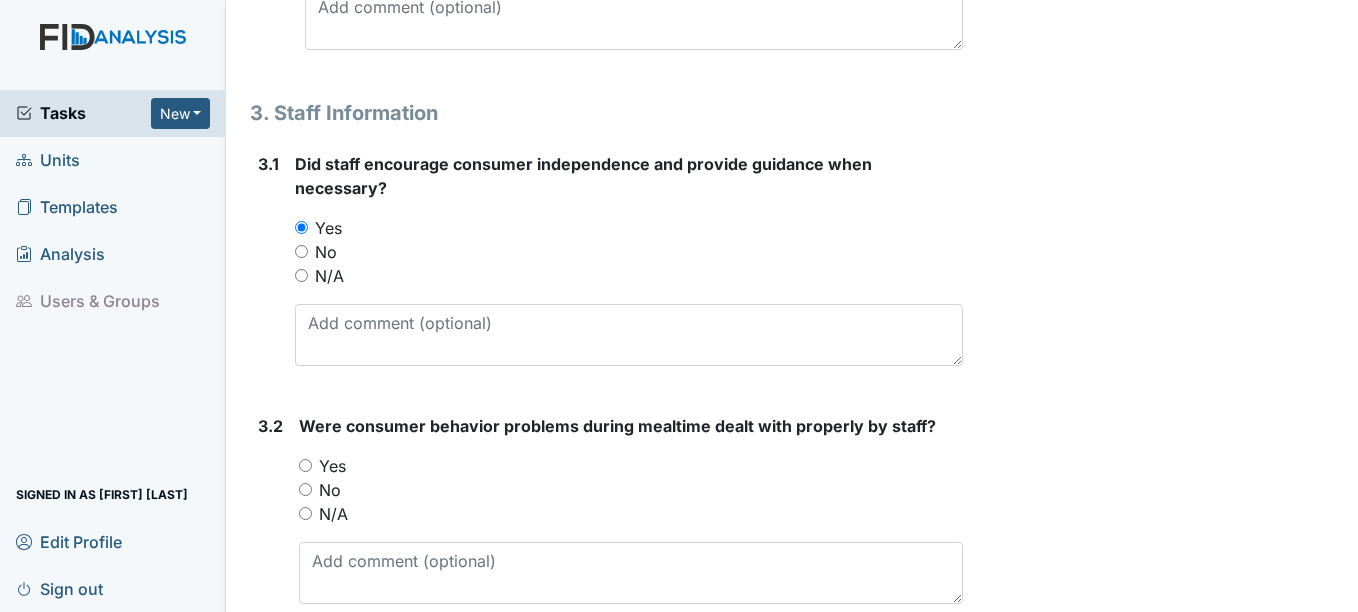 click on "N/A" at bounding box center (333, 514) 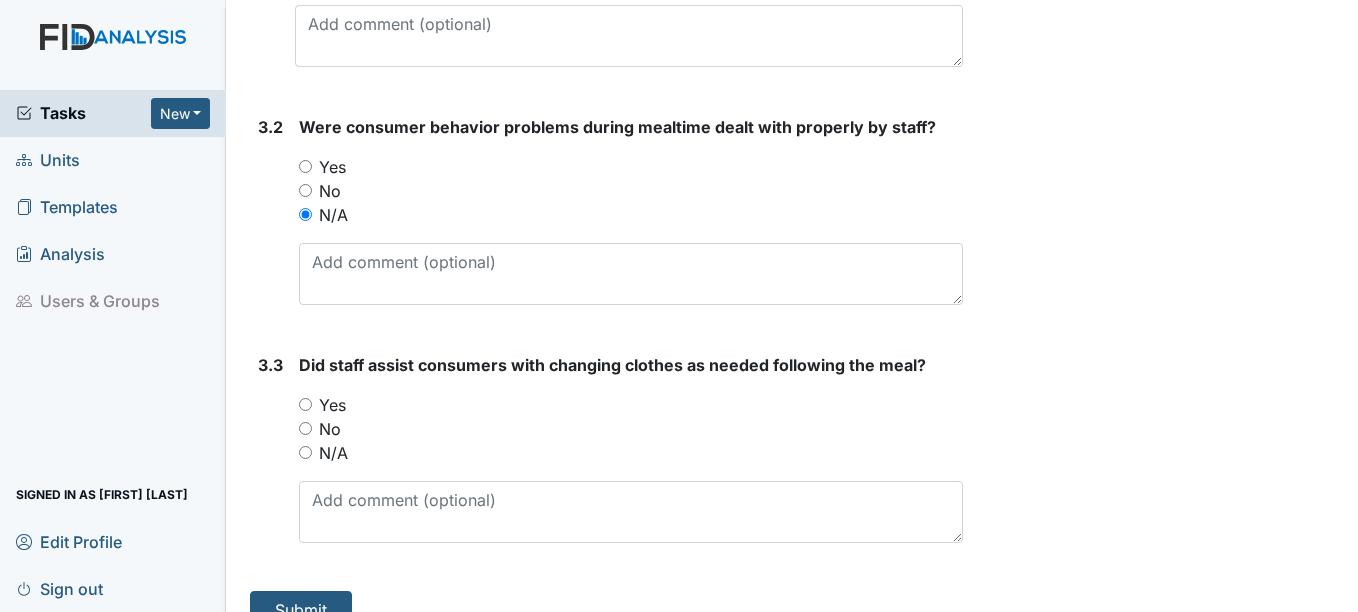 scroll, scrollTop: 6200, scrollLeft: 0, axis: vertical 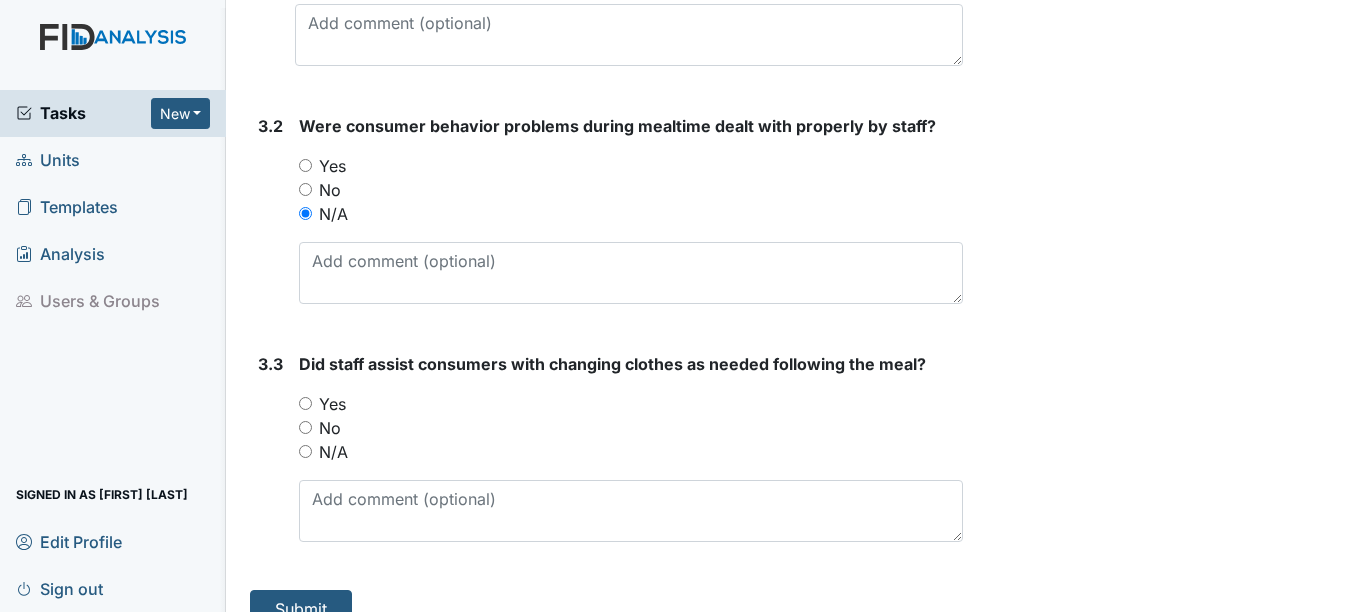 click on "Yes" at bounding box center [332, 404] 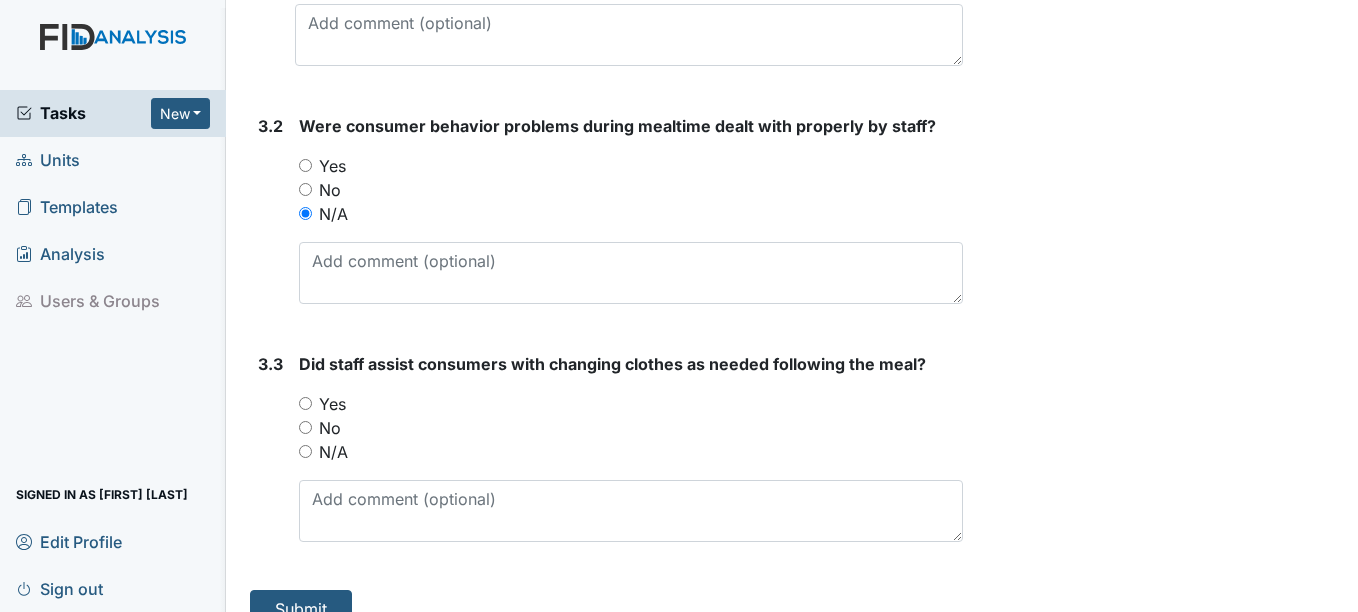 click on "Yes" at bounding box center (305, 403) 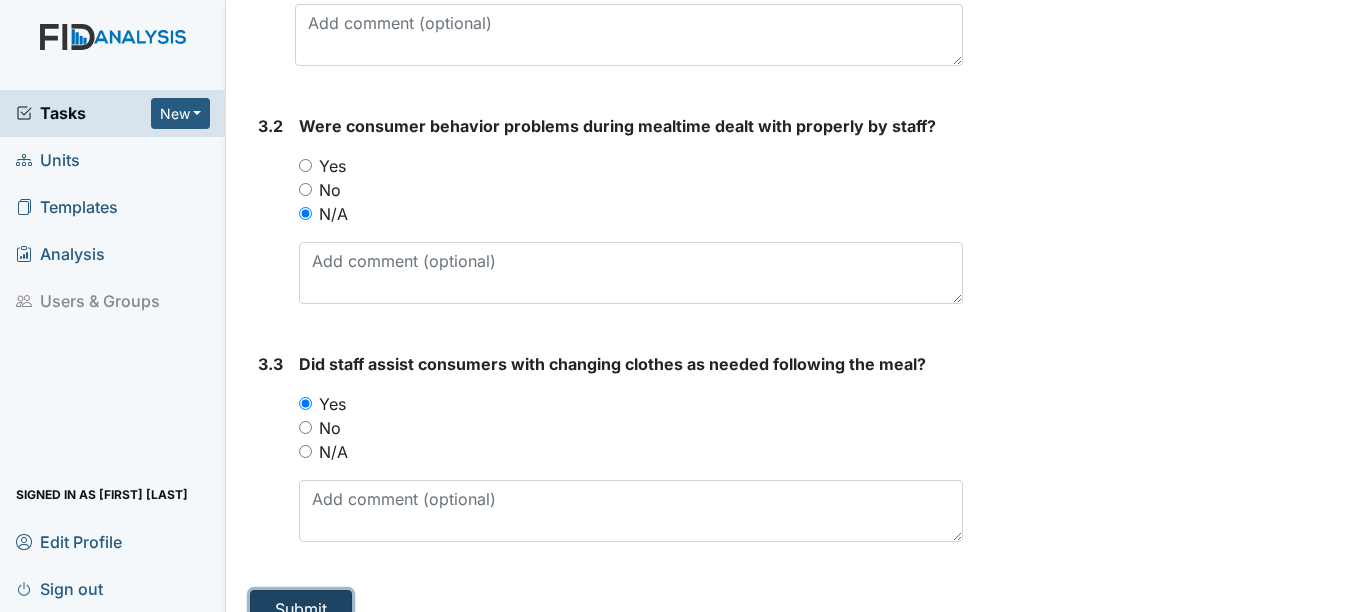 click on "Submit" at bounding box center [301, 609] 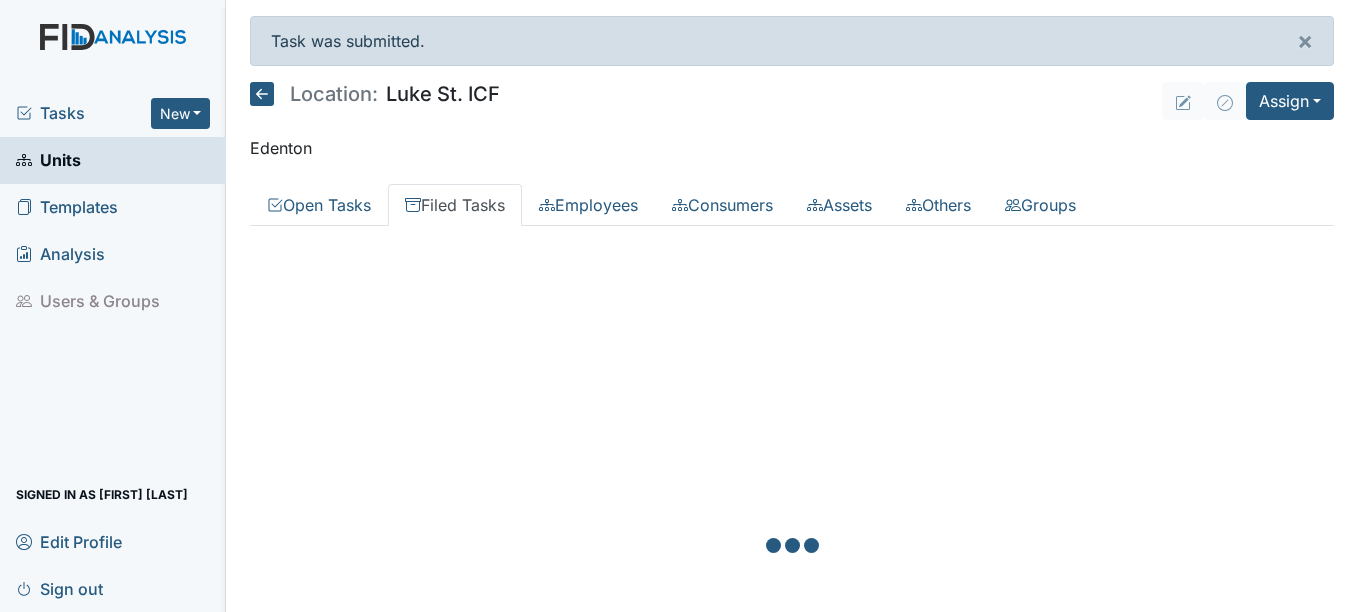 scroll, scrollTop: 0, scrollLeft: 0, axis: both 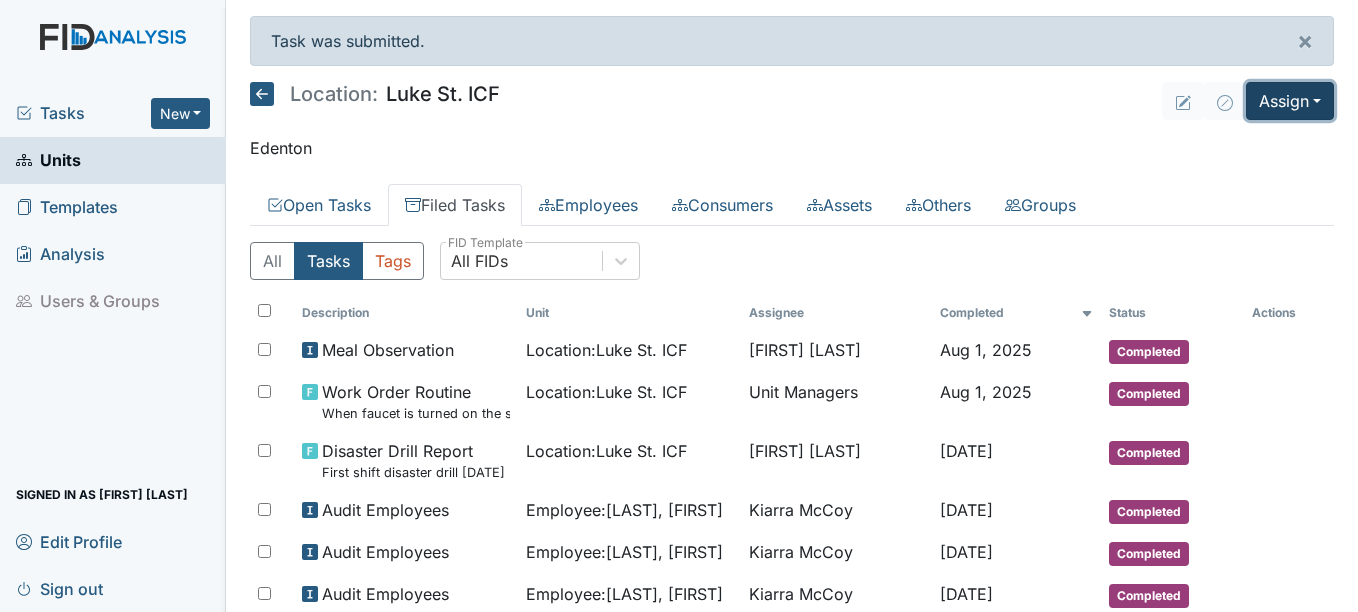click on "Assign" at bounding box center [1290, 101] 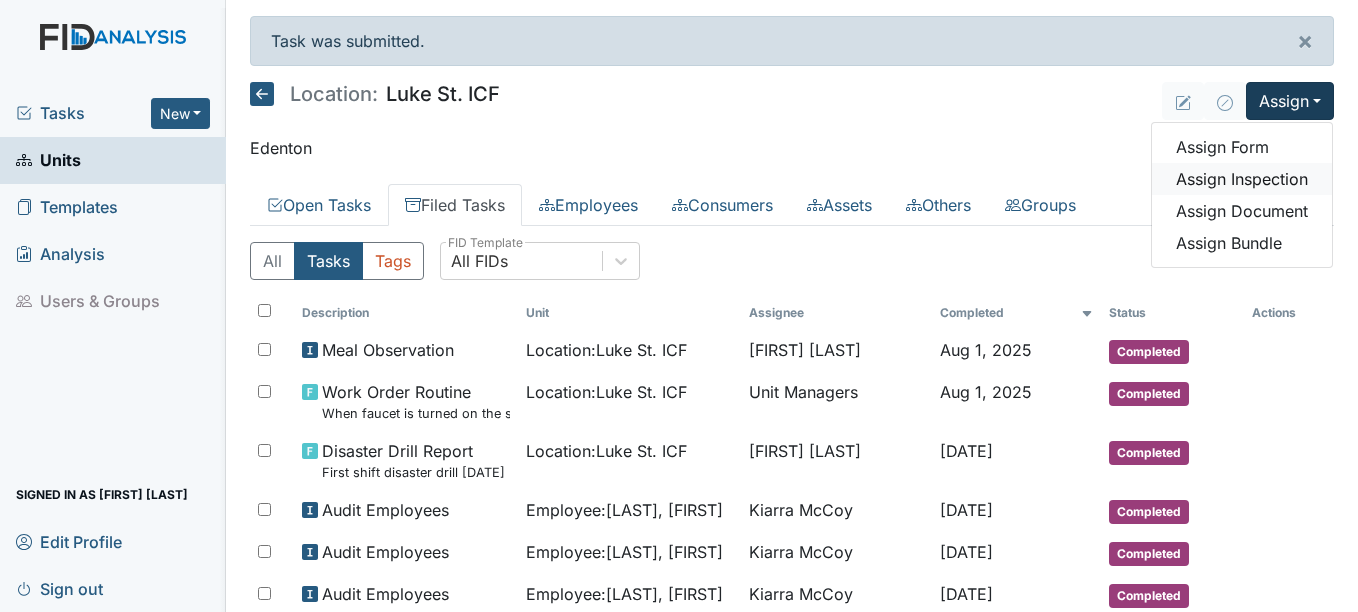 click on "Assign Inspection" at bounding box center [1242, 179] 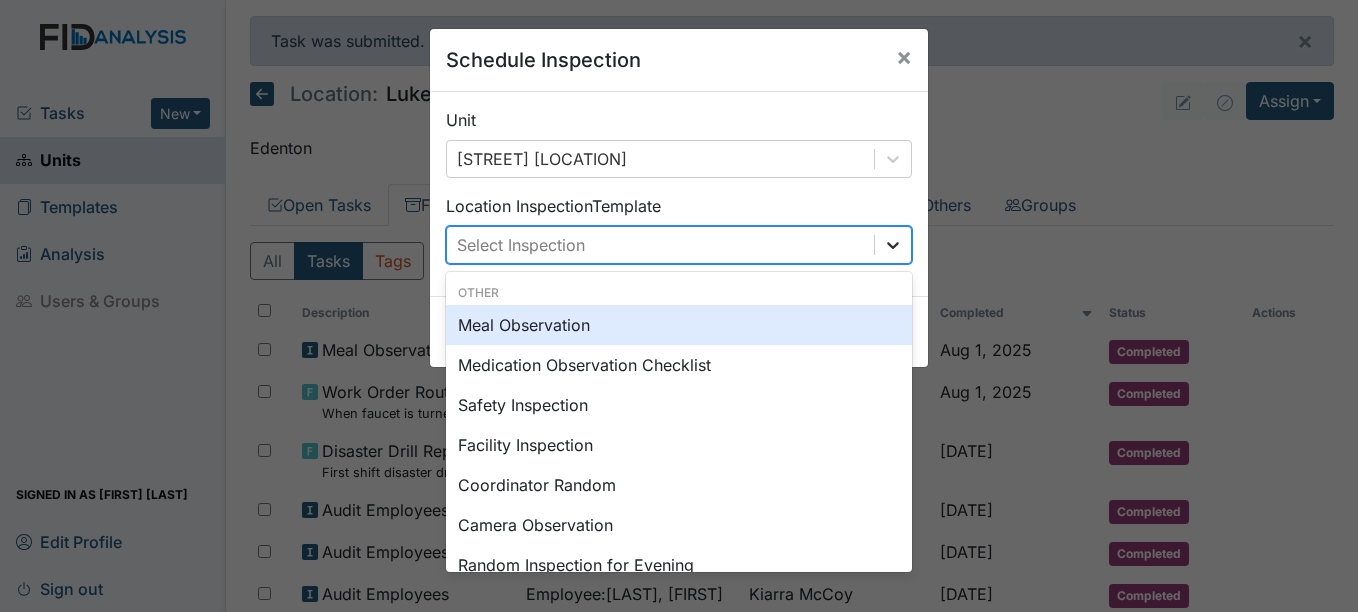 click at bounding box center [893, 245] 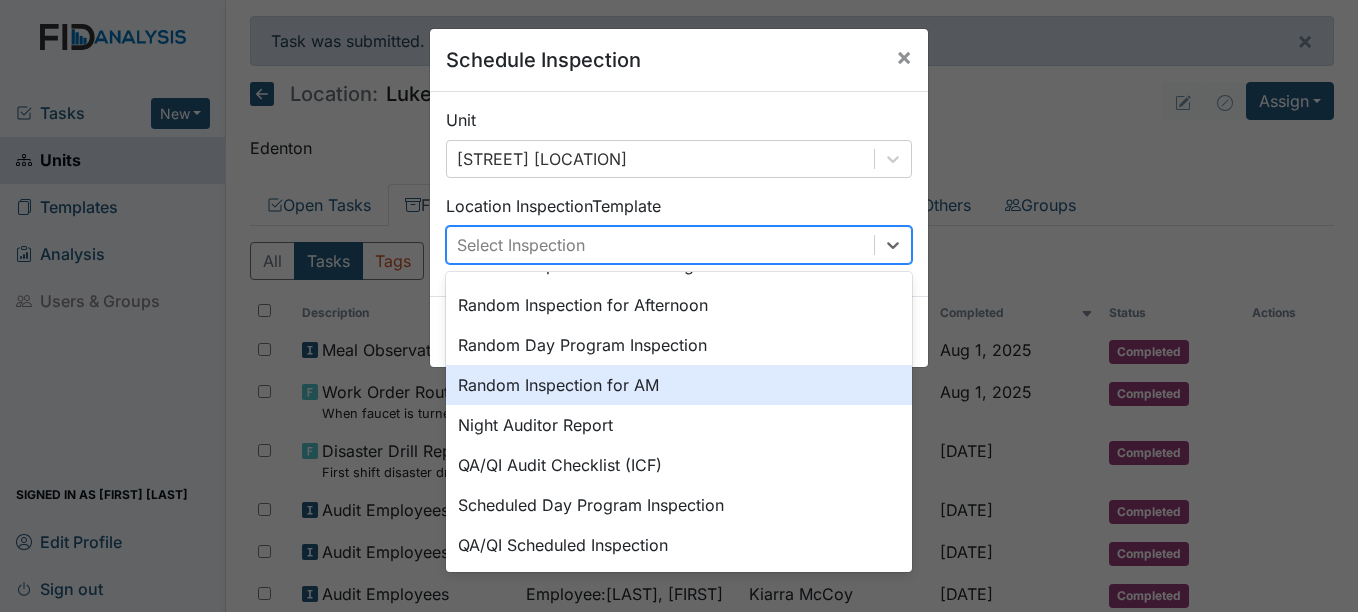 scroll, scrollTop: 345, scrollLeft: 0, axis: vertical 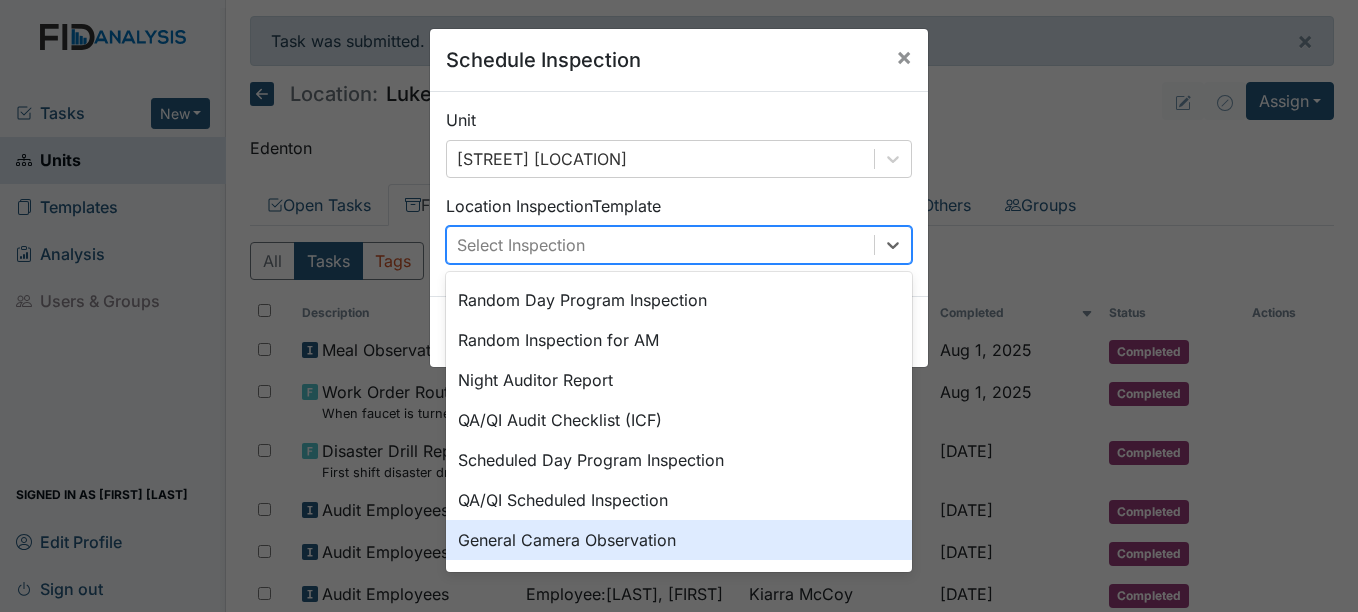 click on "General Camera Observation" at bounding box center (679, 540) 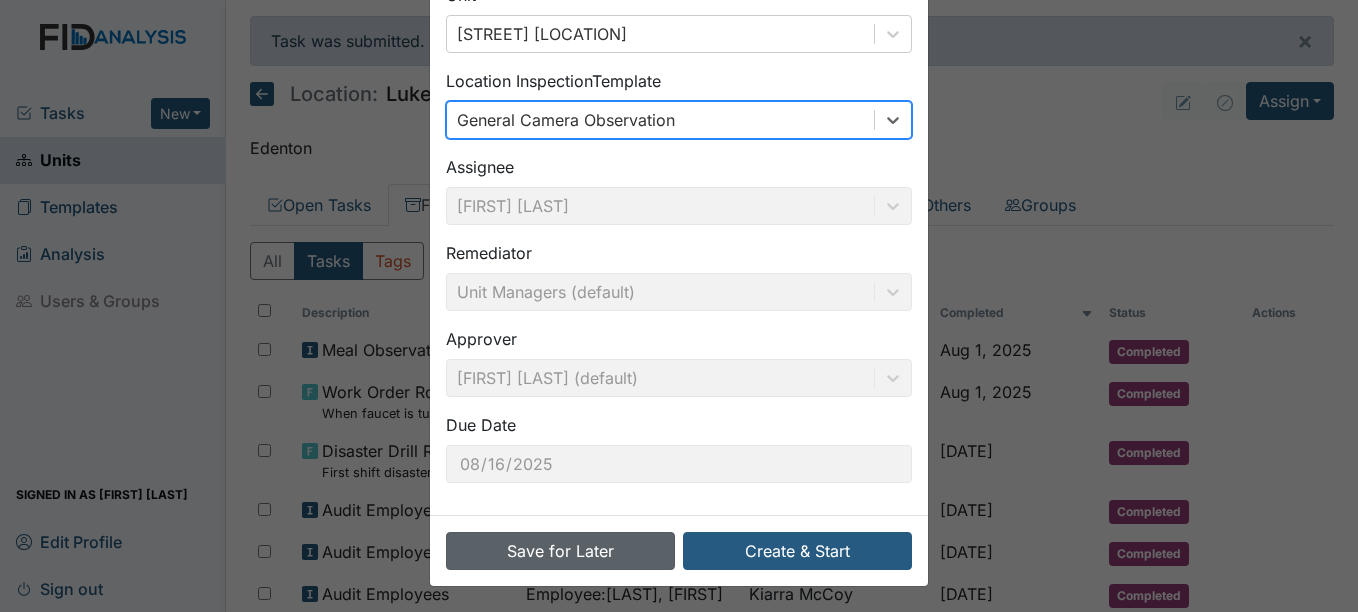 scroll, scrollTop: 128, scrollLeft: 0, axis: vertical 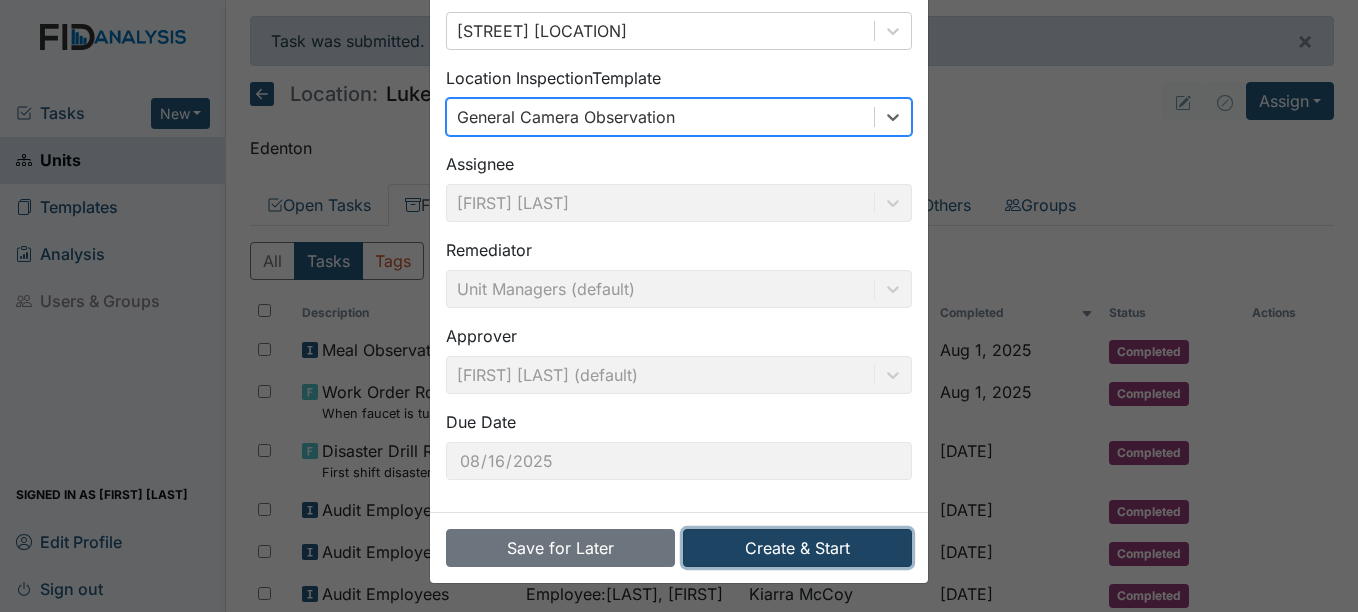click on "Create & Start" at bounding box center (797, 548) 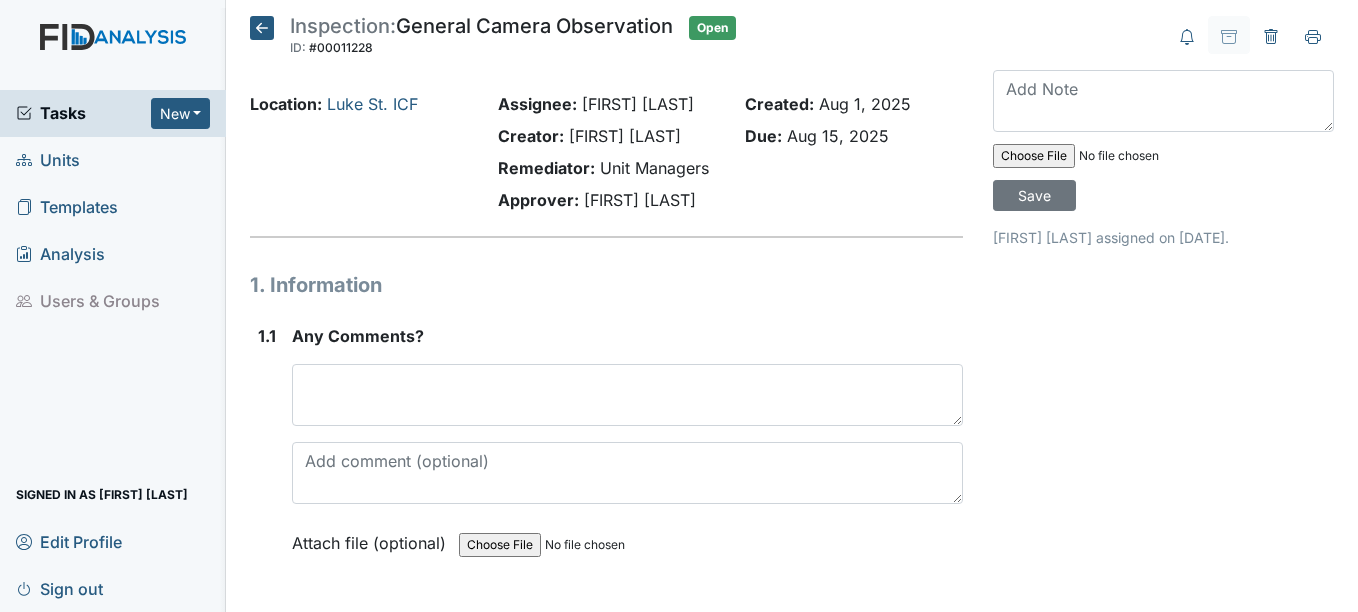 scroll, scrollTop: 0, scrollLeft: 0, axis: both 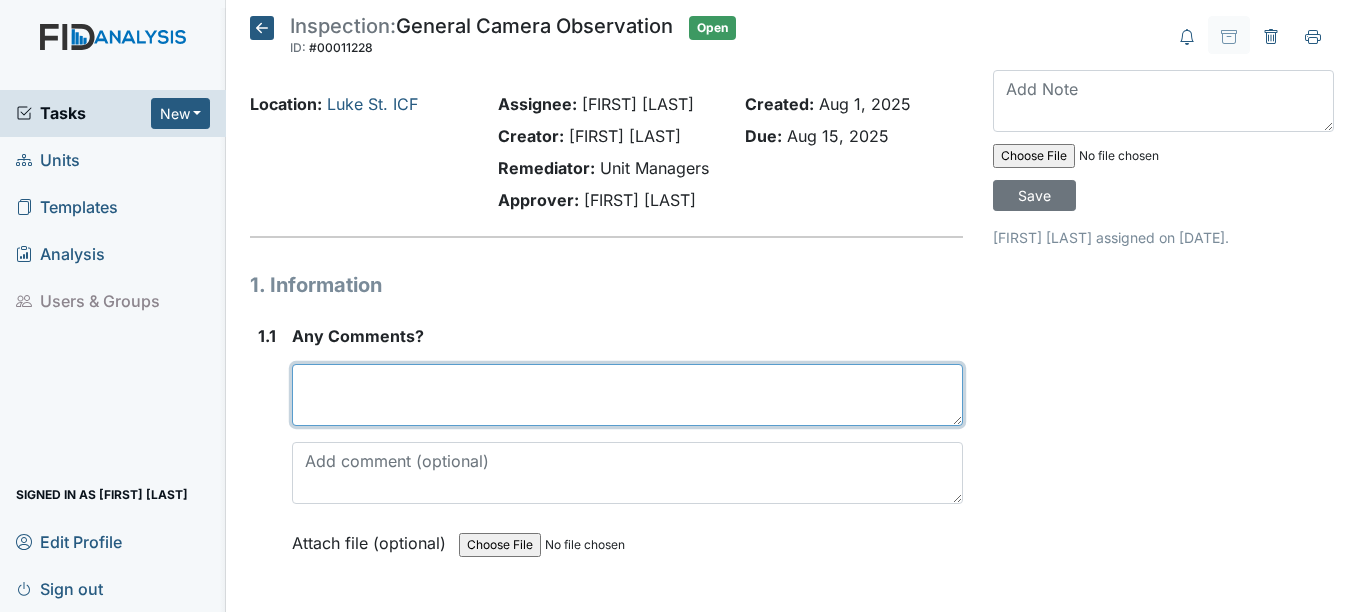 click at bounding box center (627, 395) 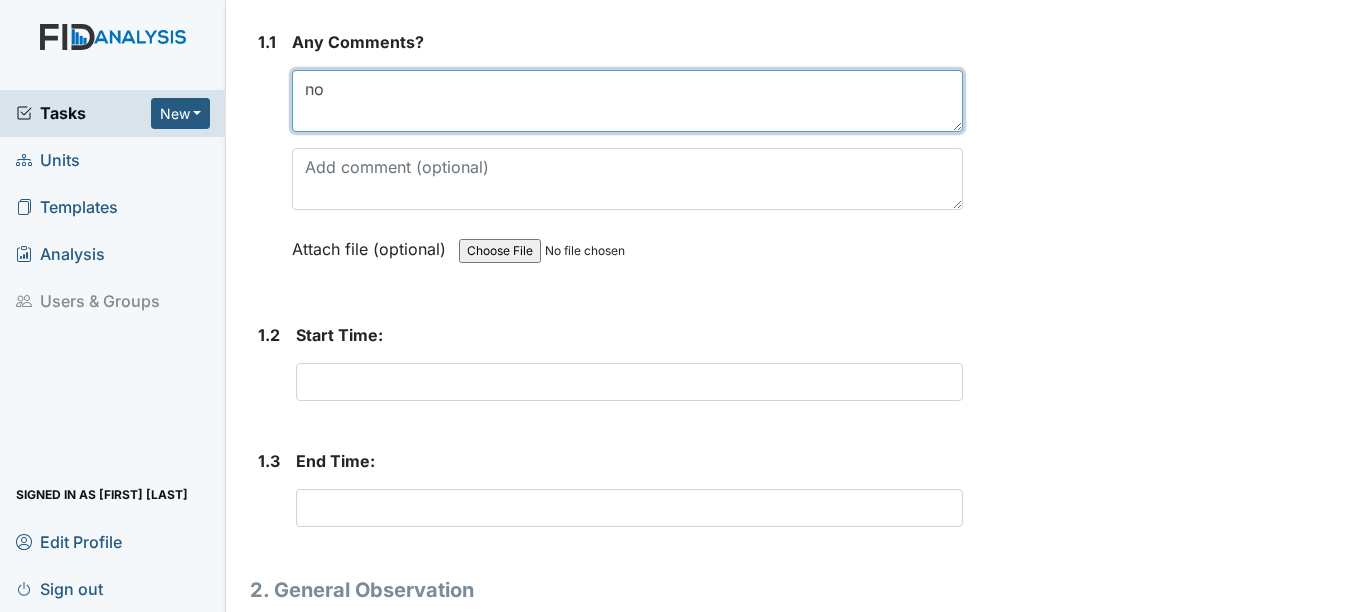 scroll, scrollTop: 300, scrollLeft: 0, axis: vertical 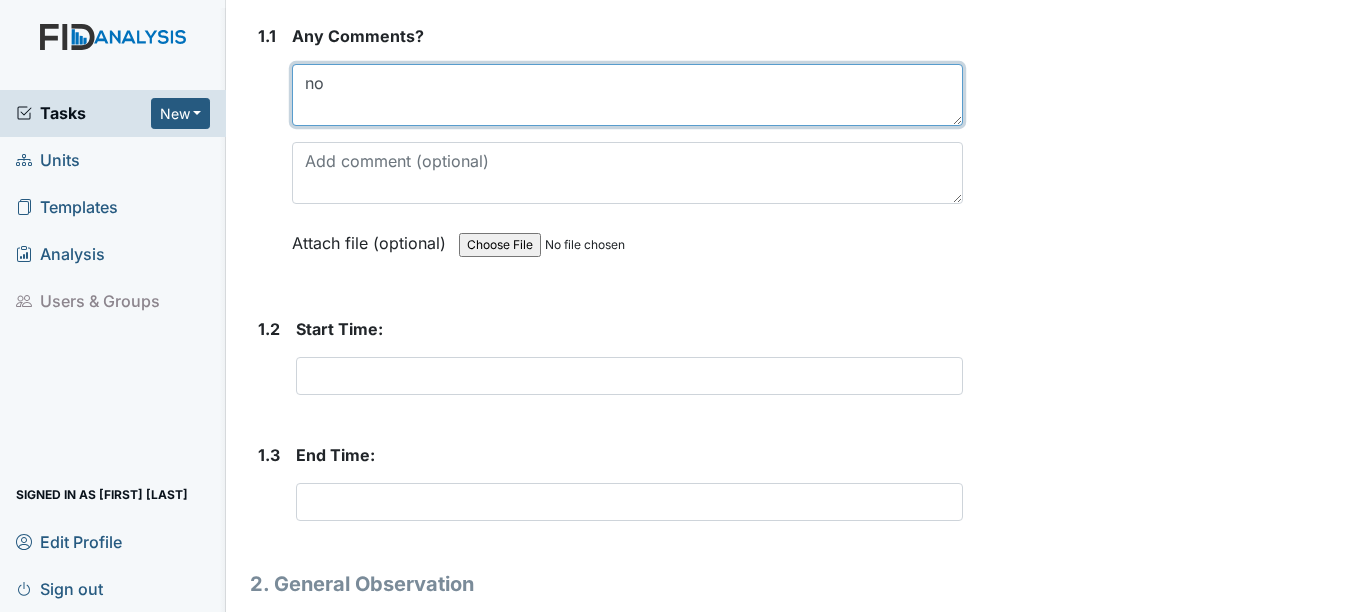 type on "no" 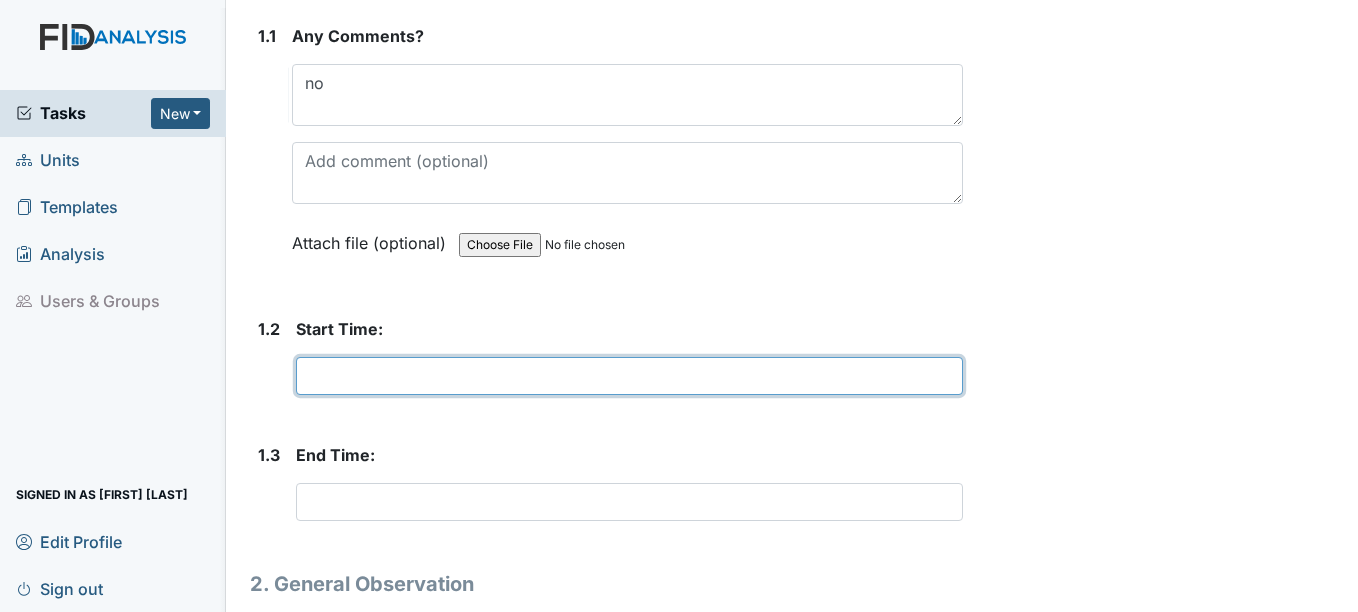 click at bounding box center [629, 376] 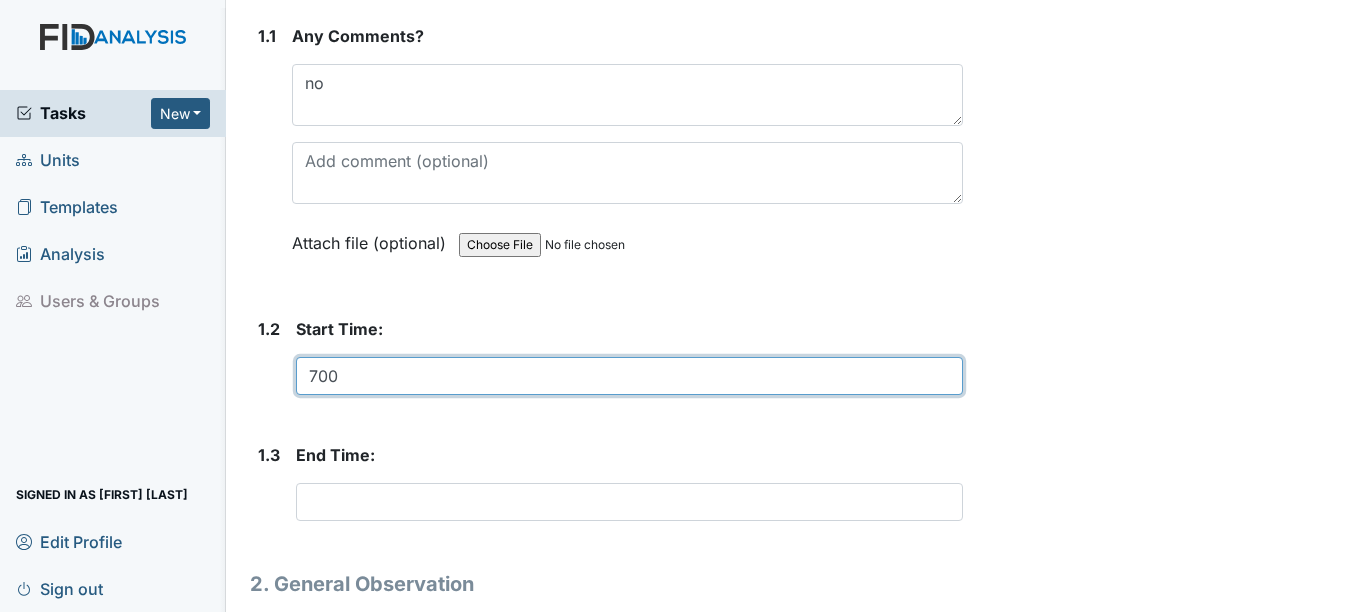 type on "700" 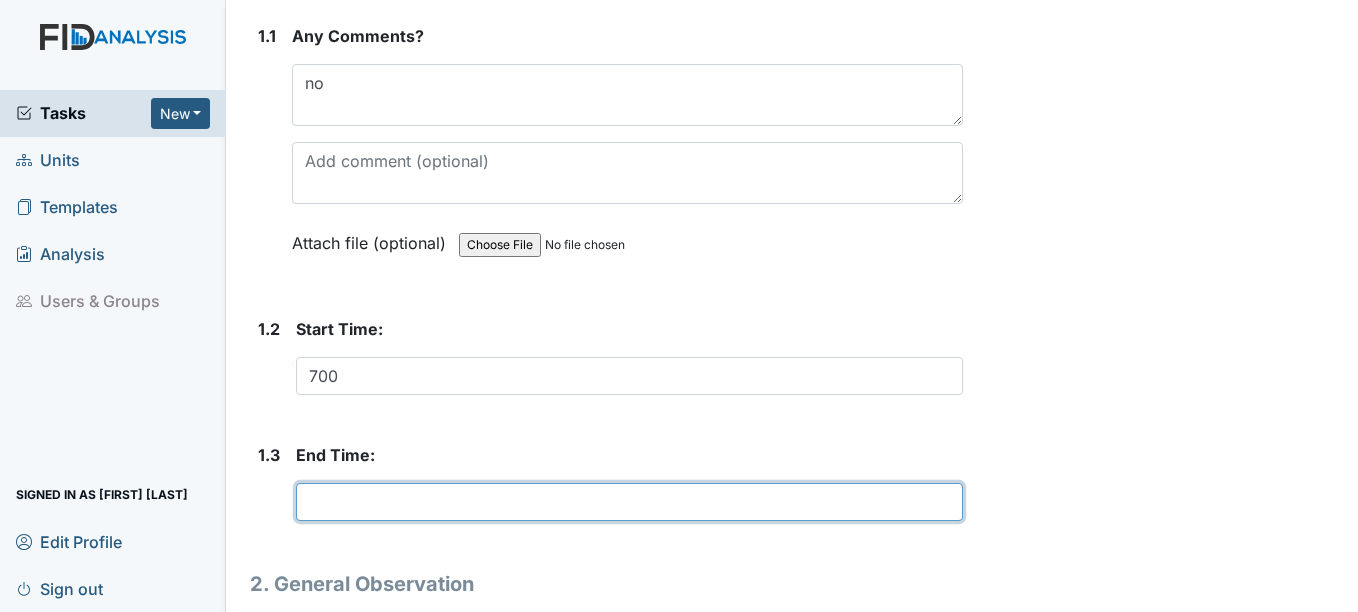click at bounding box center (629, 502) 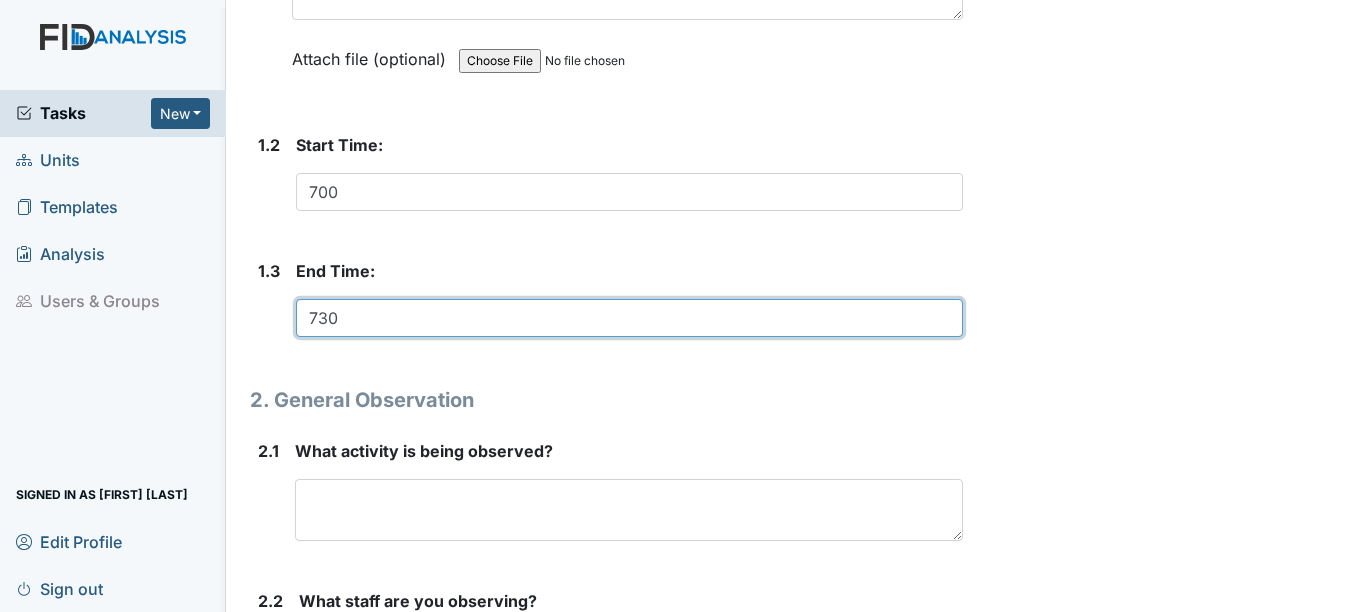 scroll, scrollTop: 600, scrollLeft: 0, axis: vertical 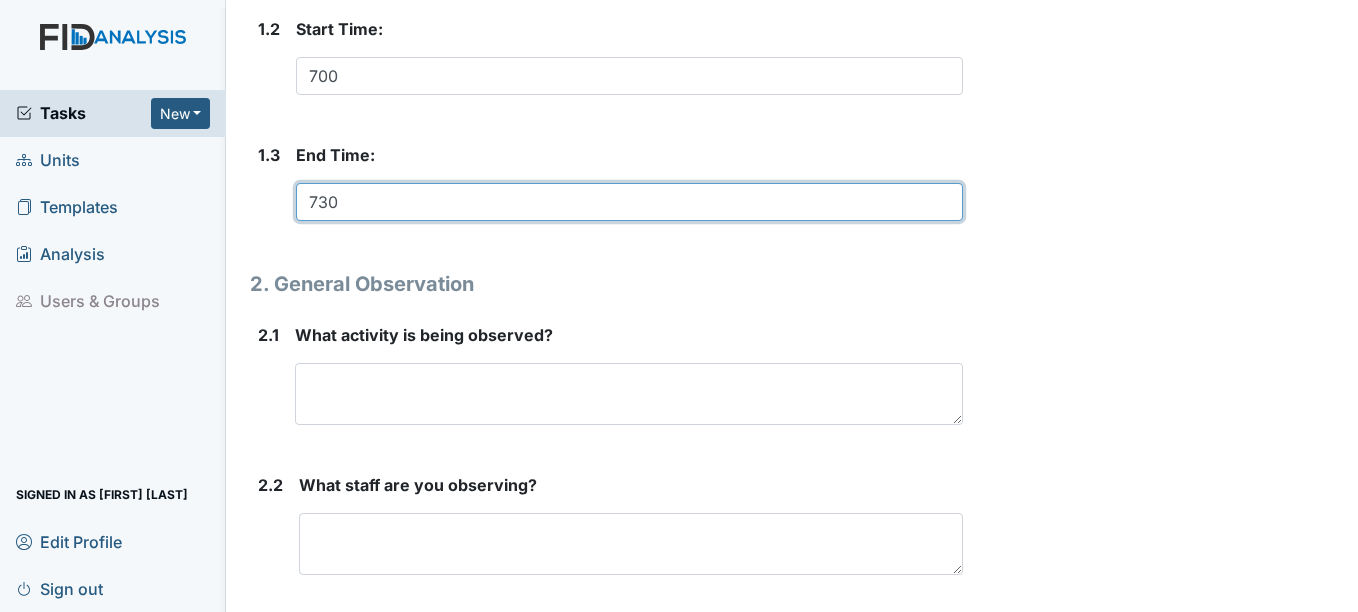 type on "730" 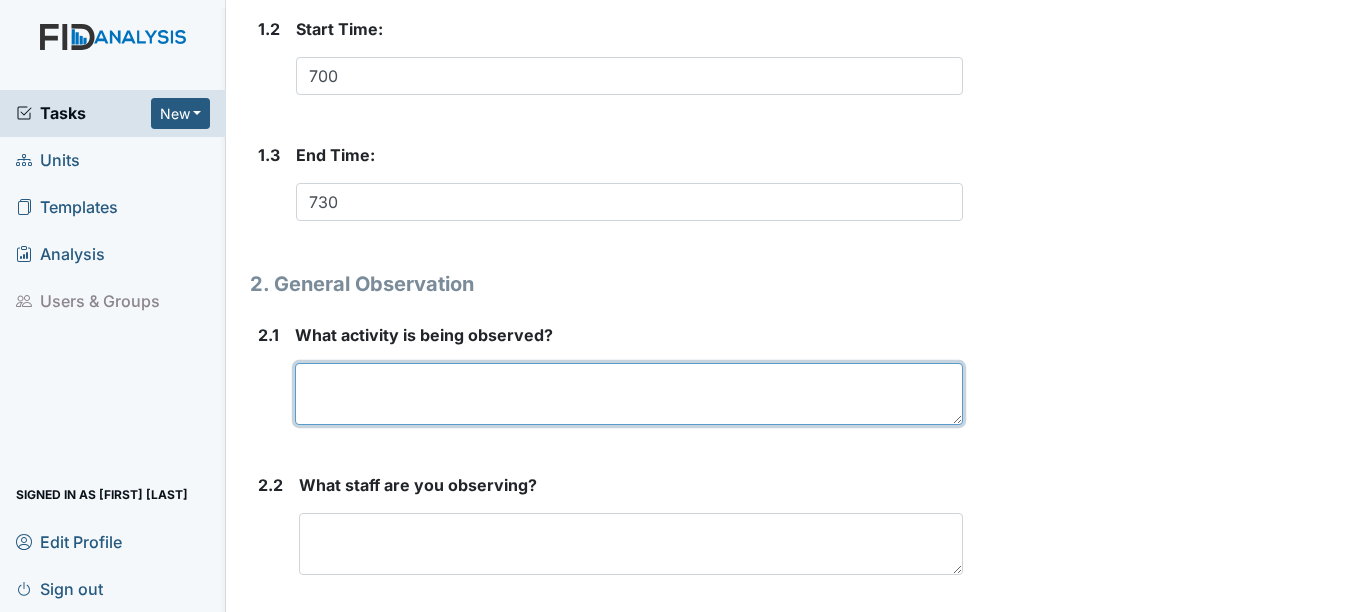 click at bounding box center [628, 394] 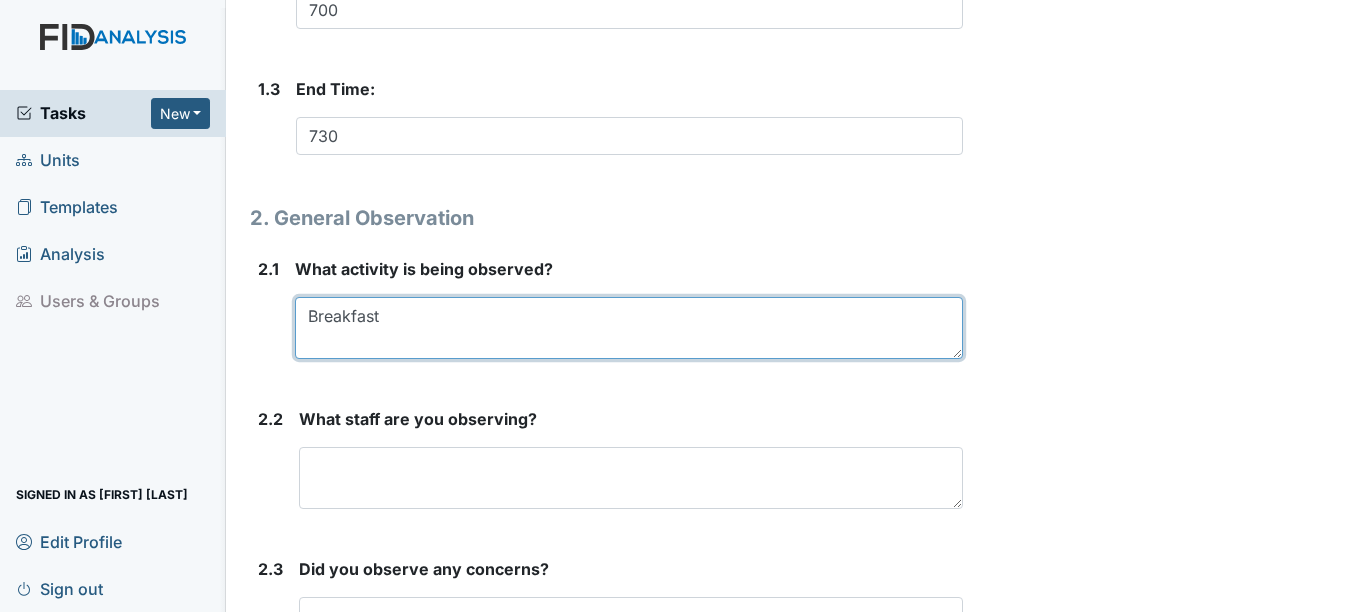 scroll, scrollTop: 800, scrollLeft: 0, axis: vertical 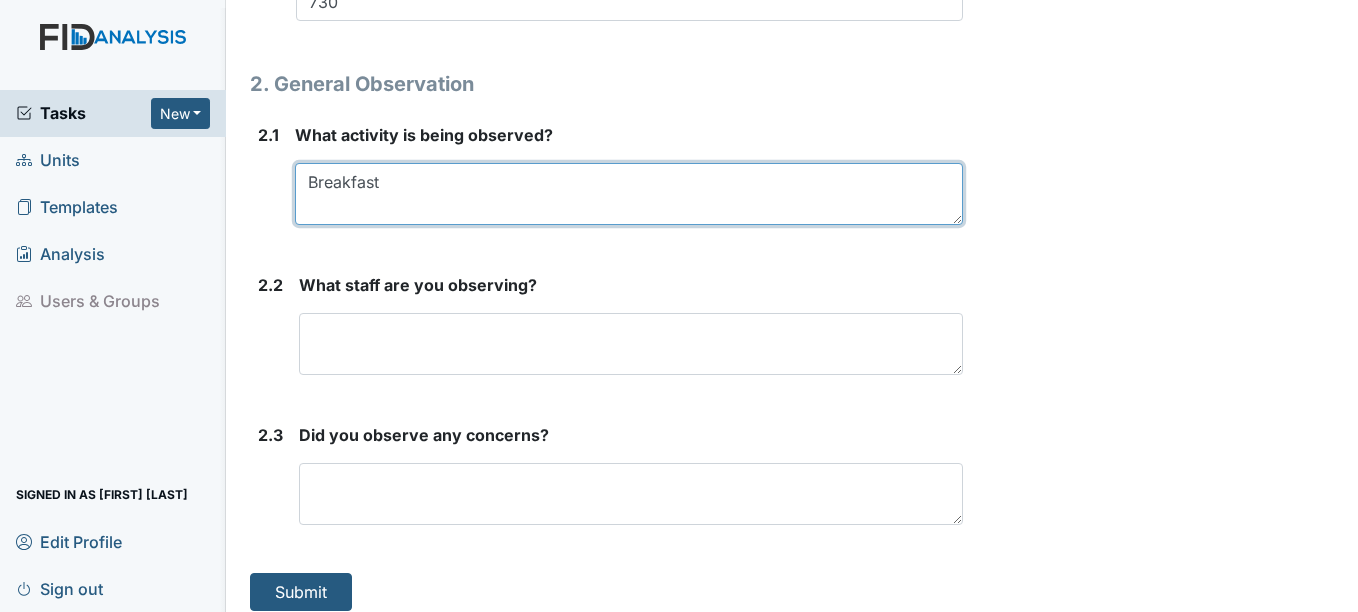 type on "Breakfast" 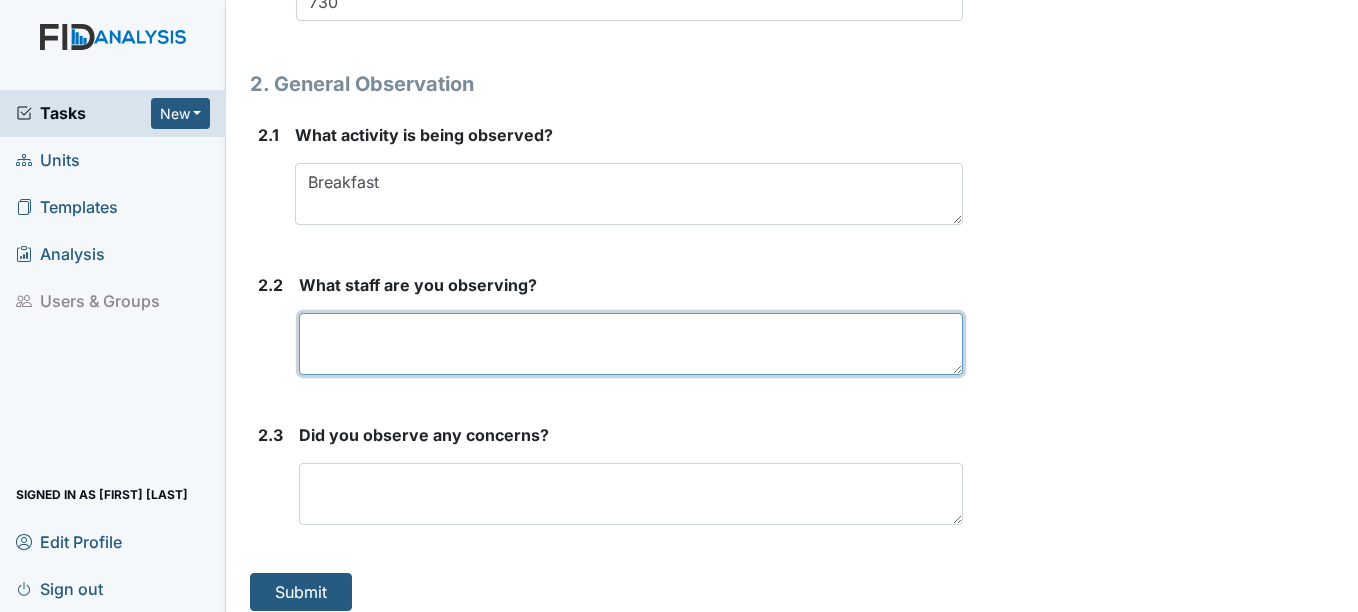 click at bounding box center [630, 344] 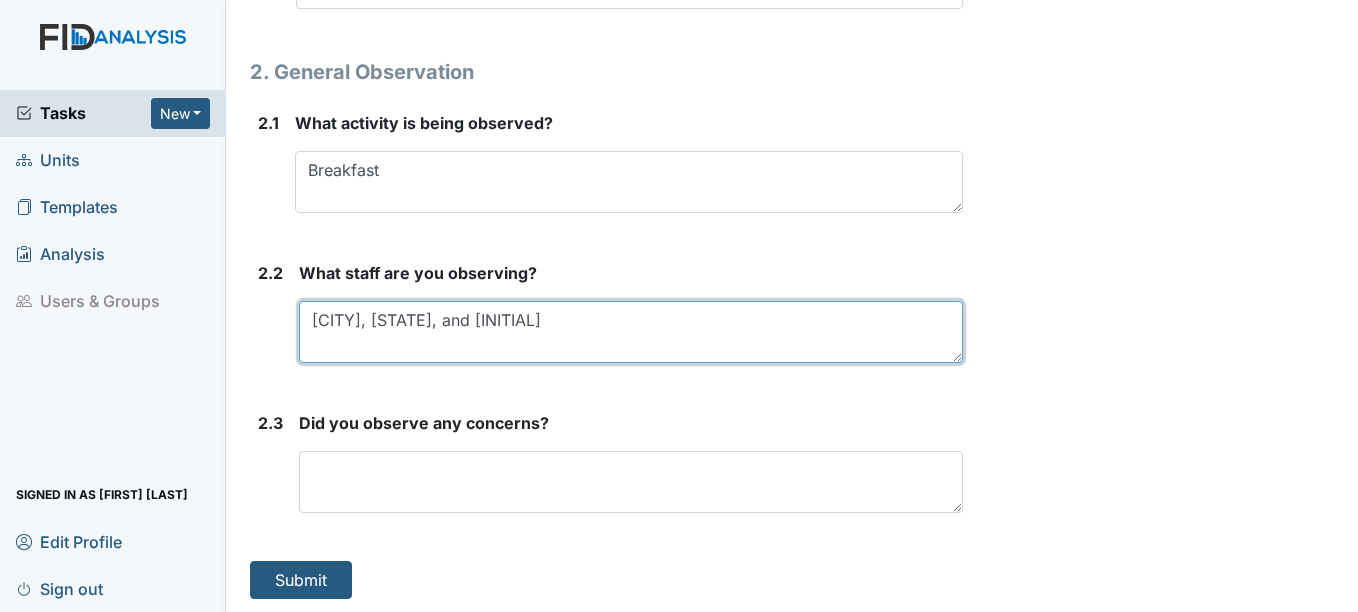 scroll, scrollTop: 815, scrollLeft: 0, axis: vertical 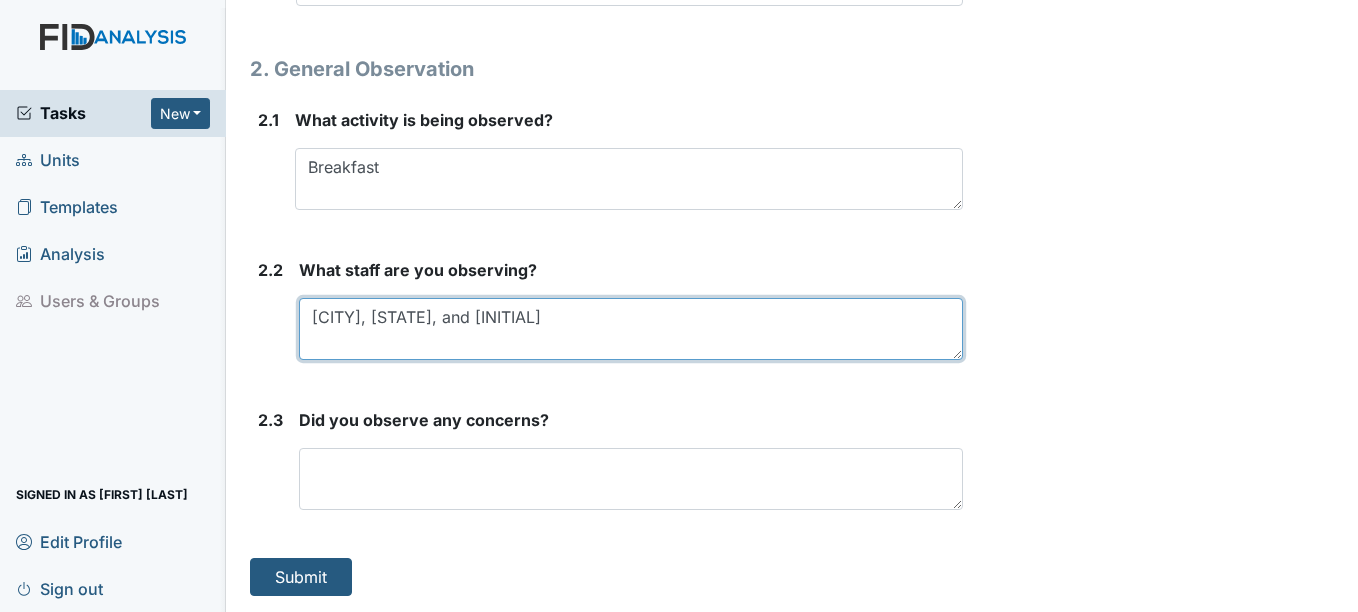 type on "[CITY], [STATE], and [INITIAL]" 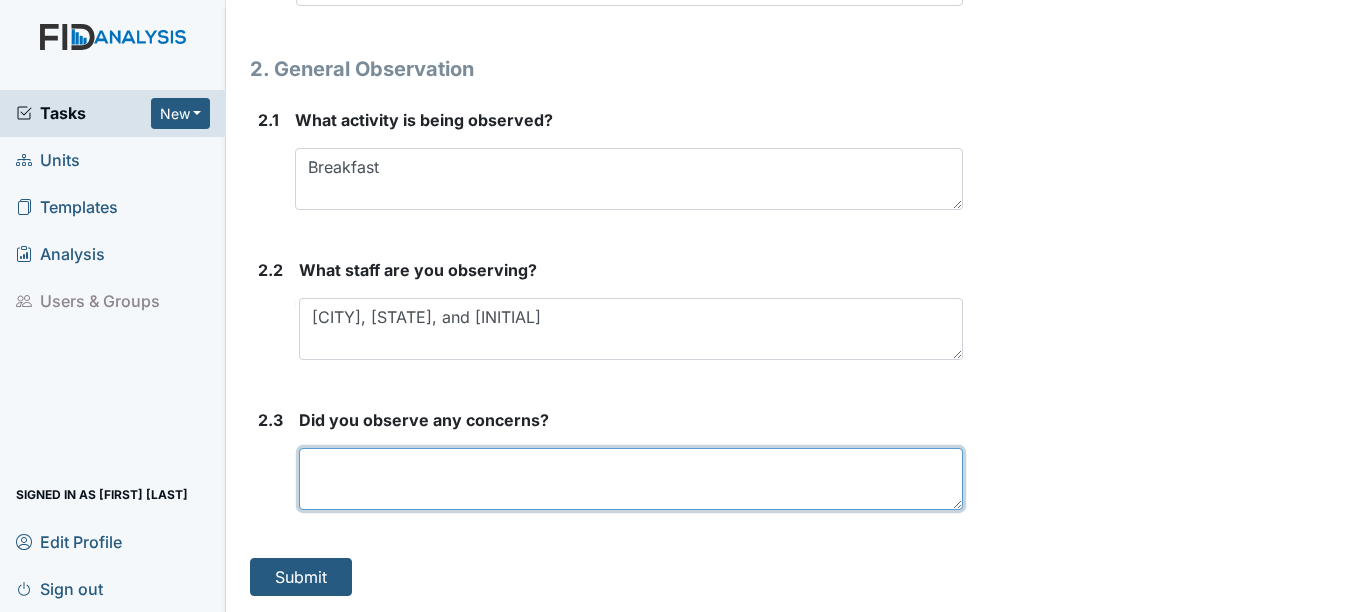 click at bounding box center [630, 479] 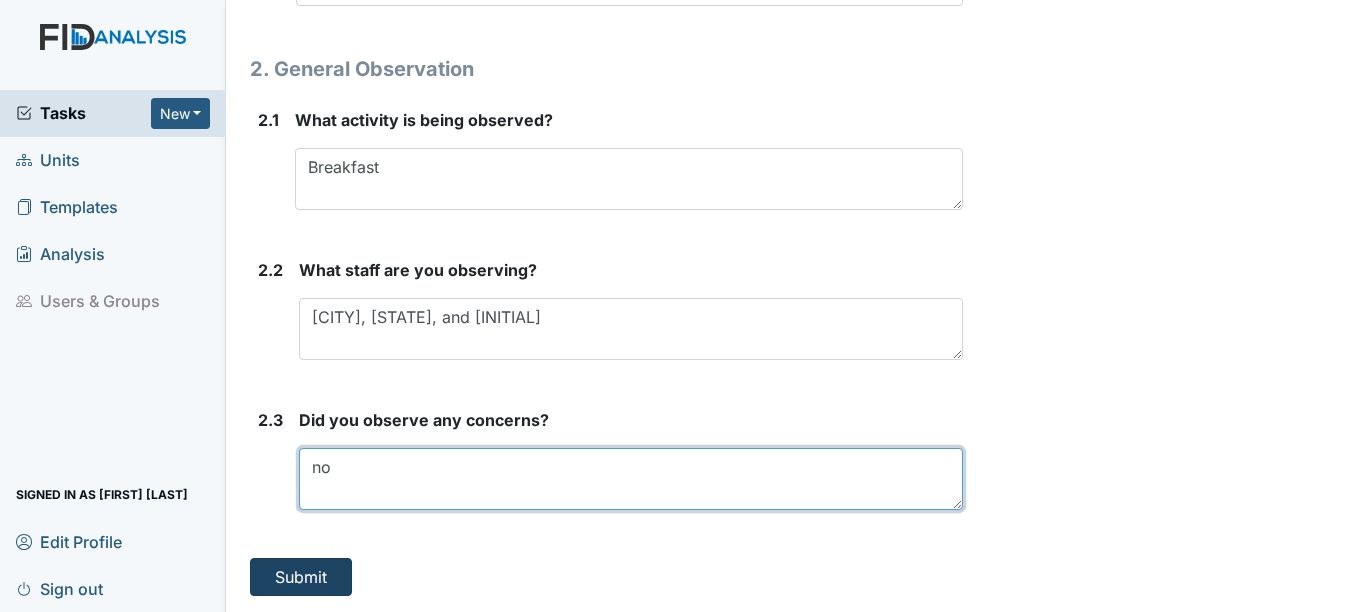 type on "no" 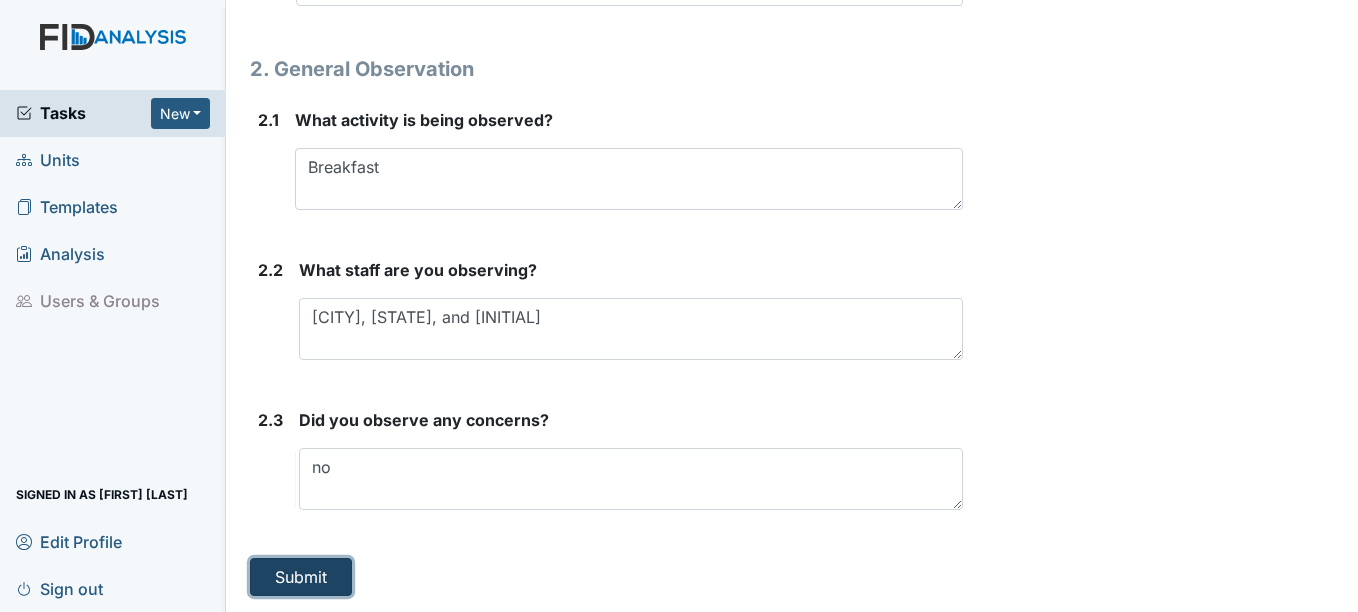 click on "Submit" at bounding box center [301, 577] 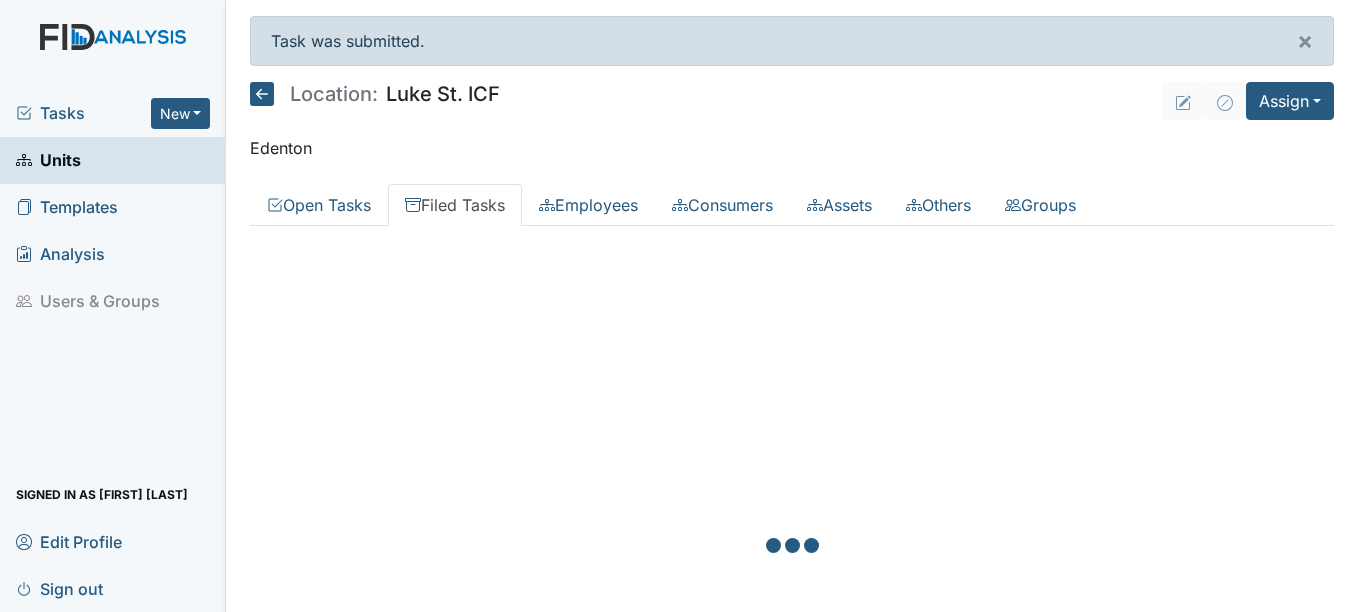 scroll, scrollTop: 0, scrollLeft: 0, axis: both 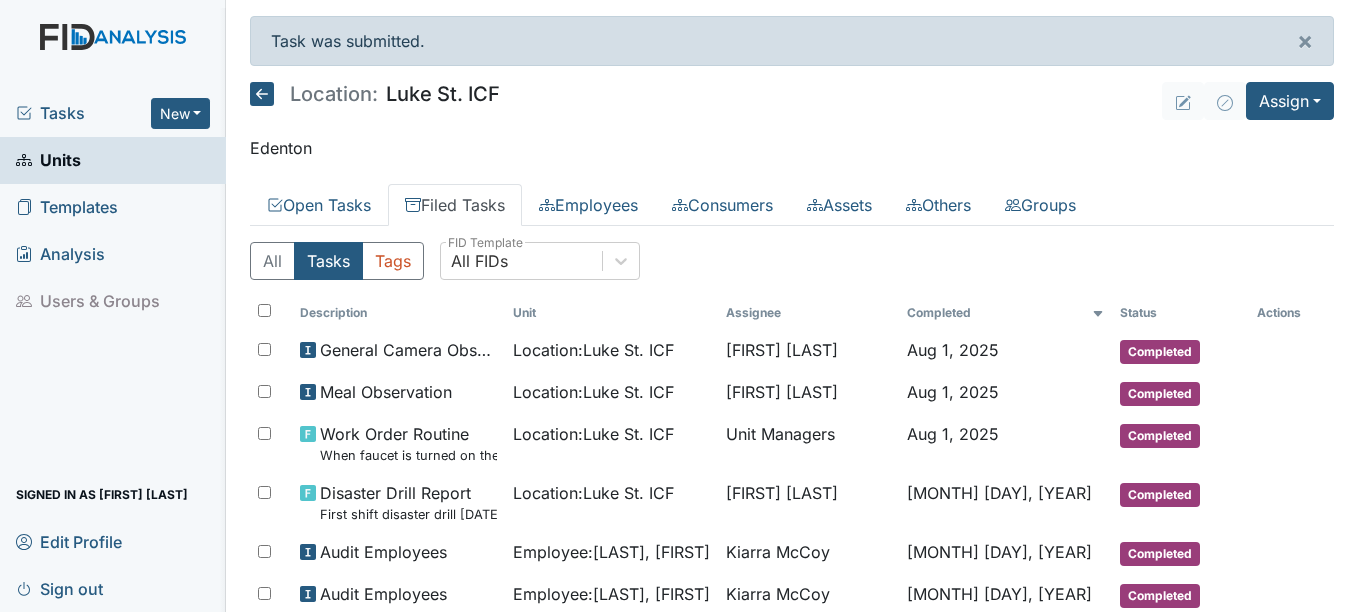click on "Tasks" at bounding box center [83, 113] 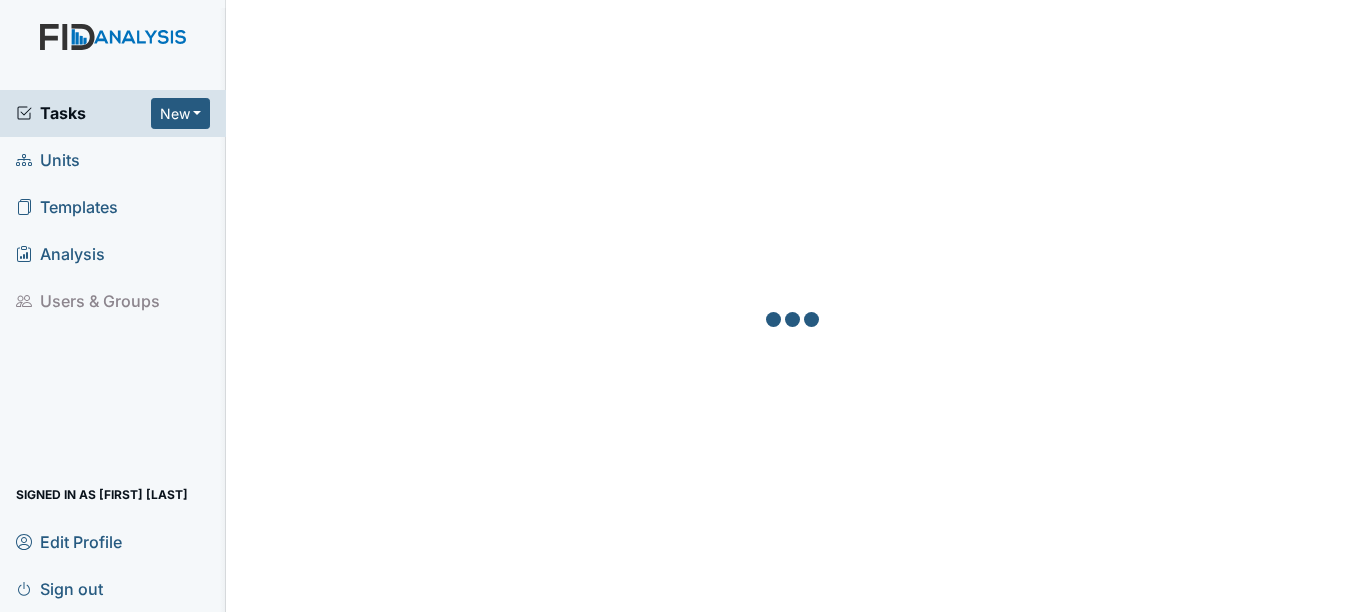 scroll, scrollTop: 0, scrollLeft: 0, axis: both 